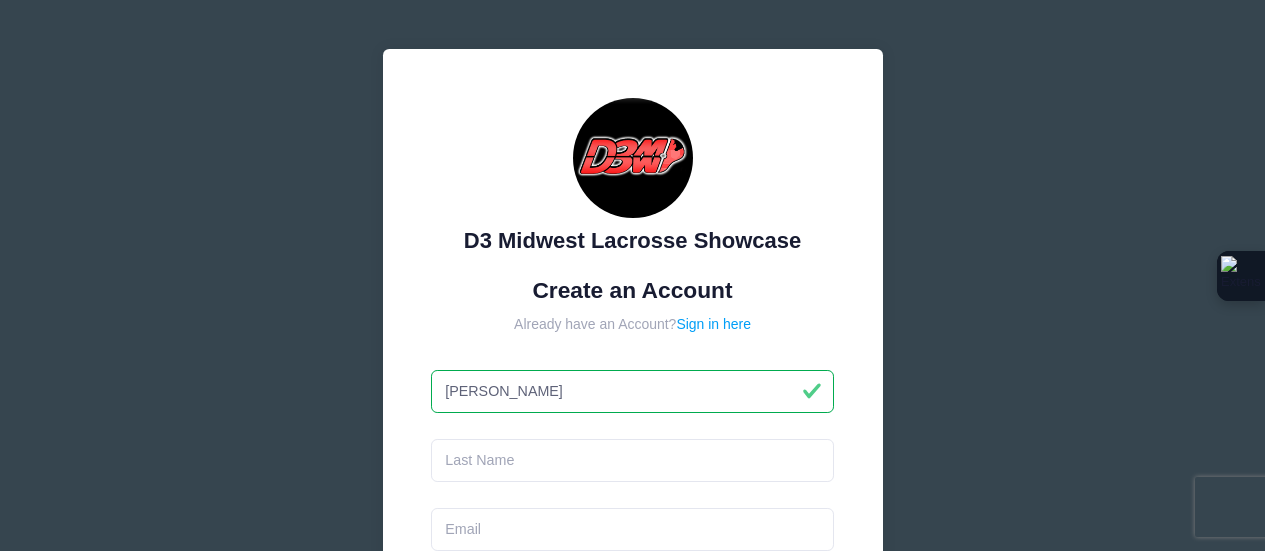 scroll, scrollTop: 0, scrollLeft: 0, axis: both 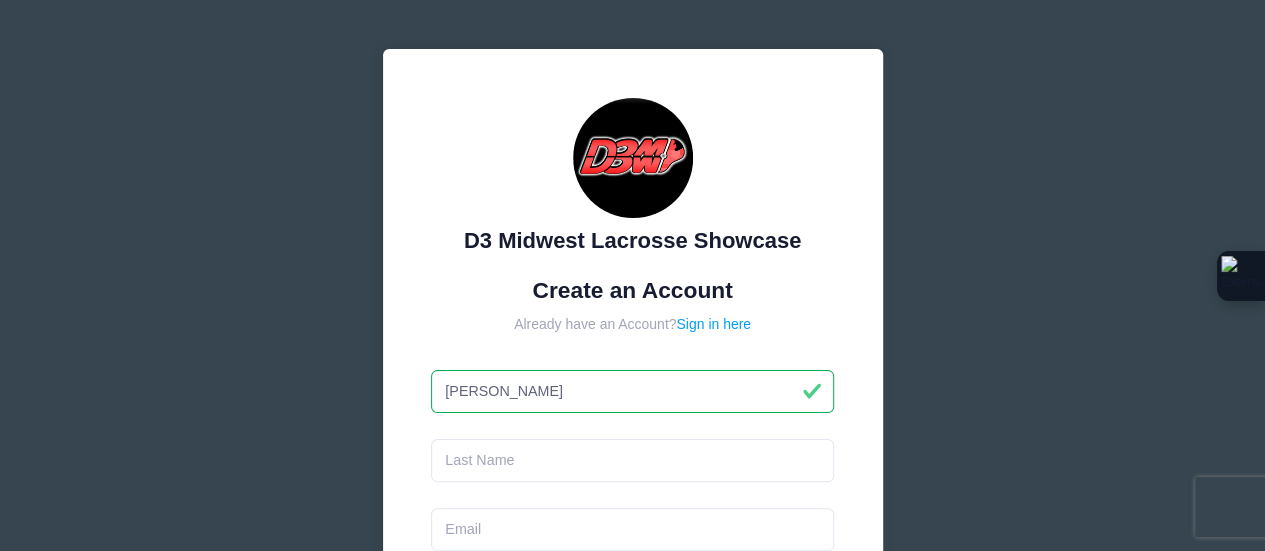 type on "[PERSON_NAME]" 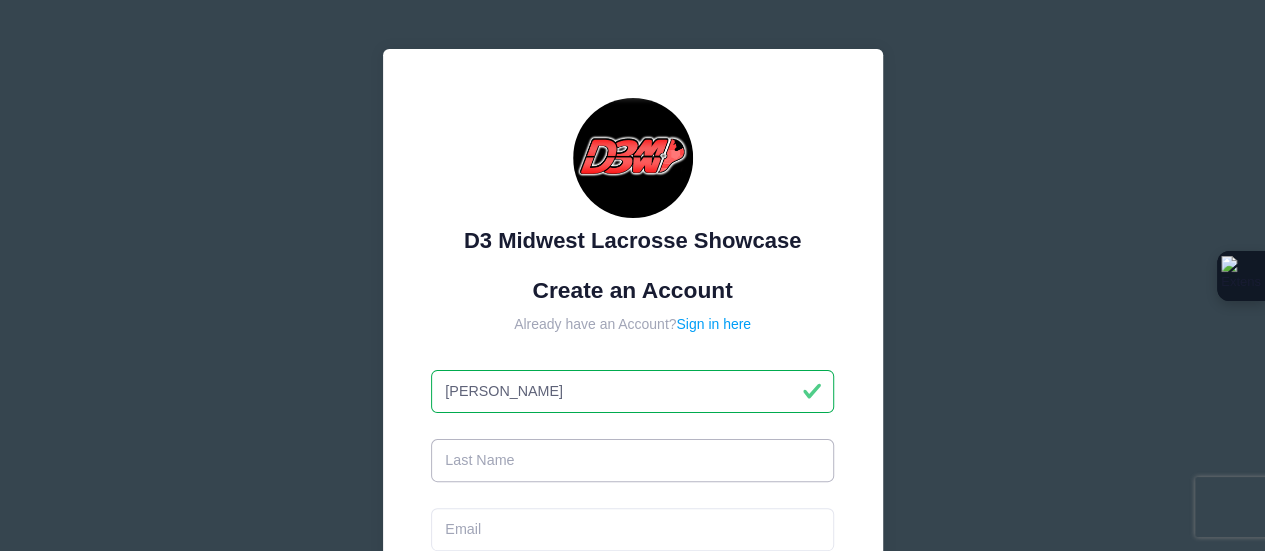 scroll, scrollTop: 0, scrollLeft: 0, axis: both 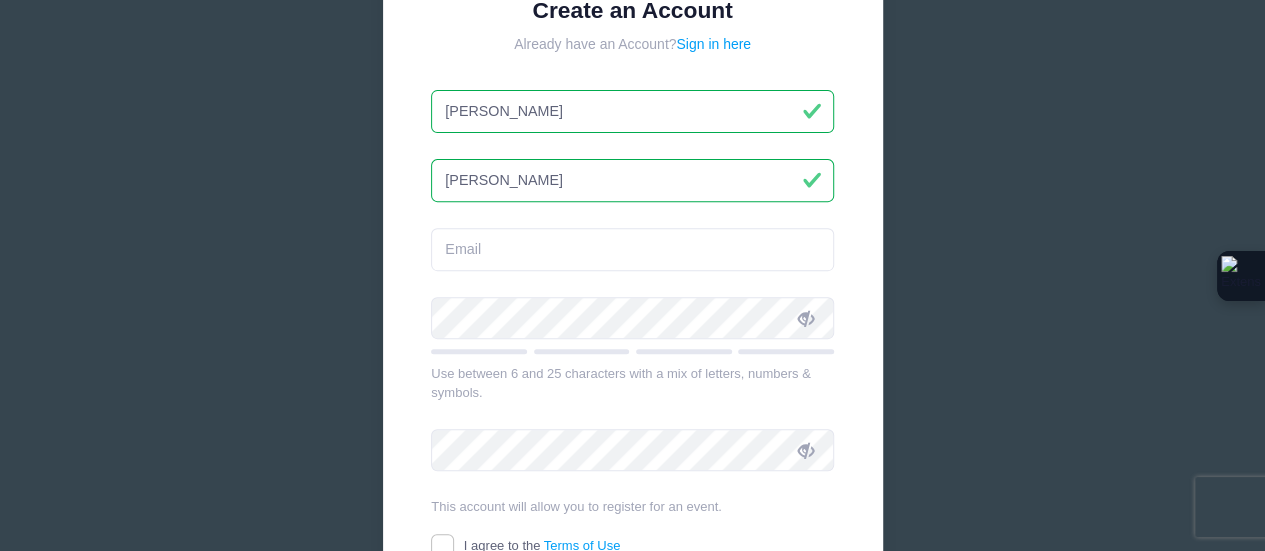 type on "[PERSON_NAME]" 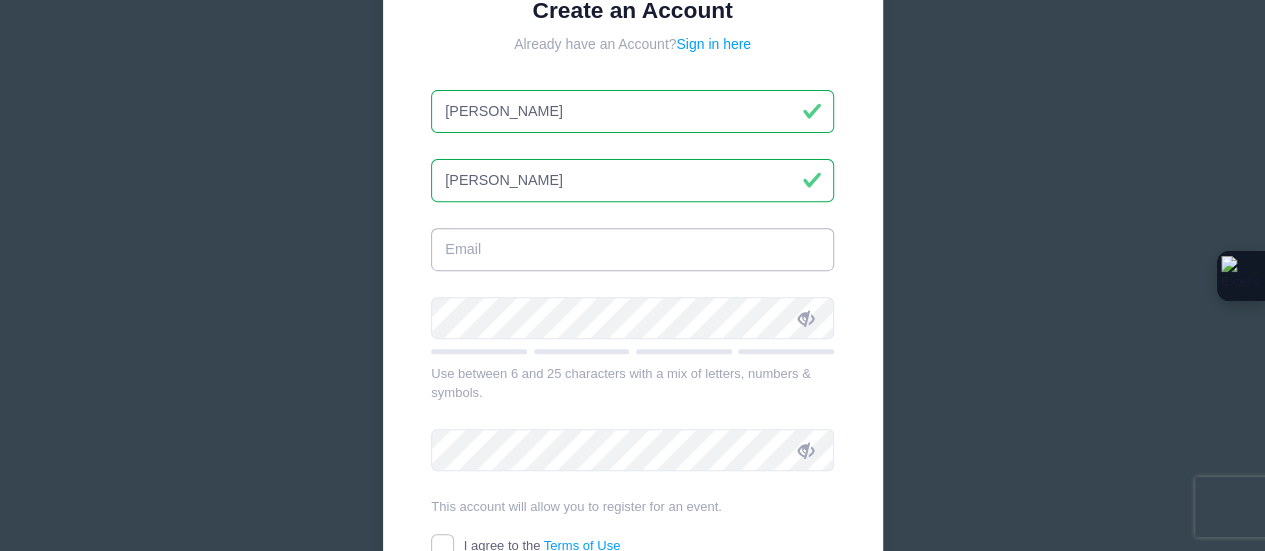 click at bounding box center [632, 249] 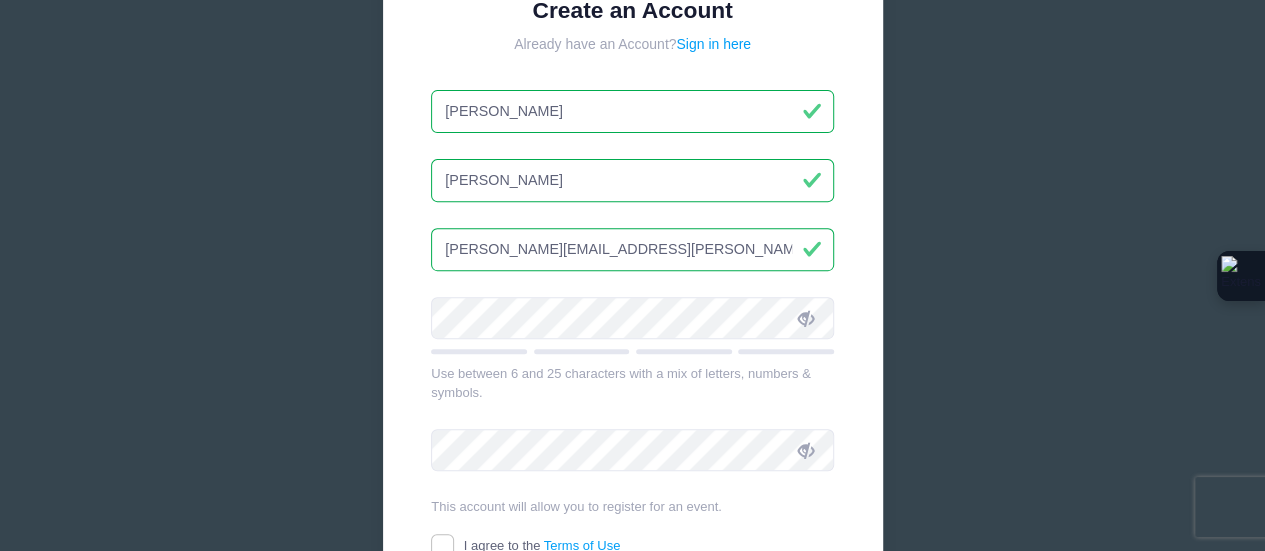 type on "Luke.weidner@outlook.com" 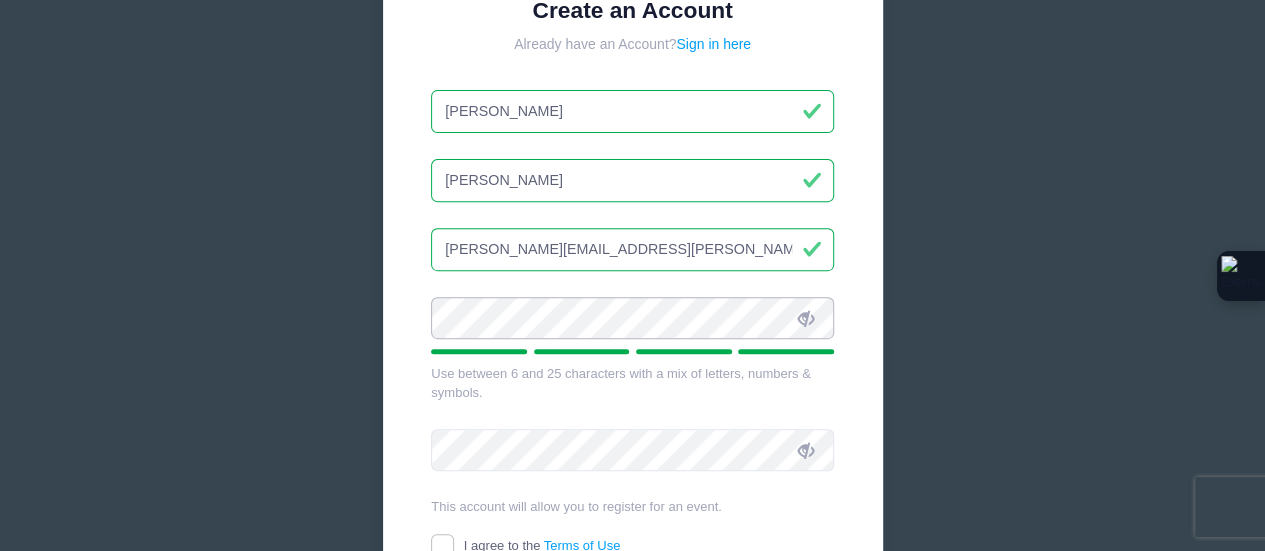 click on "D3 Midwest Lacrosse Showcase
Create an Account
Already have an Account?
Sign in here
Luke
Weidner
Luke.weidner@outlook.com" at bounding box center [633, 239] 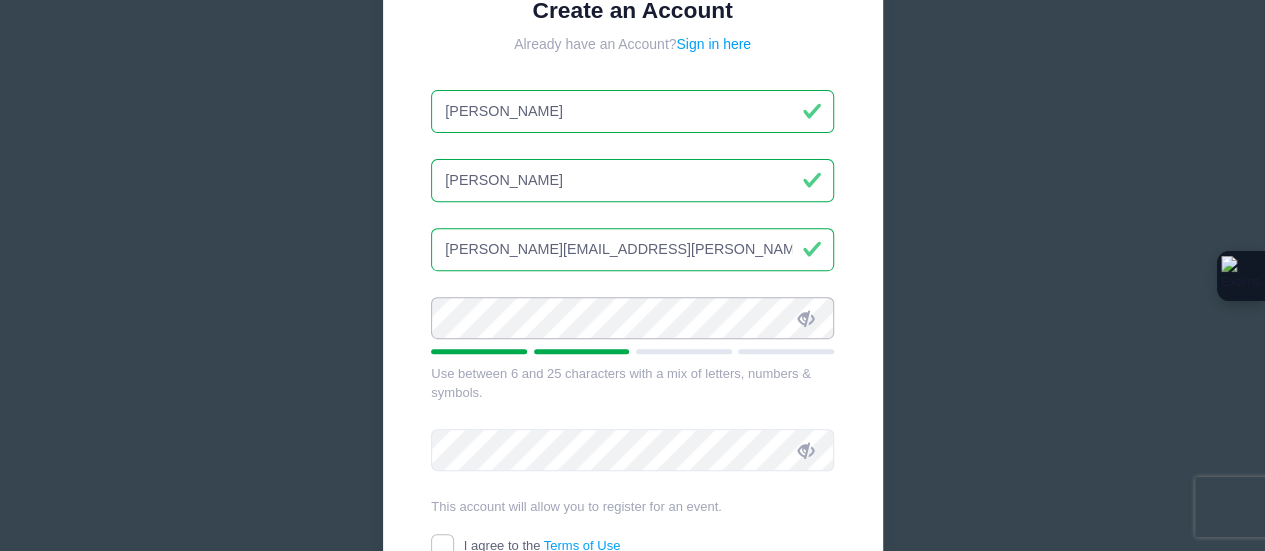 scroll, scrollTop: 408, scrollLeft: 0, axis: vertical 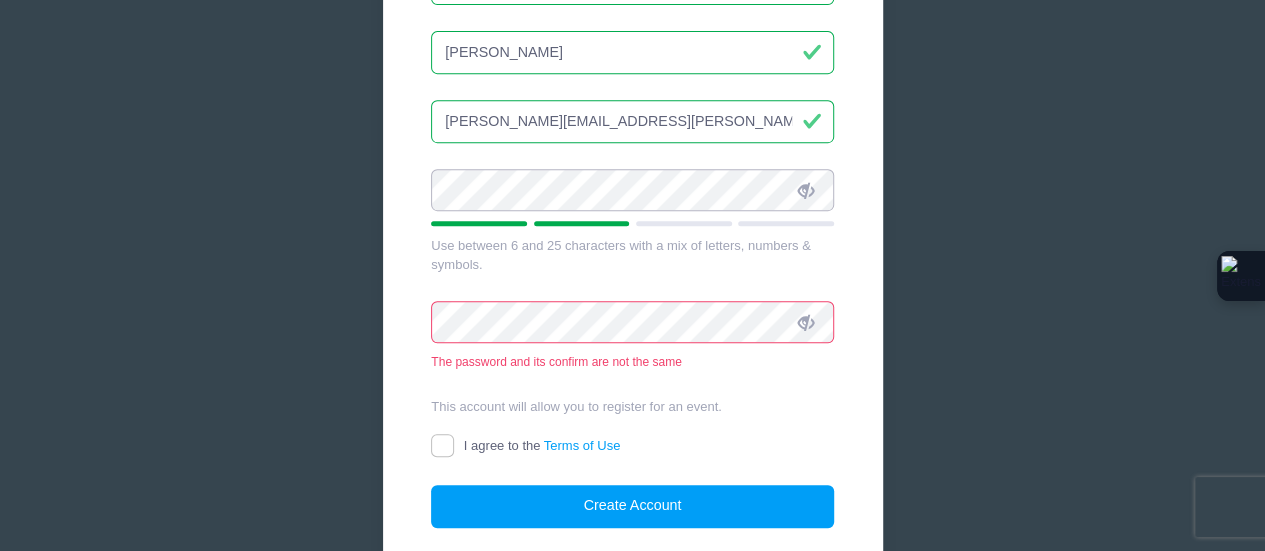 click on "D3 Midwest Lacrosse Showcase
Create an Account
Already have an Account?
Sign in here
Luke
Weidner
Luke.weidner@outlook.com" at bounding box center (633, 125) 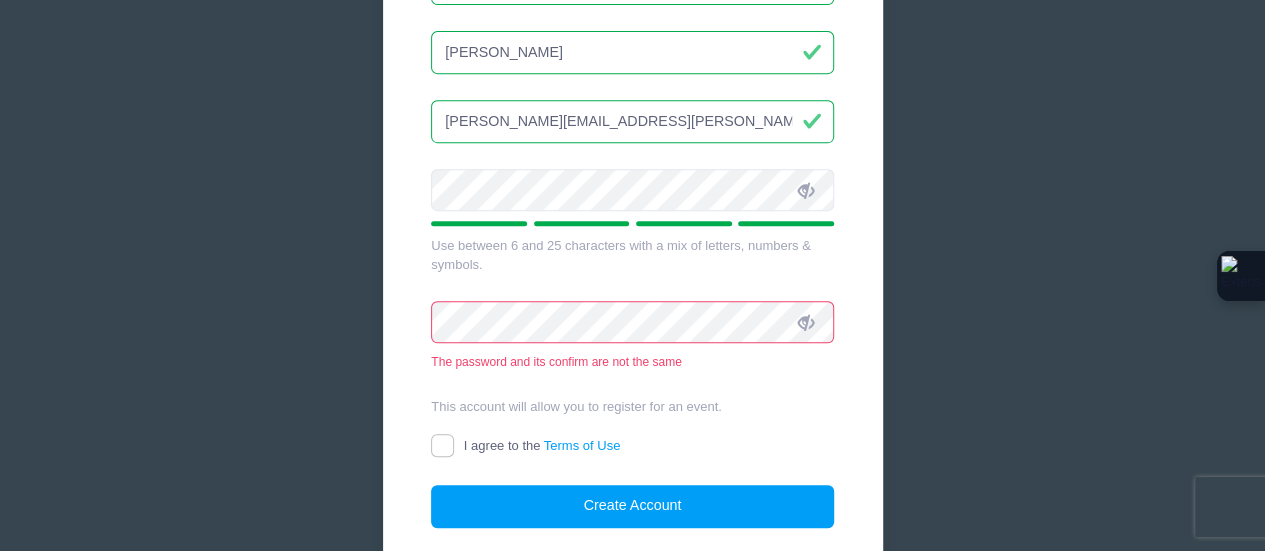 click on "D3 Midwest Lacrosse Showcase
Create an Account
Already have an Account?
Sign in here
Luke
Weidner
Luke.weidner@outlook.com" at bounding box center [633, 125] 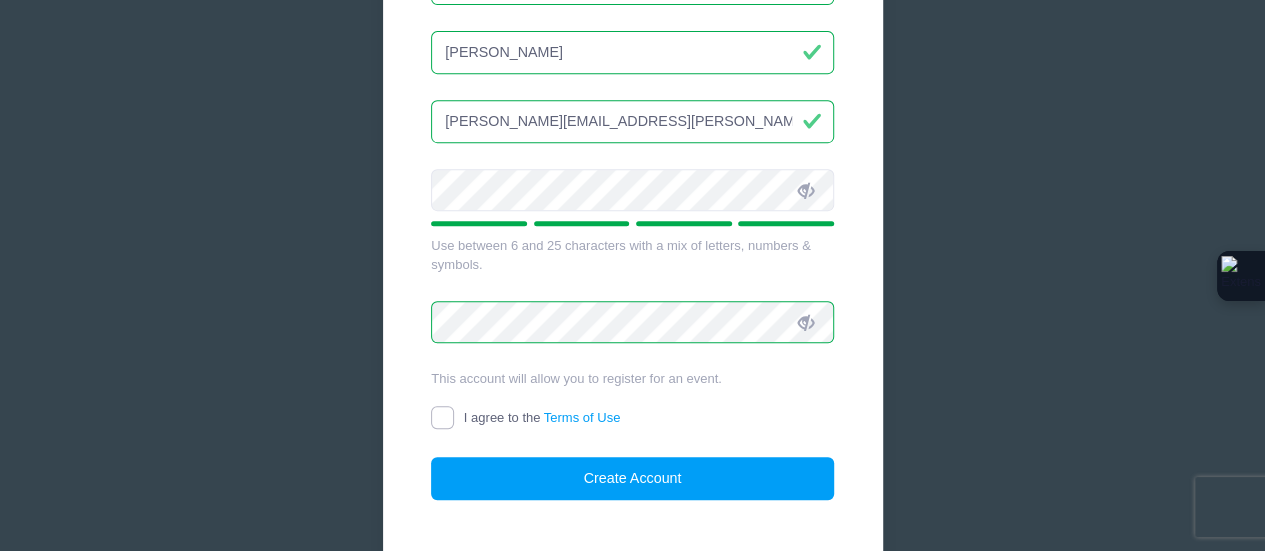 click on "I agree to the
Terms of Use" at bounding box center (442, 417) 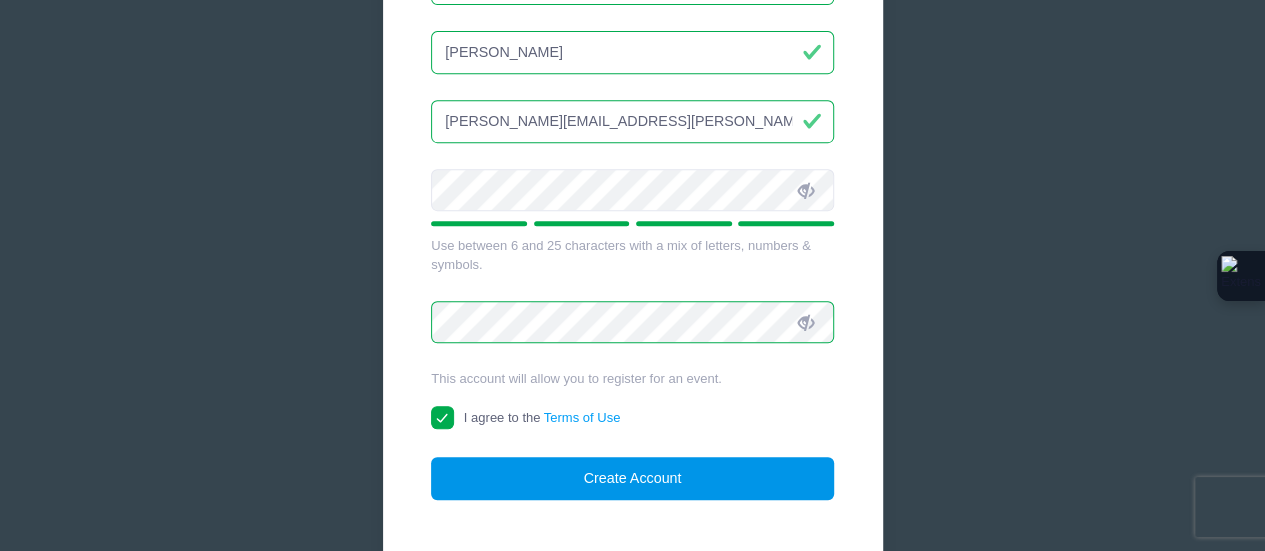 click on "Create Account" at bounding box center [632, 478] 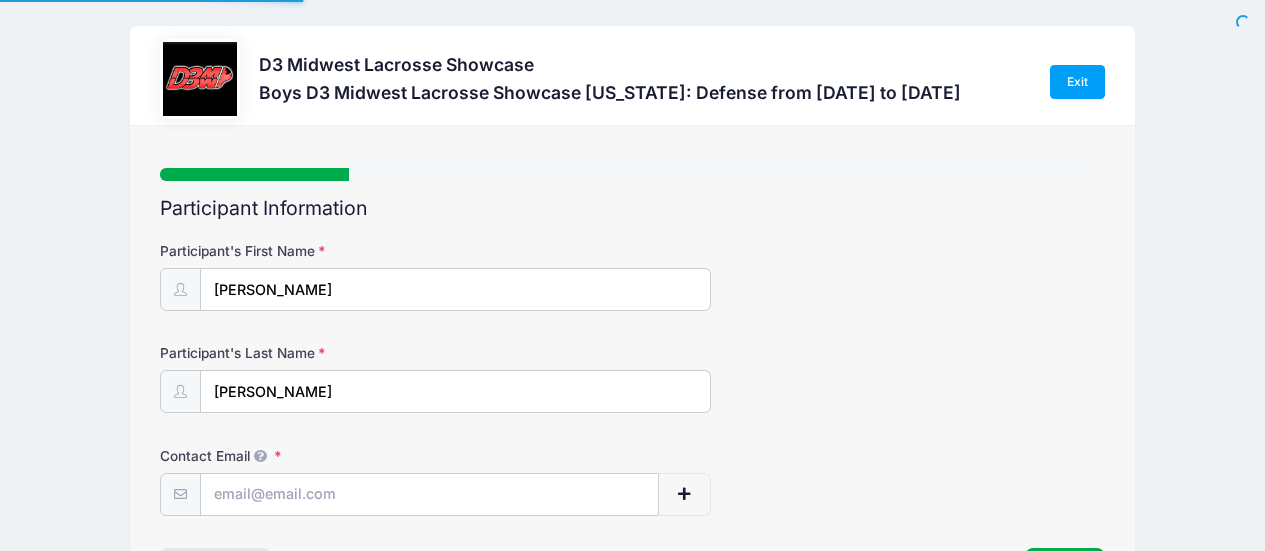 scroll, scrollTop: 0, scrollLeft: 0, axis: both 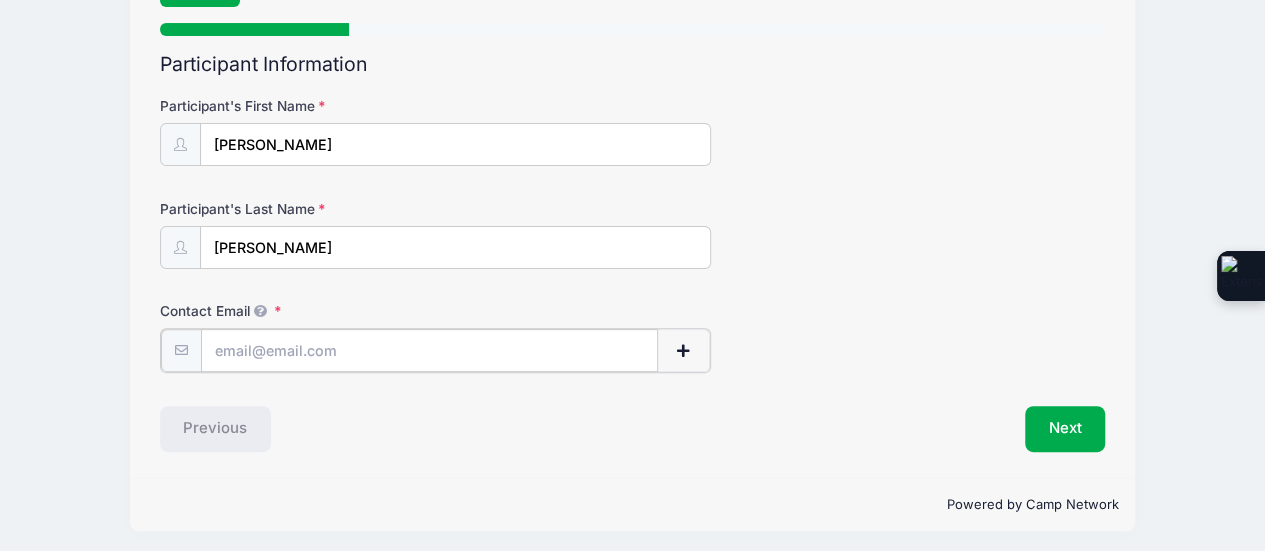 click on "Contact Email" at bounding box center (430, 350) 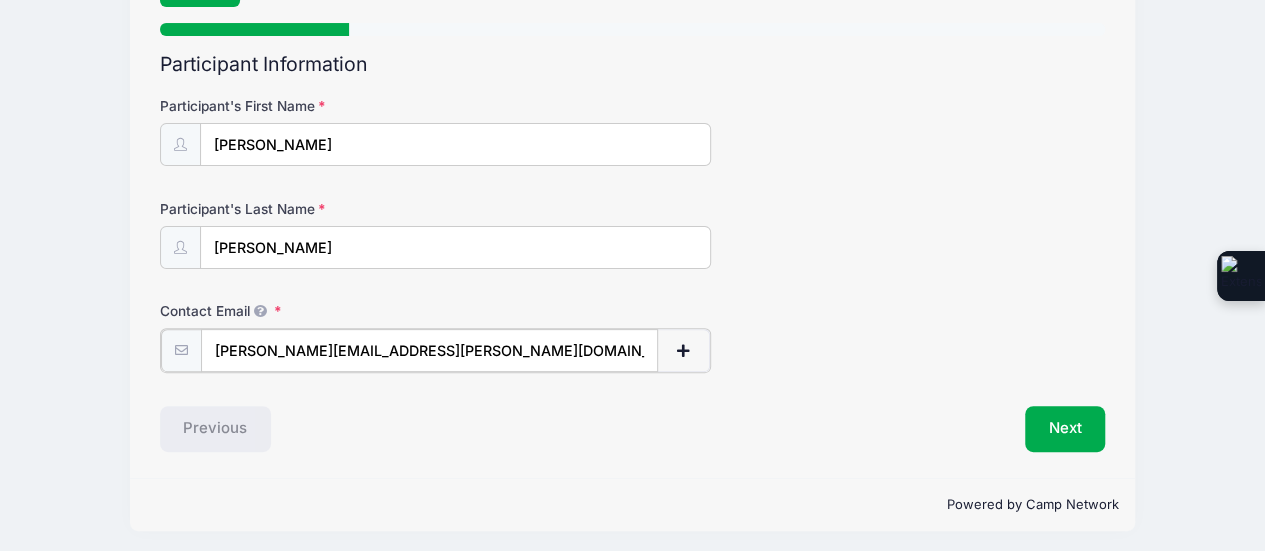 type on "[PERSON_NAME][EMAIL_ADDRESS][PERSON_NAME][DOMAIN_NAME]" 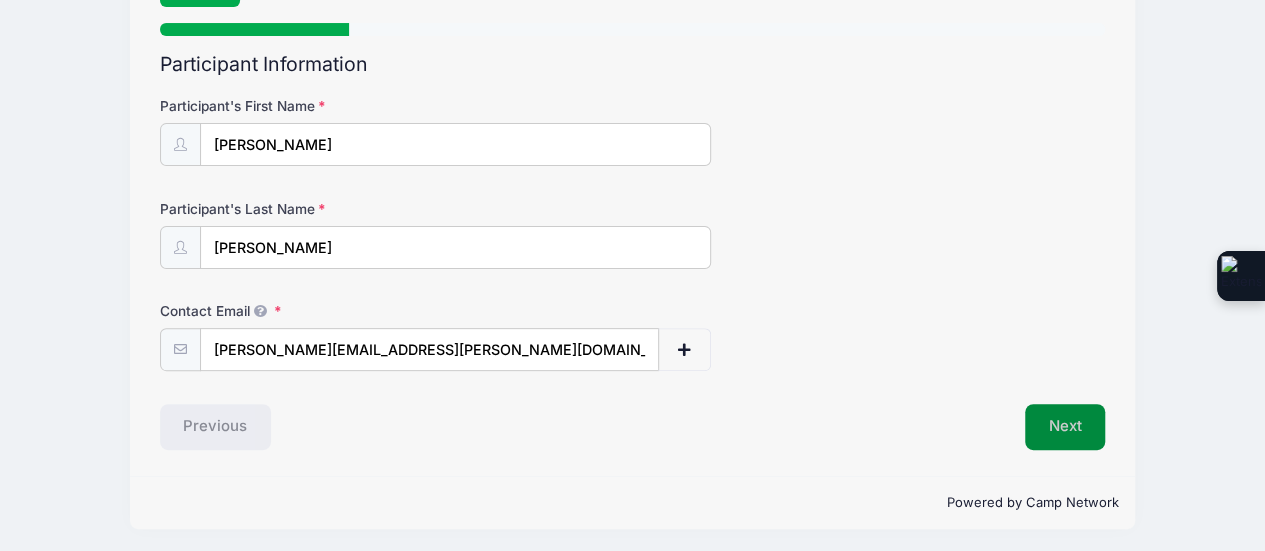 click on "Next" at bounding box center [1065, 427] 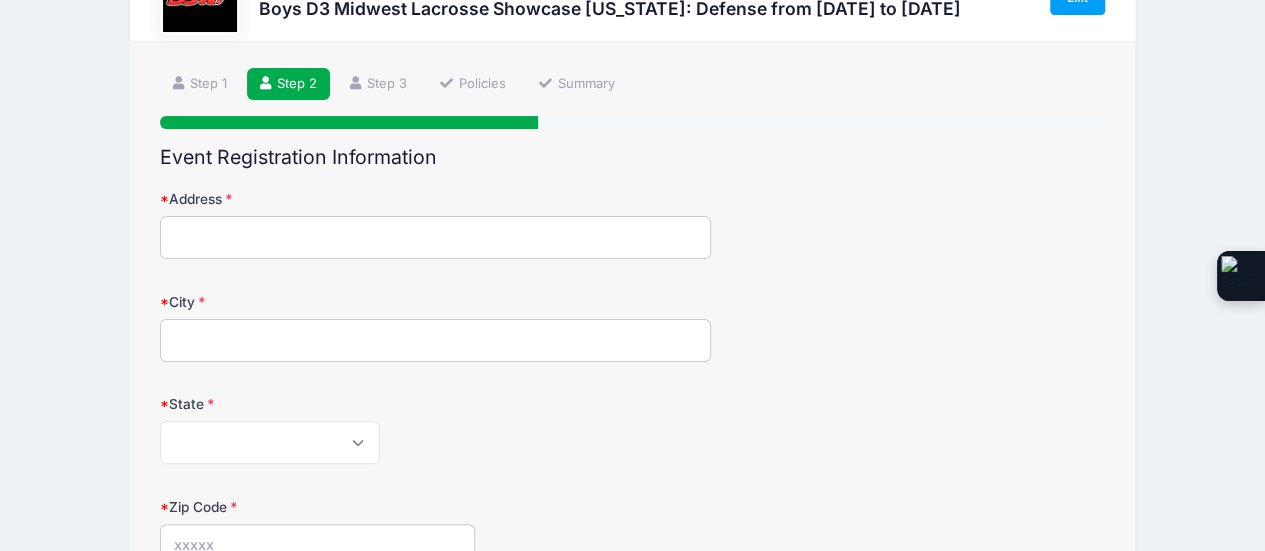 scroll, scrollTop: 0, scrollLeft: 0, axis: both 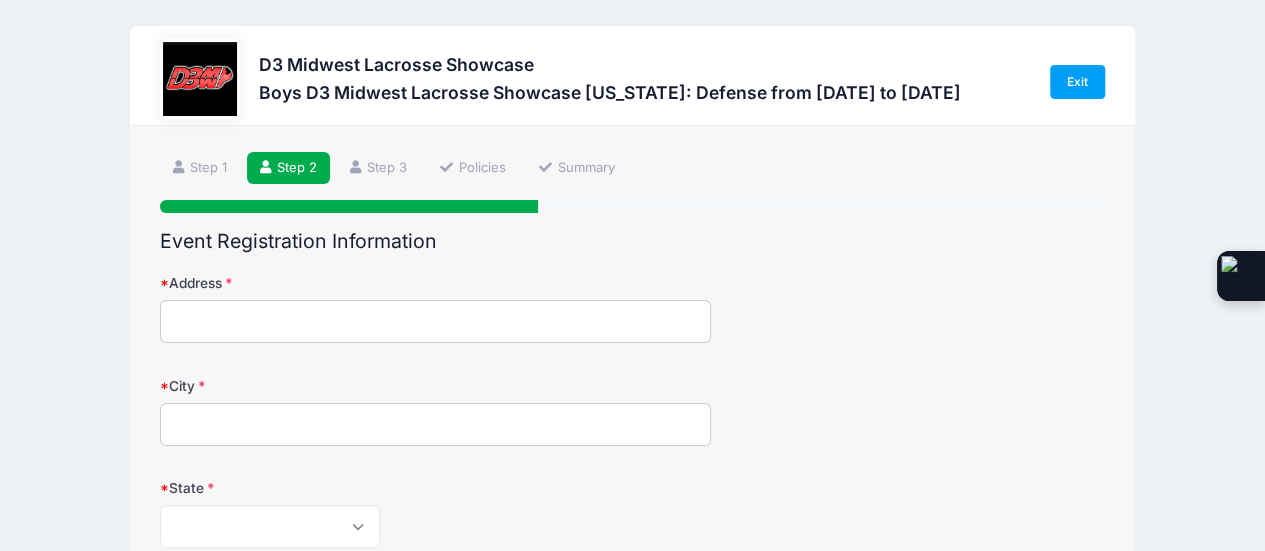 click on "Address" at bounding box center (633, 308) 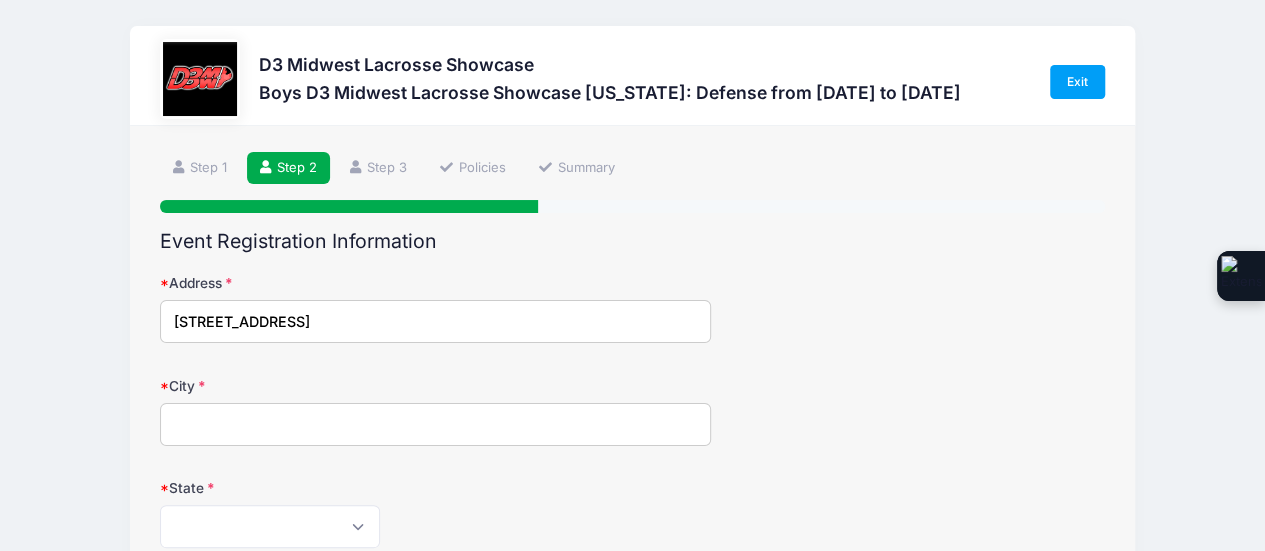click on "6838 N. Ottawa Aver" at bounding box center [436, 321] 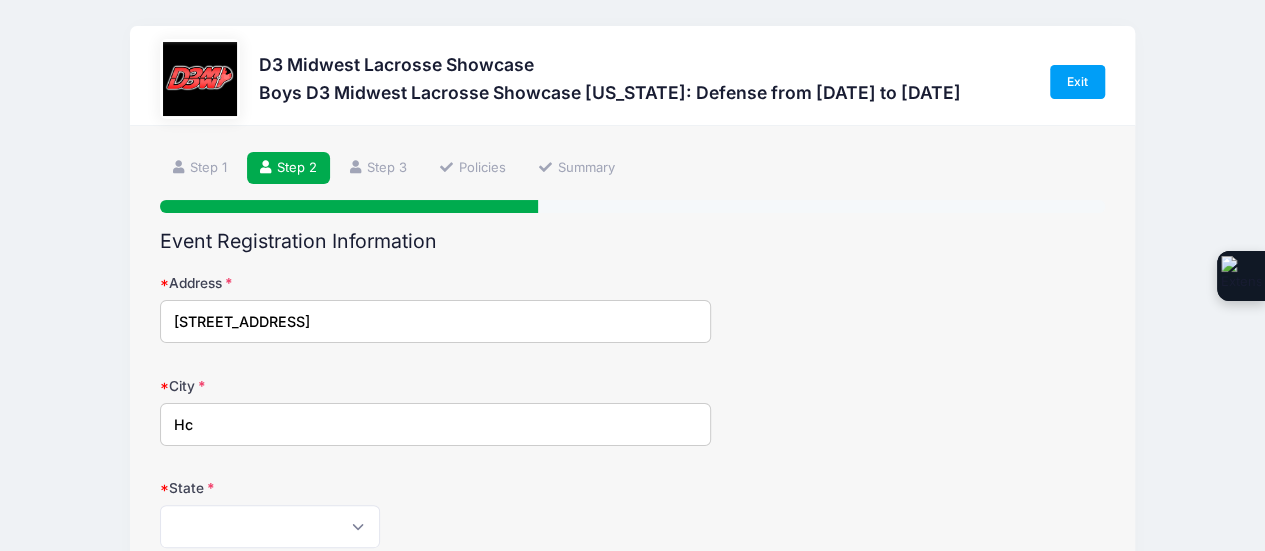 type on "H" 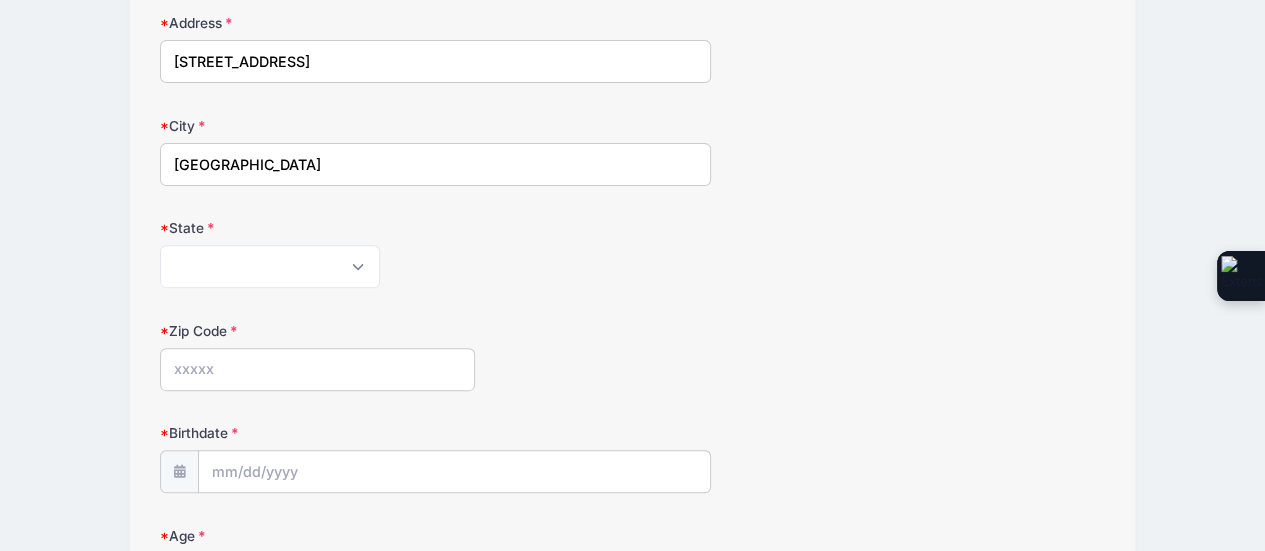 scroll, scrollTop: 326, scrollLeft: 0, axis: vertical 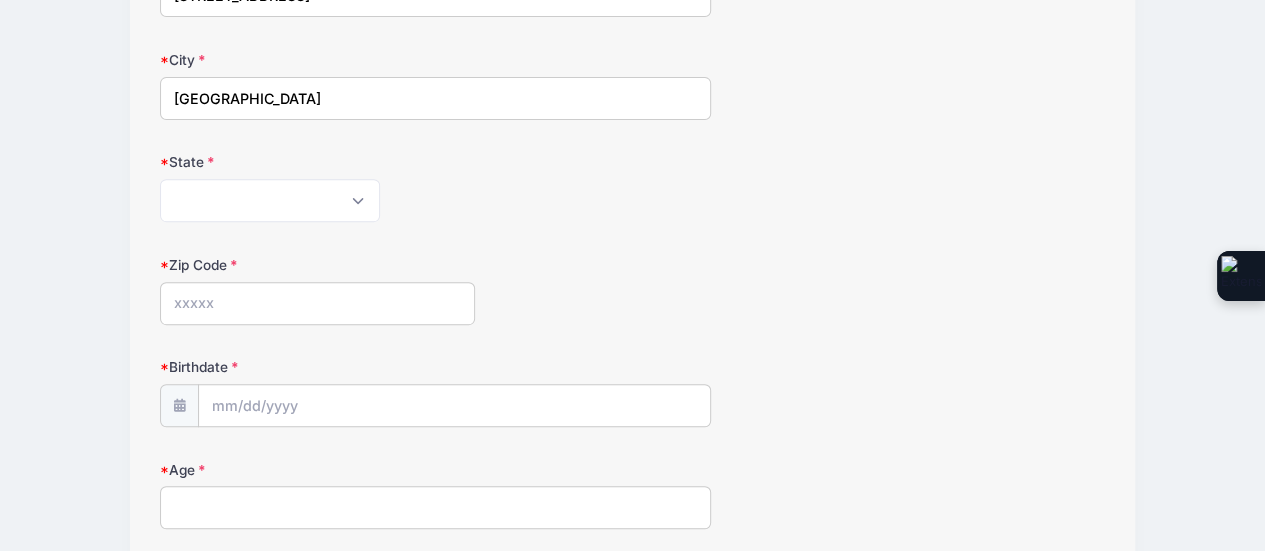 type on "Chicago" 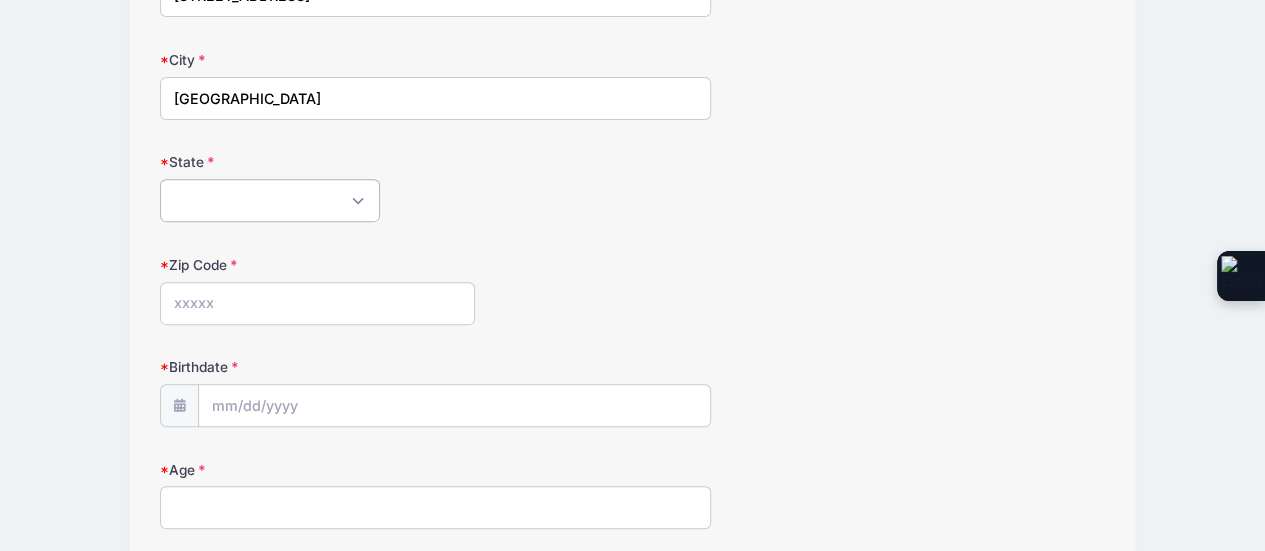 click on "Alabama Alaska American Samoa Arizona Arkansas Armed Forces Africa Armed Forces Americas Armed Forces Canada Armed Forces Europe Armed Forces Middle East Armed Forces Pacific California Colorado Connecticut Delaware District of Columbia Federated States Of Micronesia Florida Georgia Guam Hawaii Idaho Illinois Indiana Iowa Kansas Kentucky Louisiana Maine Marshall Islands Maryland Massachusetts Michigan Minnesota Mississippi Missouri Montana Nebraska Nevada New Hampshire New Jersey New Mexico New York North Carolina North Dakota Northern Mariana Islands Ohio Oklahoma Oregon Palau Pennsylvania Puerto Rico Rhode Island South Carolina South Dakota Tennessee Texas Utah Vermont Virgin Islands Virginia Washington West Virginia Wisconsin Wyoming Other-Canada Other" at bounding box center [270, 200] 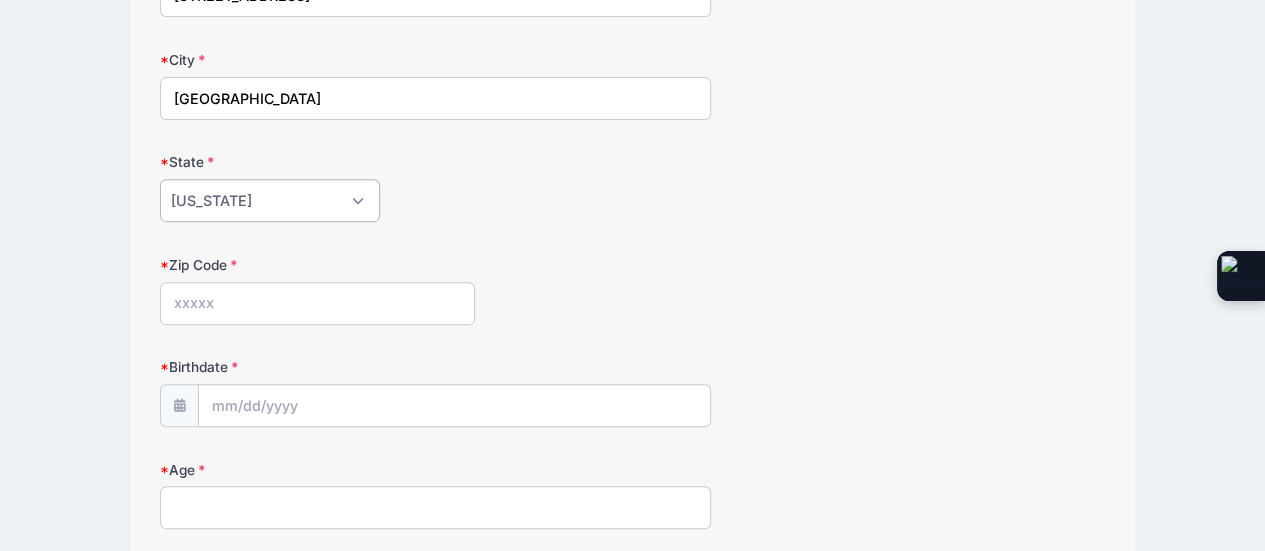 click on "Alabama Alaska American Samoa Arizona Arkansas Armed Forces Africa Armed Forces Americas Armed Forces Canada Armed Forces Europe Armed Forces Middle East Armed Forces Pacific California Colorado Connecticut Delaware District of Columbia Federated States Of Micronesia Florida Georgia Guam Hawaii Idaho Illinois Indiana Iowa Kansas Kentucky Louisiana Maine Marshall Islands Maryland Massachusetts Michigan Minnesota Mississippi Missouri Montana Nebraska Nevada New Hampshire New Jersey New Mexico New York North Carolina North Dakota Northern Mariana Islands Ohio Oklahoma Oregon Palau Pennsylvania Puerto Rico Rhode Island South Carolina South Dakota Tennessee Texas Utah Vermont Virgin Islands Virginia Washington West Virginia Wisconsin Wyoming Other-Canada Other" at bounding box center [270, 200] 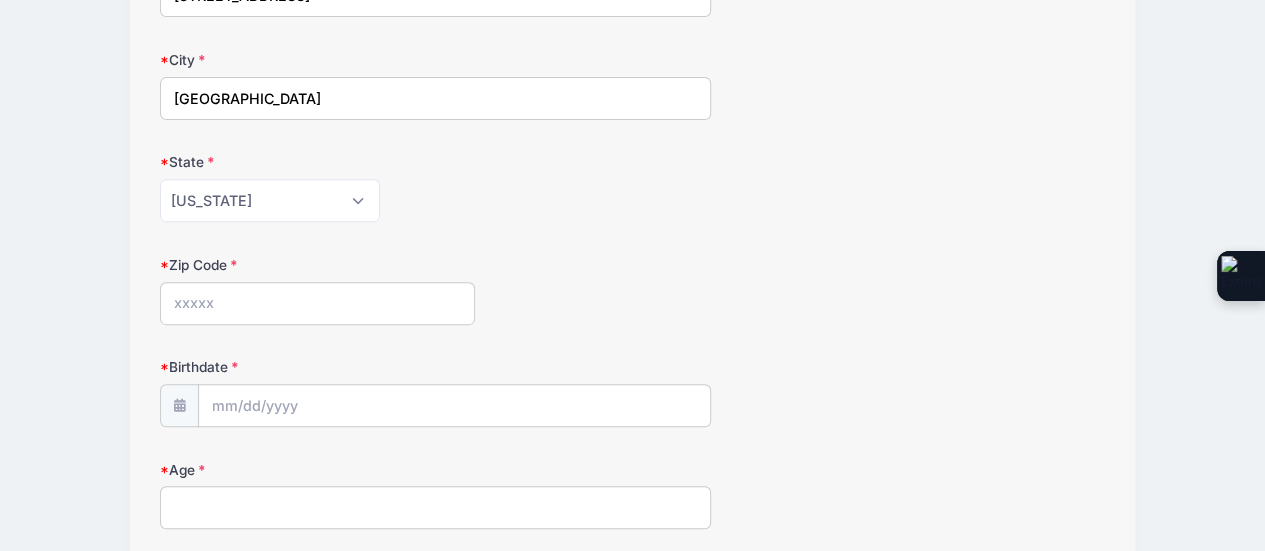 click on "Zip Code" at bounding box center (317, 303) 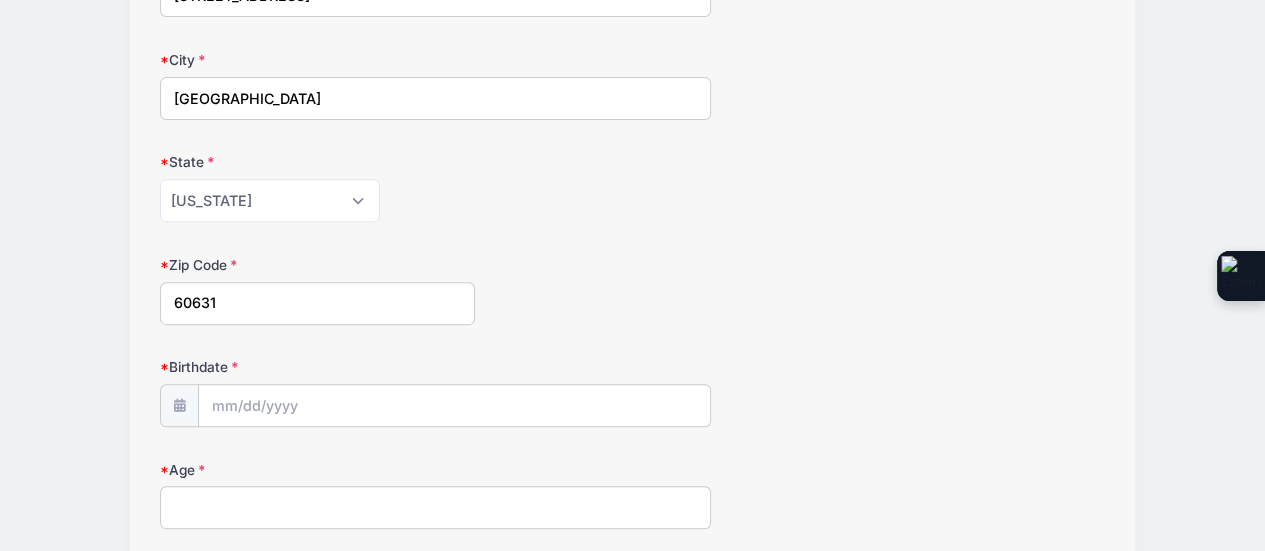 type on "60631" 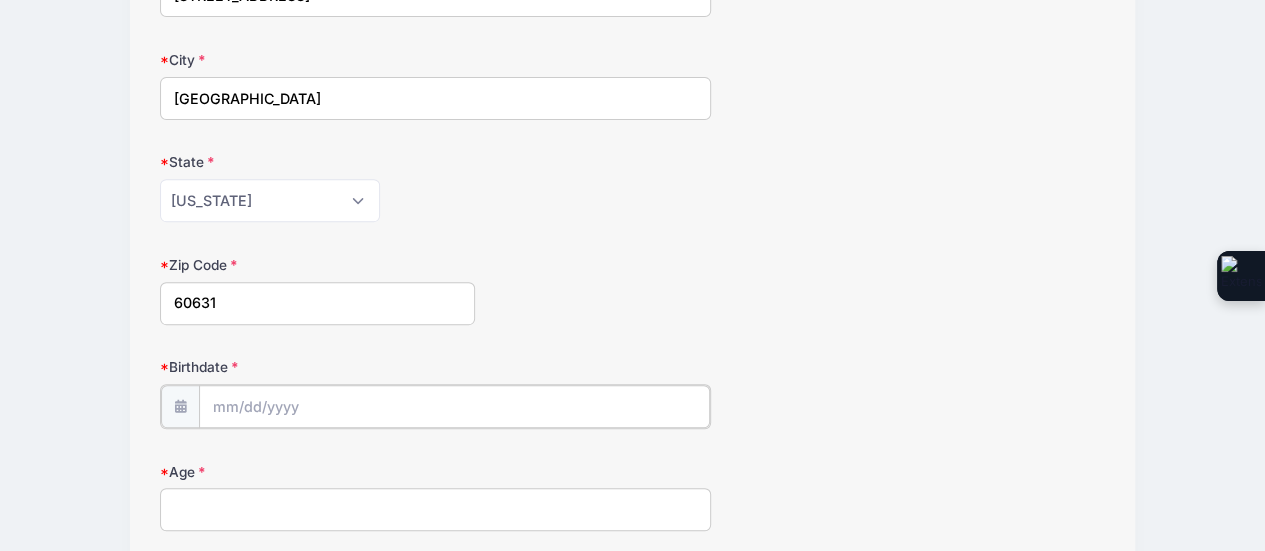 click on "Birthdate" at bounding box center [455, 406] 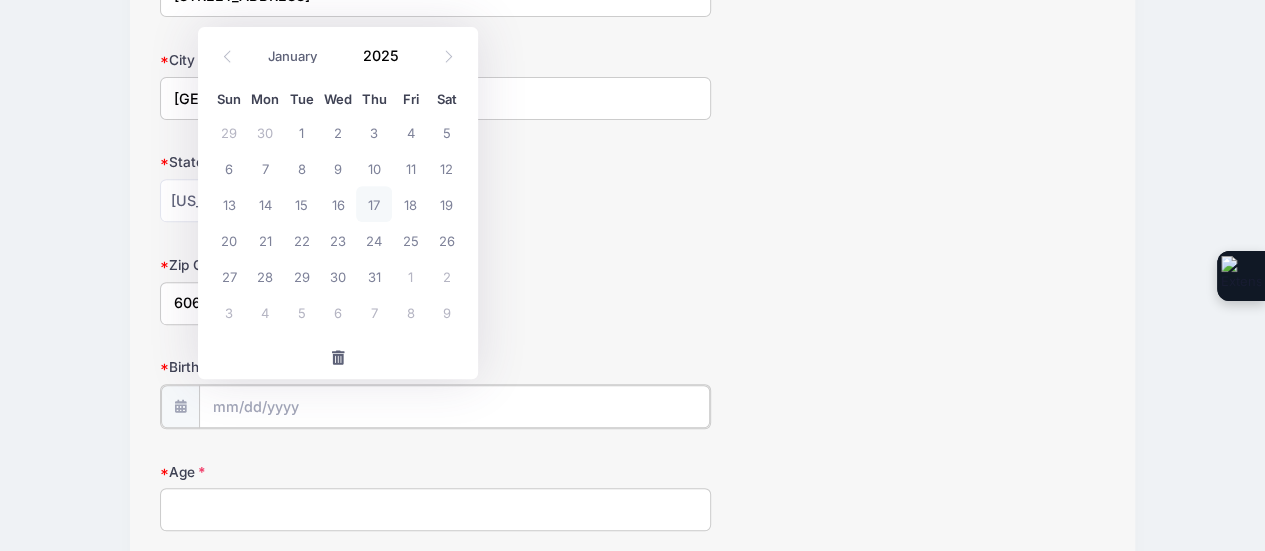 click on "Birthdate" at bounding box center [455, 406] 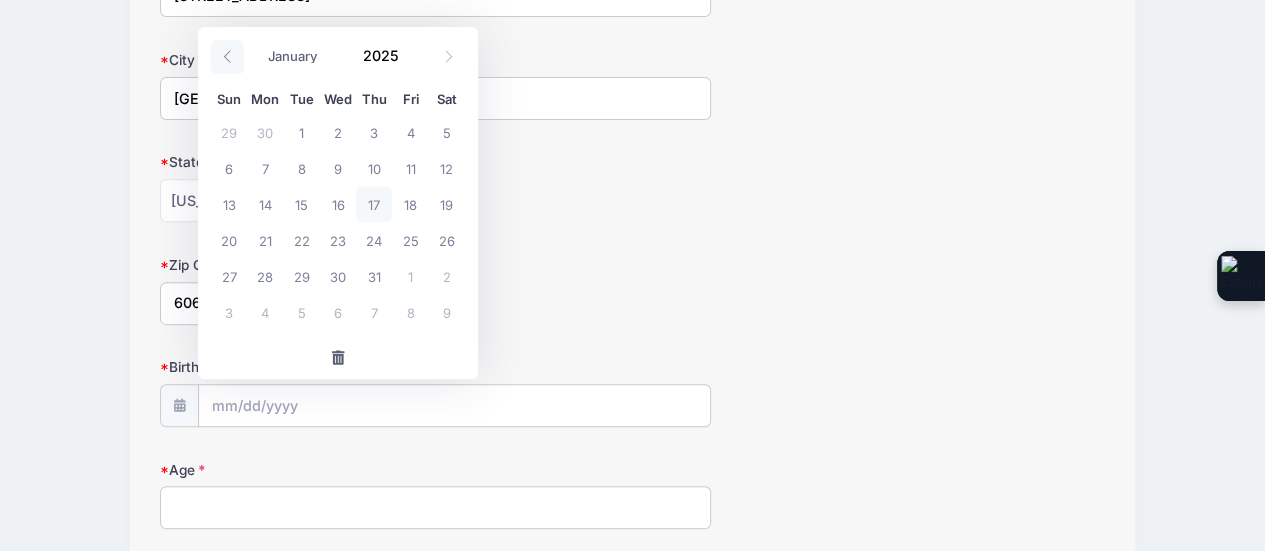 click at bounding box center (227, 57) 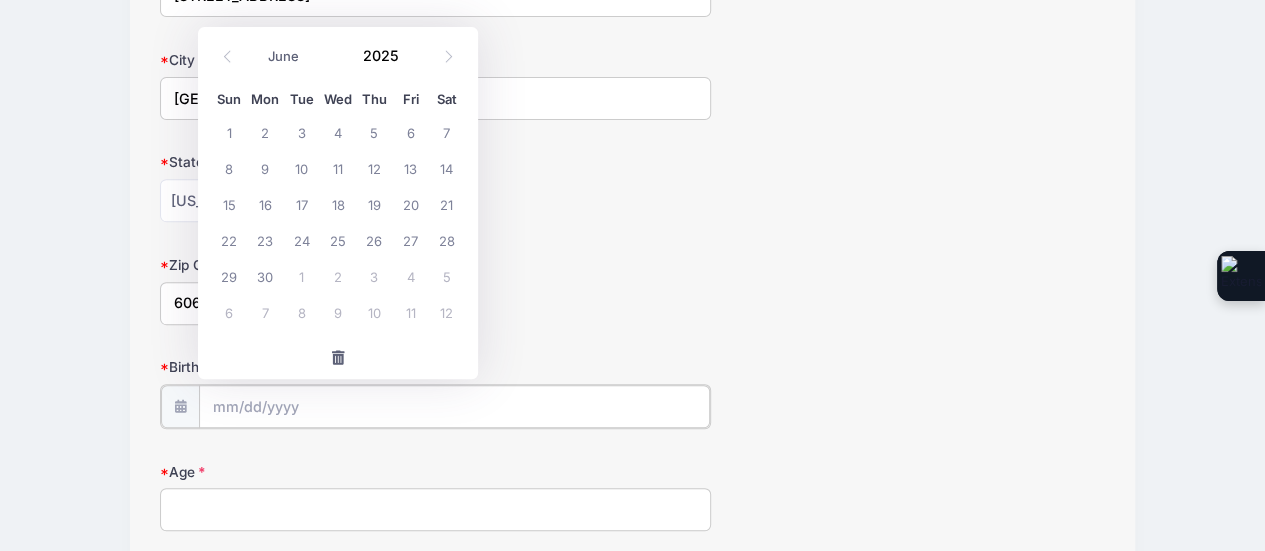 click on "Birthdate" at bounding box center (455, 406) 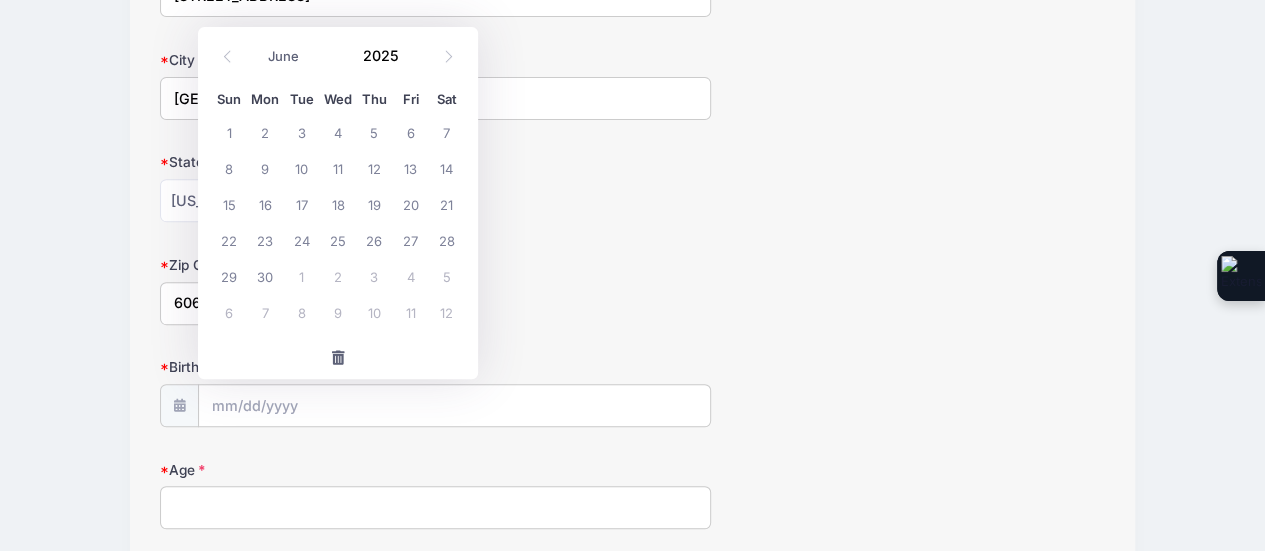 click on "Zip Code
60631" at bounding box center (633, 290) 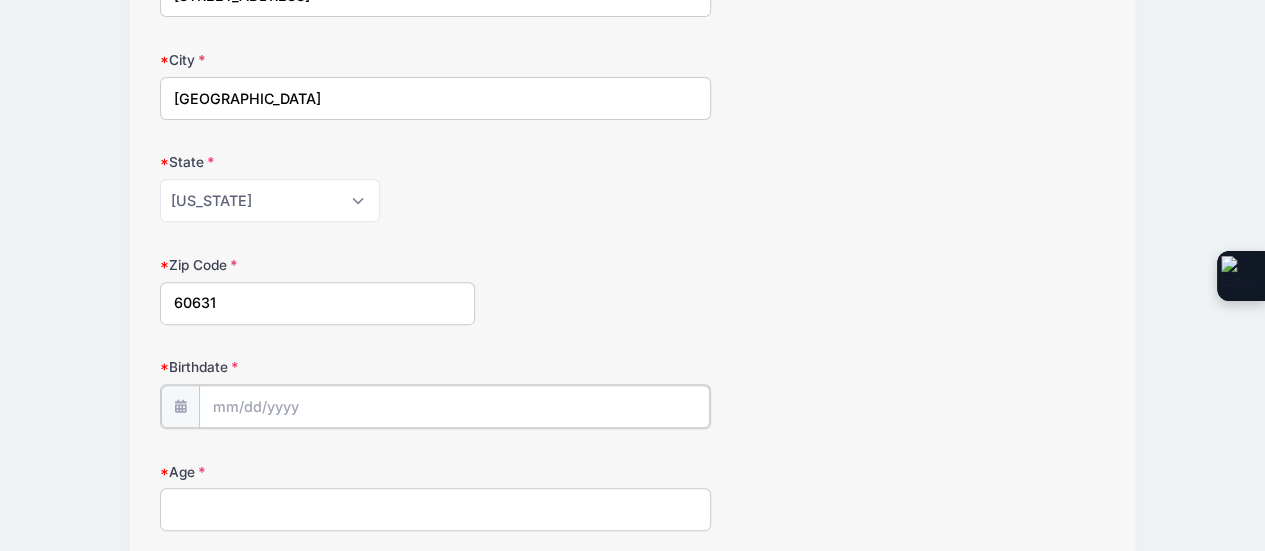 click on "Birthdate" at bounding box center (455, 406) 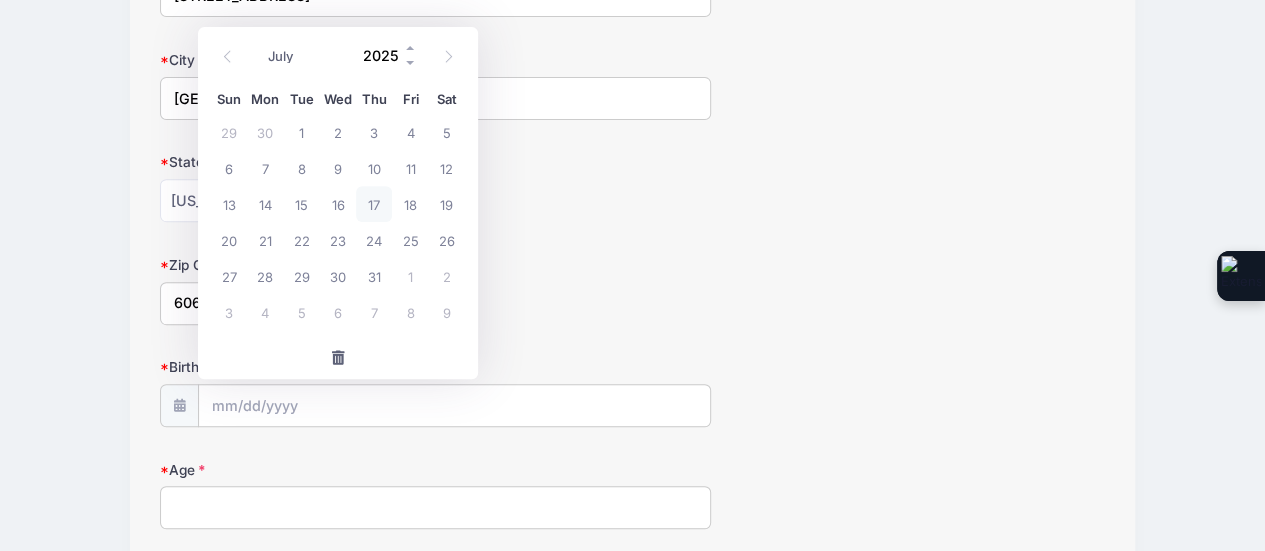 click on "2025" at bounding box center (385, 56) 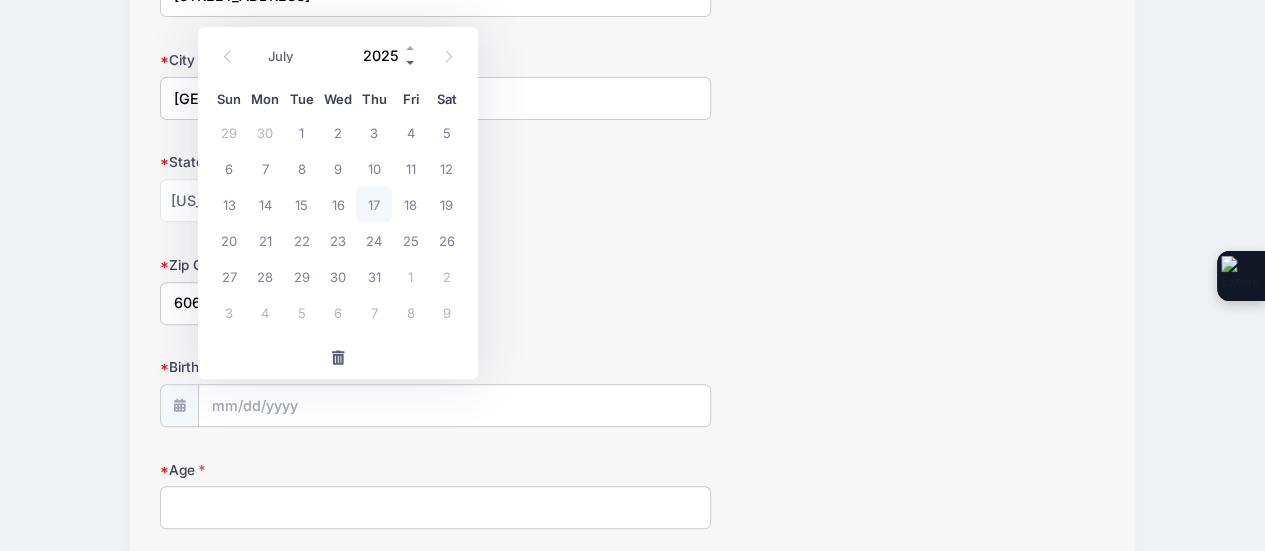 click at bounding box center (411, 63) 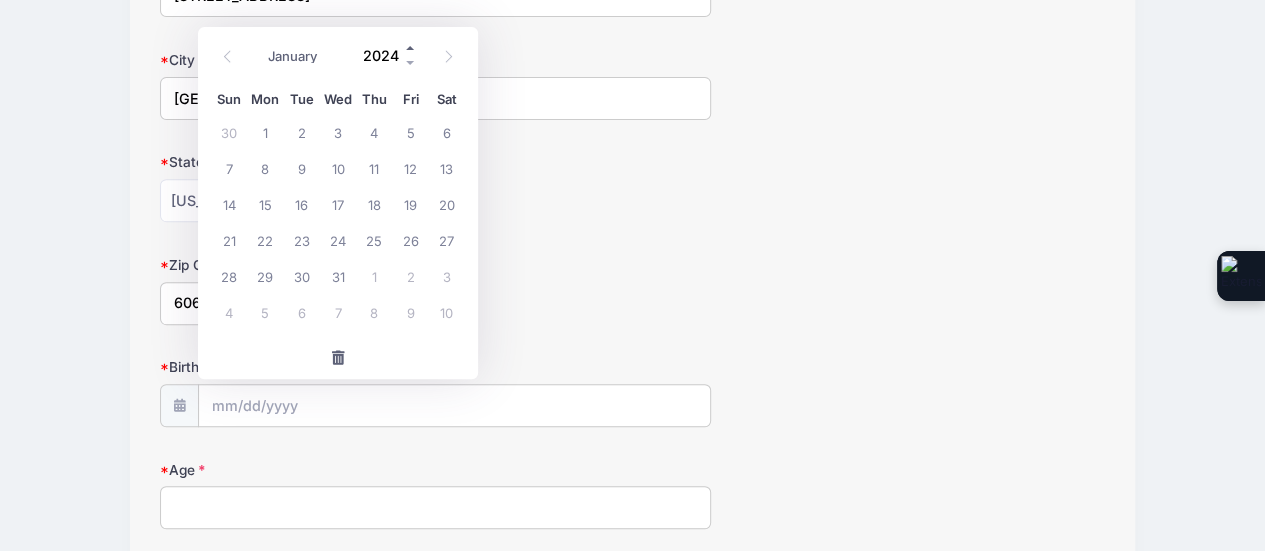 click at bounding box center (411, 48) 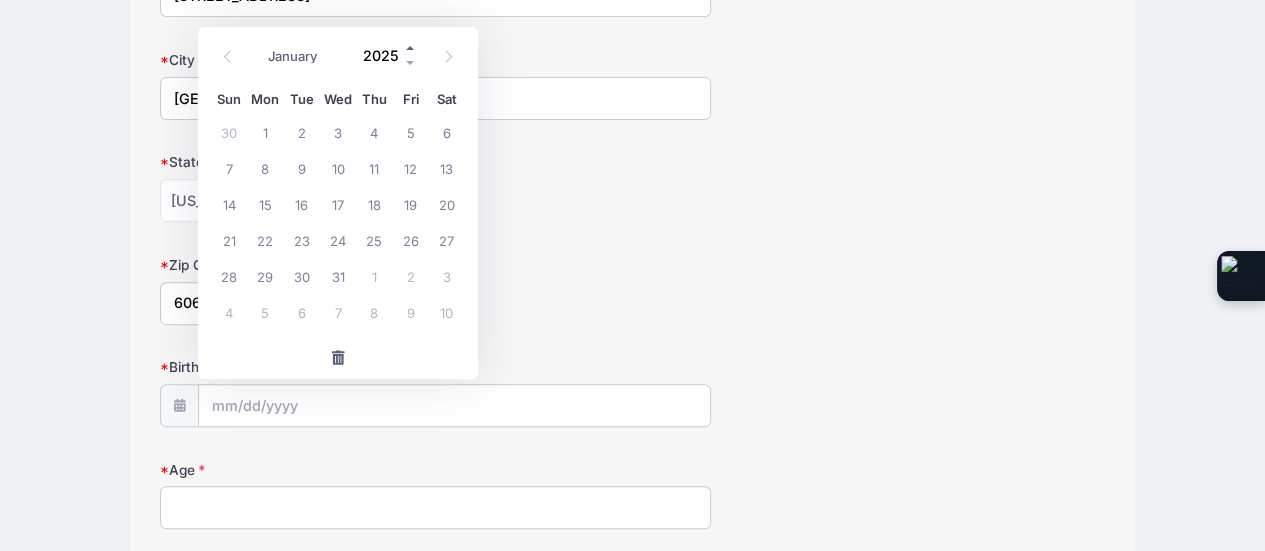 click at bounding box center (411, 48) 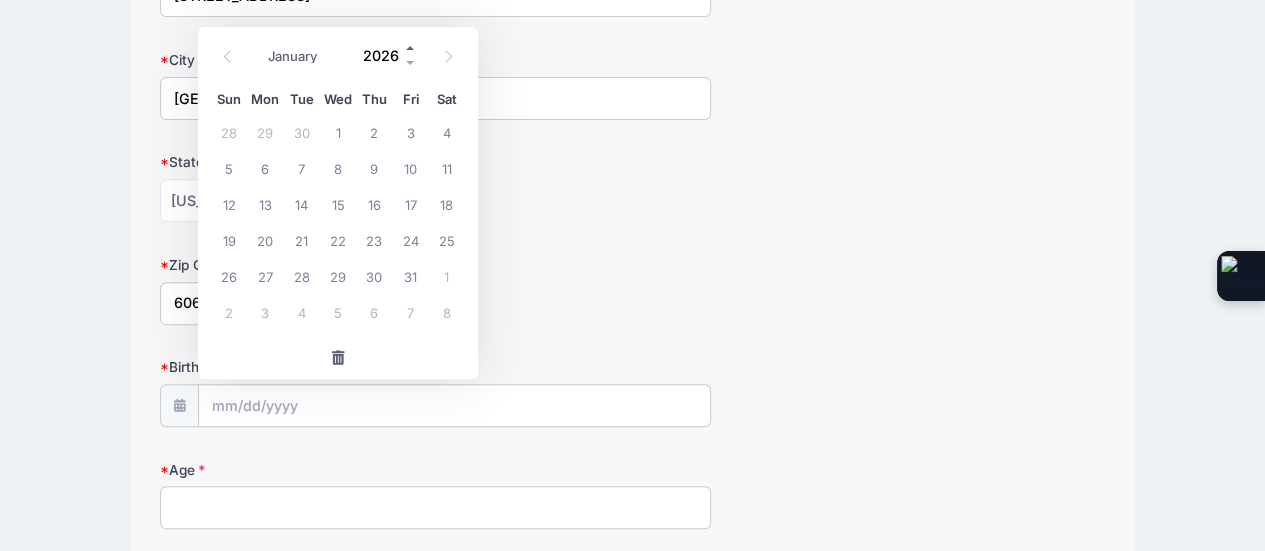 click at bounding box center (411, 48) 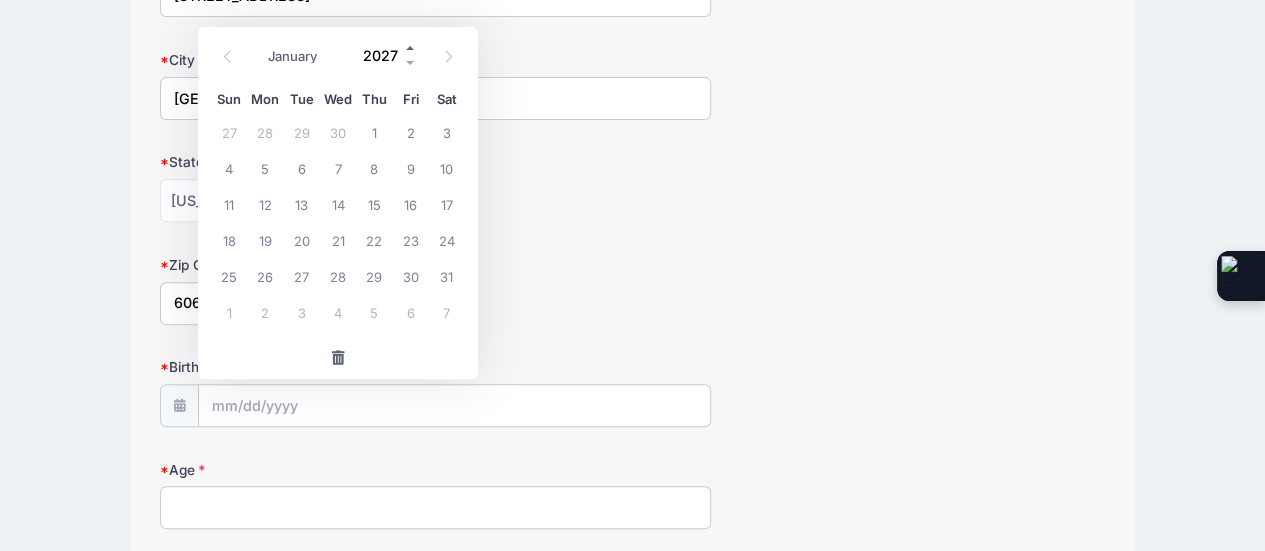 click at bounding box center [411, 48] 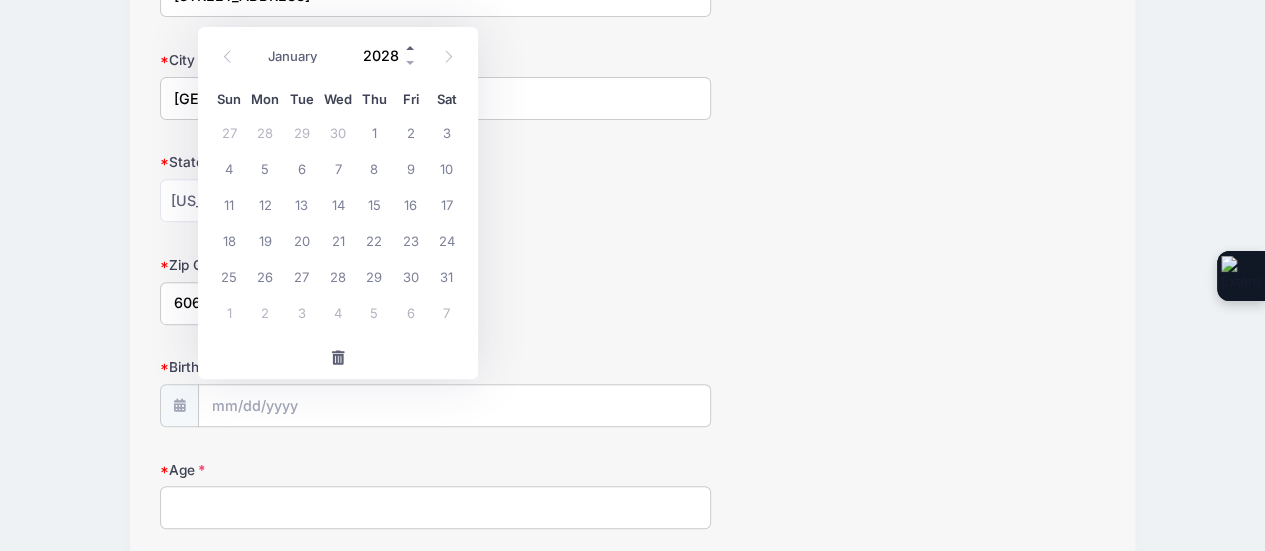 click at bounding box center (411, 48) 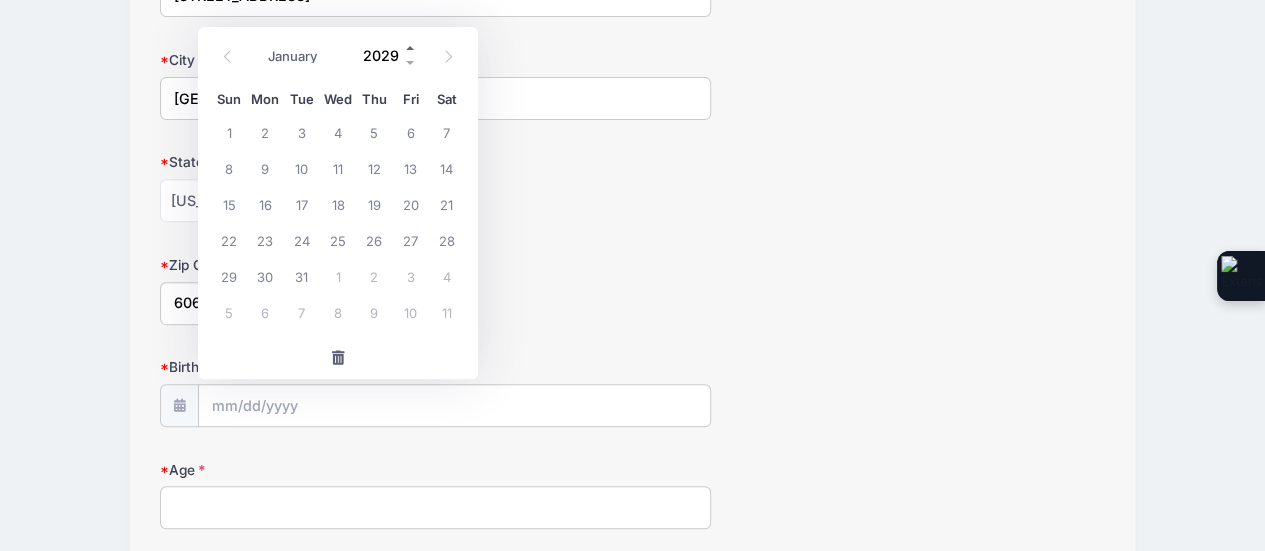 click at bounding box center (411, 48) 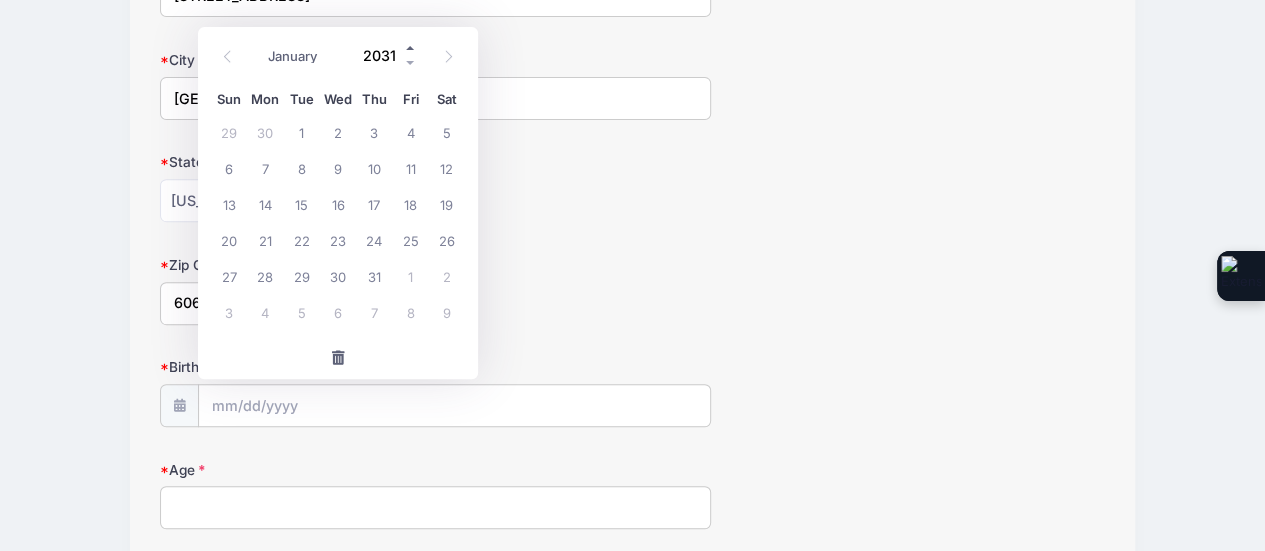 click at bounding box center (411, 48) 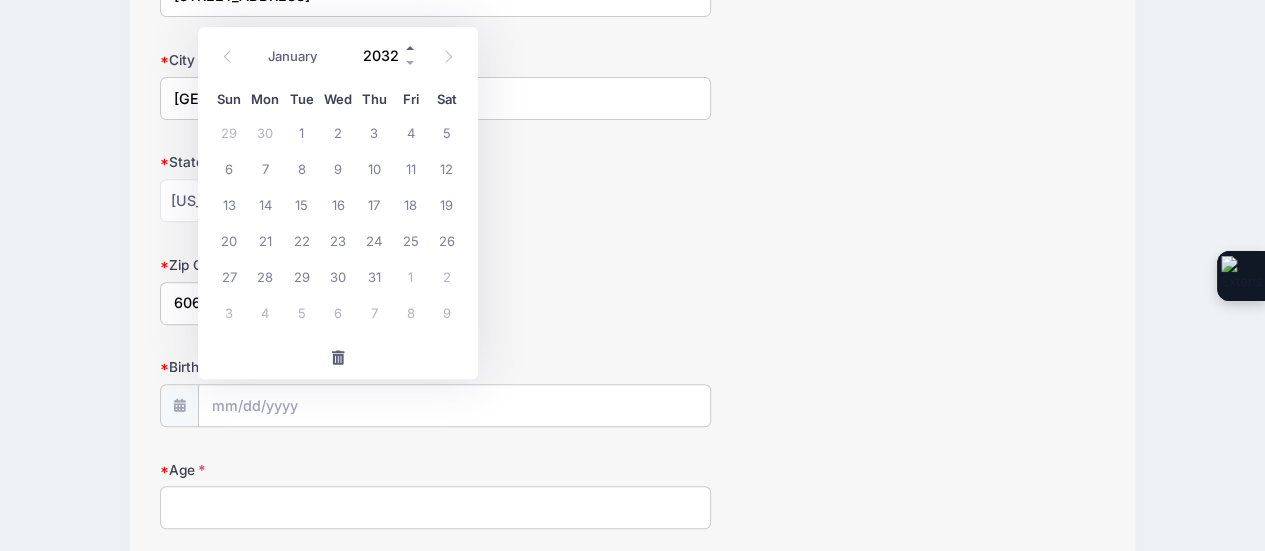click at bounding box center (411, 48) 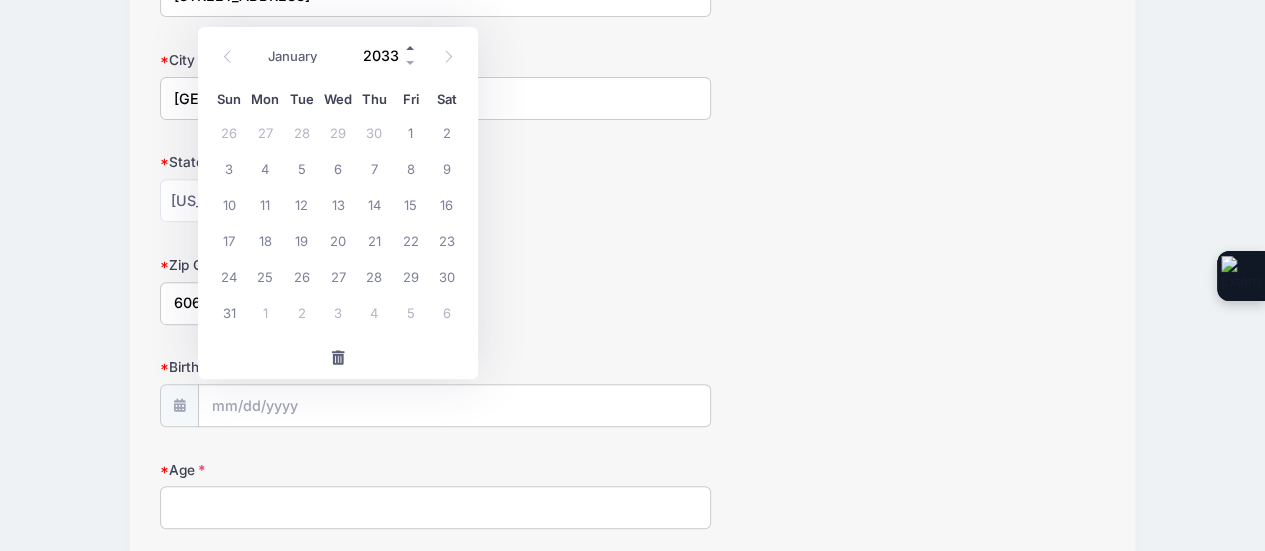 click at bounding box center [411, 48] 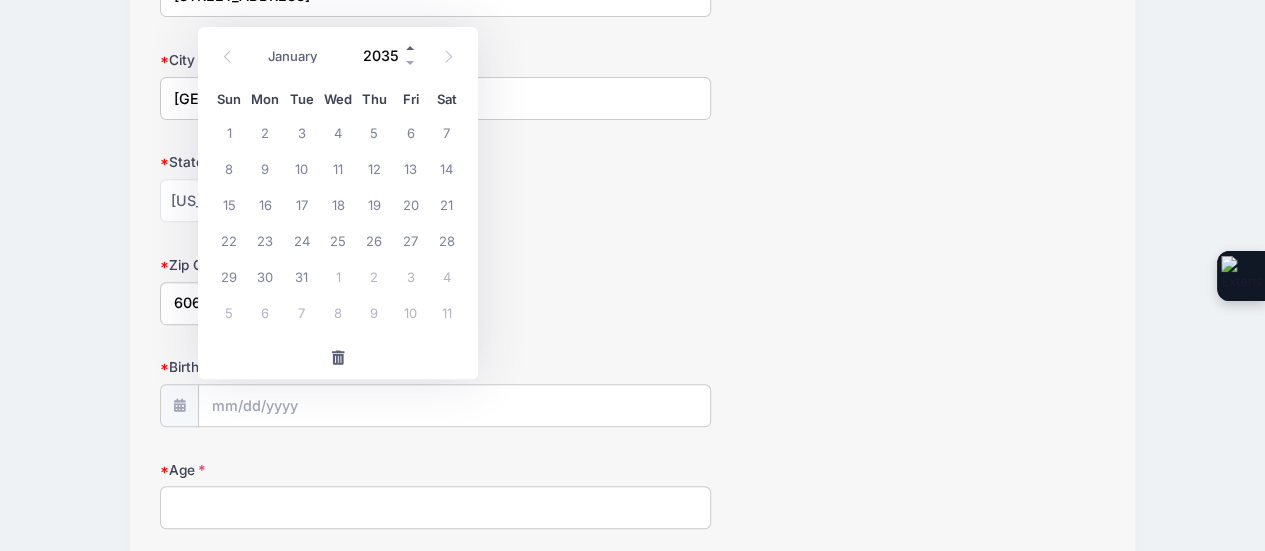 click at bounding box center (411, 48) 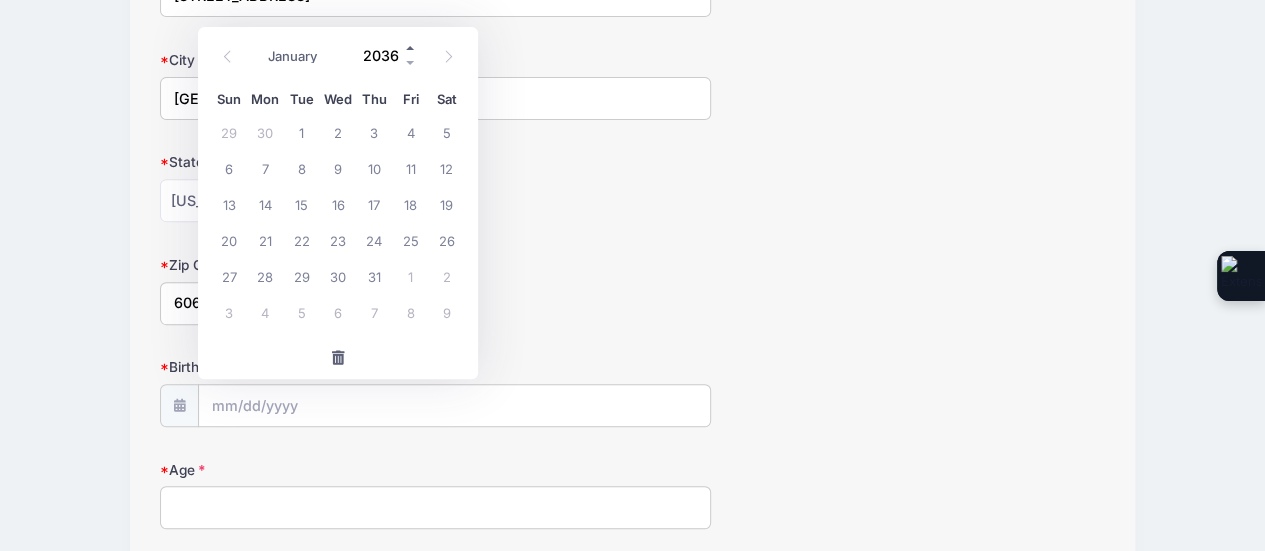 click at bounding box center (411, 48) 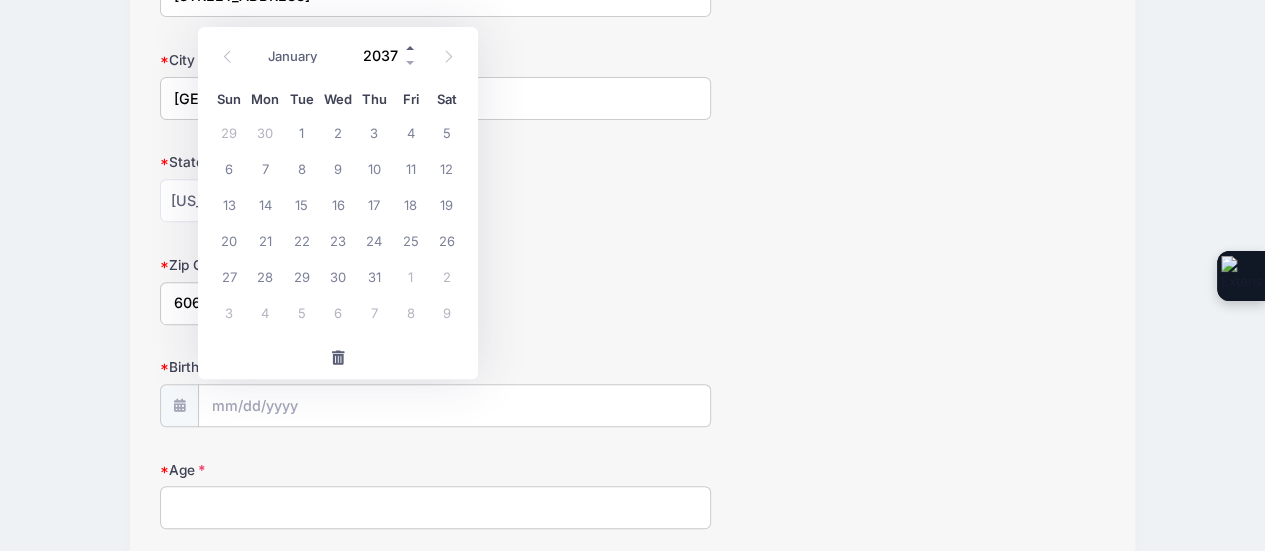 click at bounding box center (411, 48) 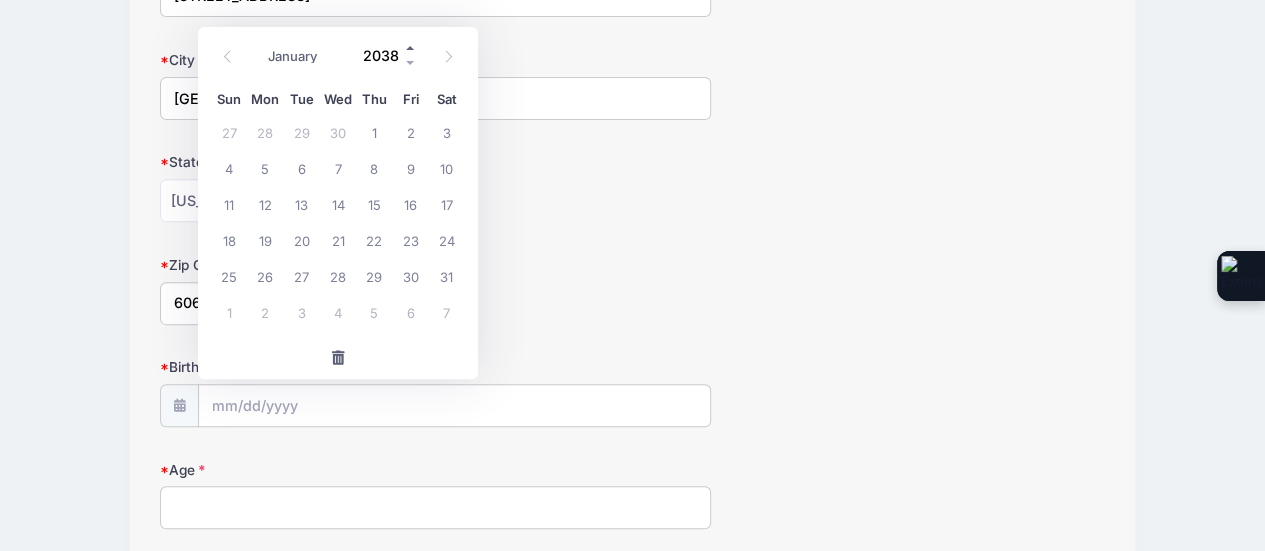 click at bounding box center [411, 48] 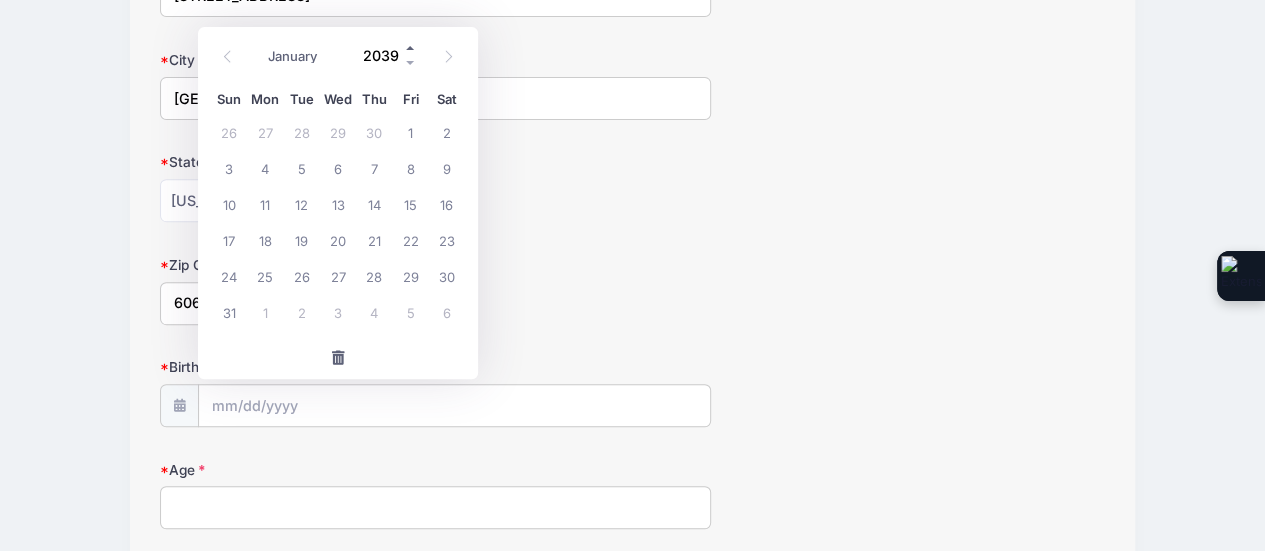 click at bounding box center [411, 48] 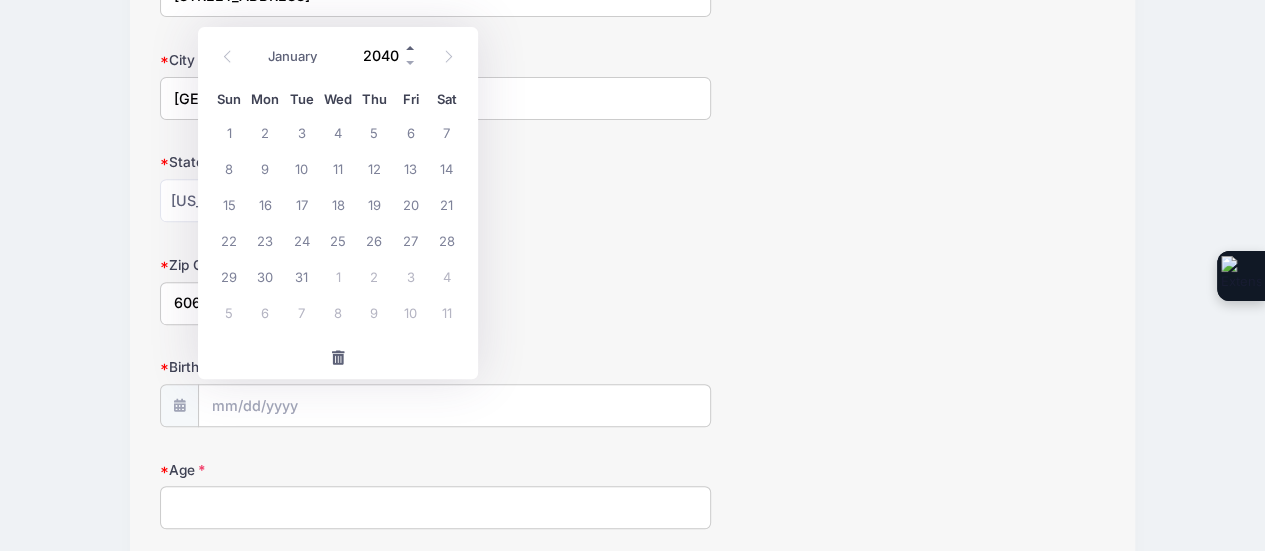 click at bounding box center (411, 48) 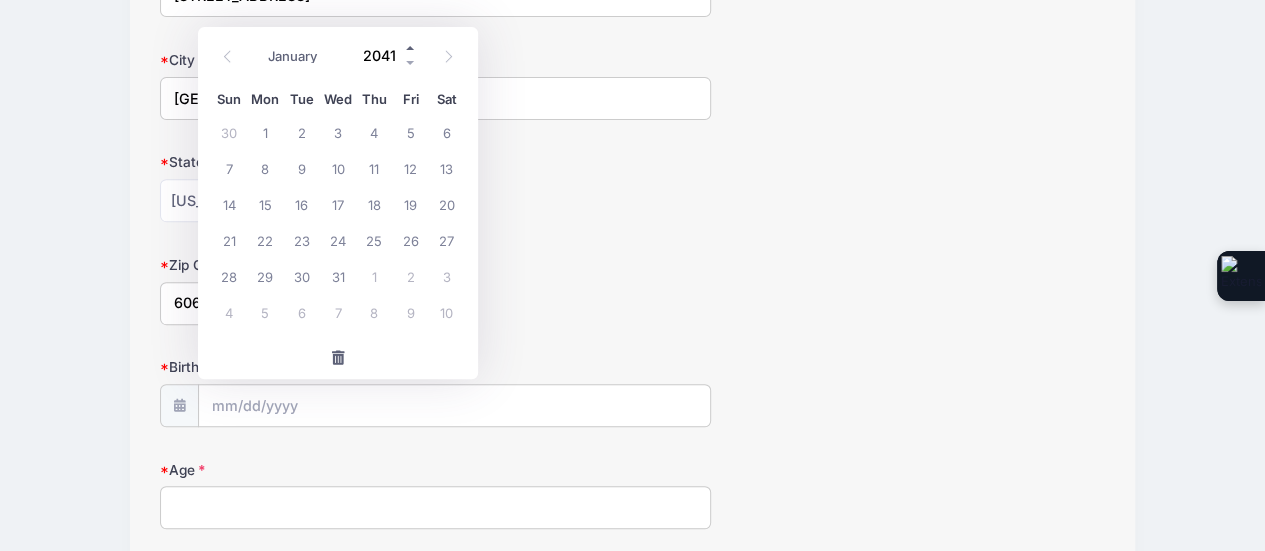 click at bounding box center (411, 48) 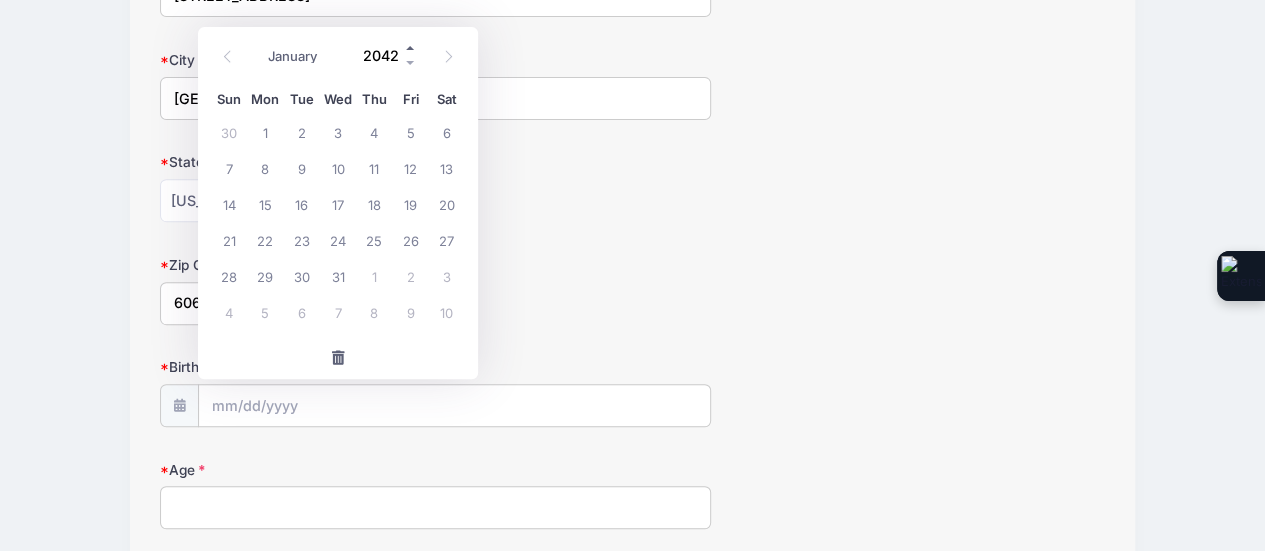 click at bounding box center [411, 48] 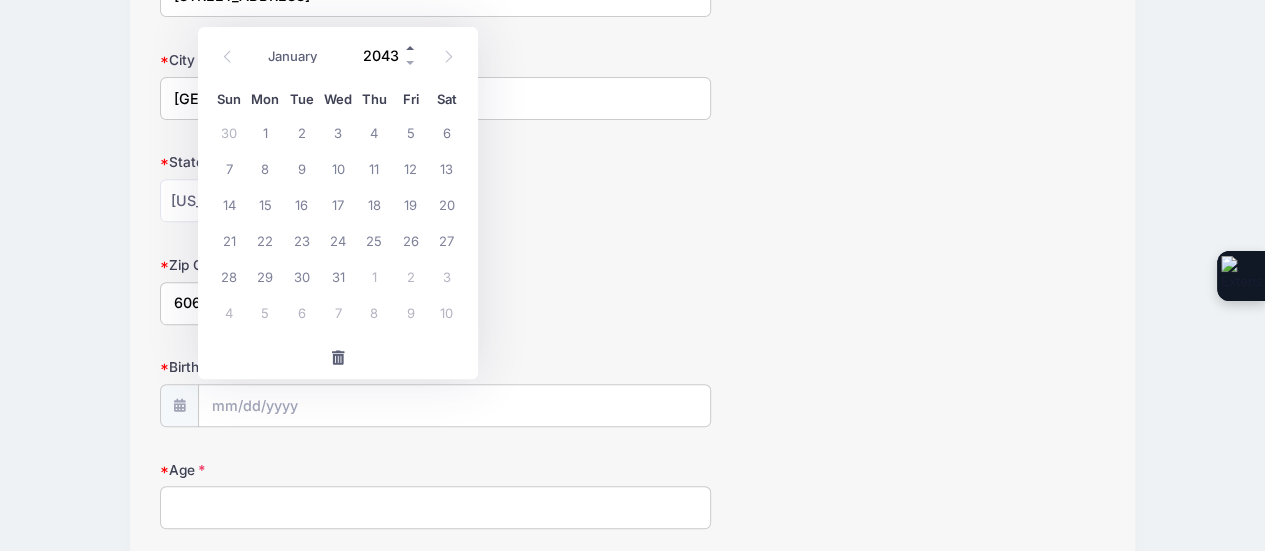 click at bounding box center [411, 48] 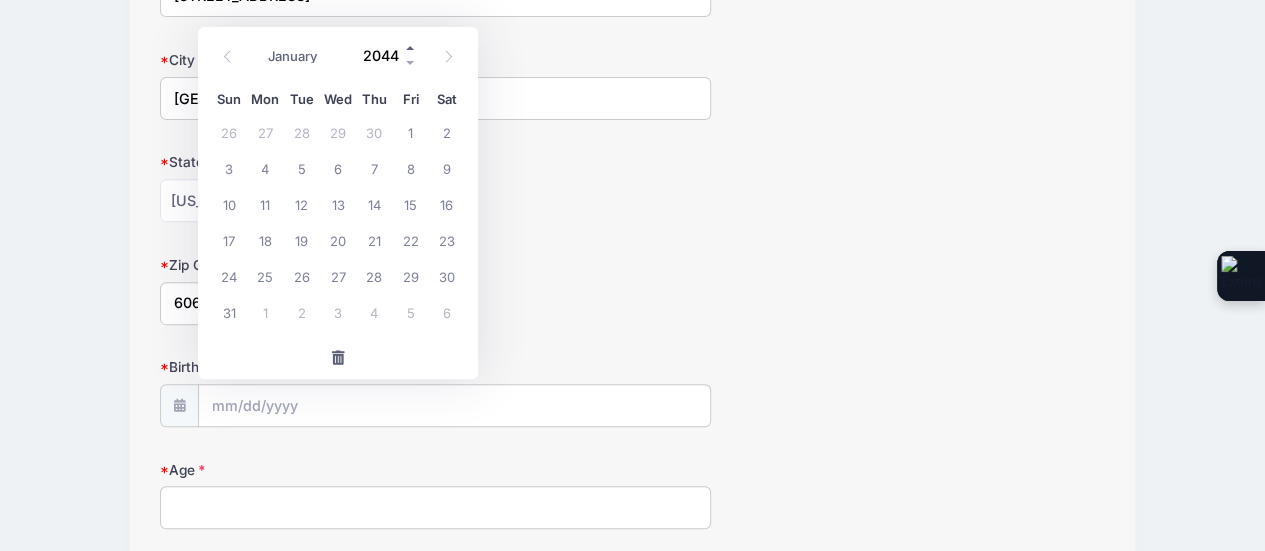click at bounding box center (411, 48) 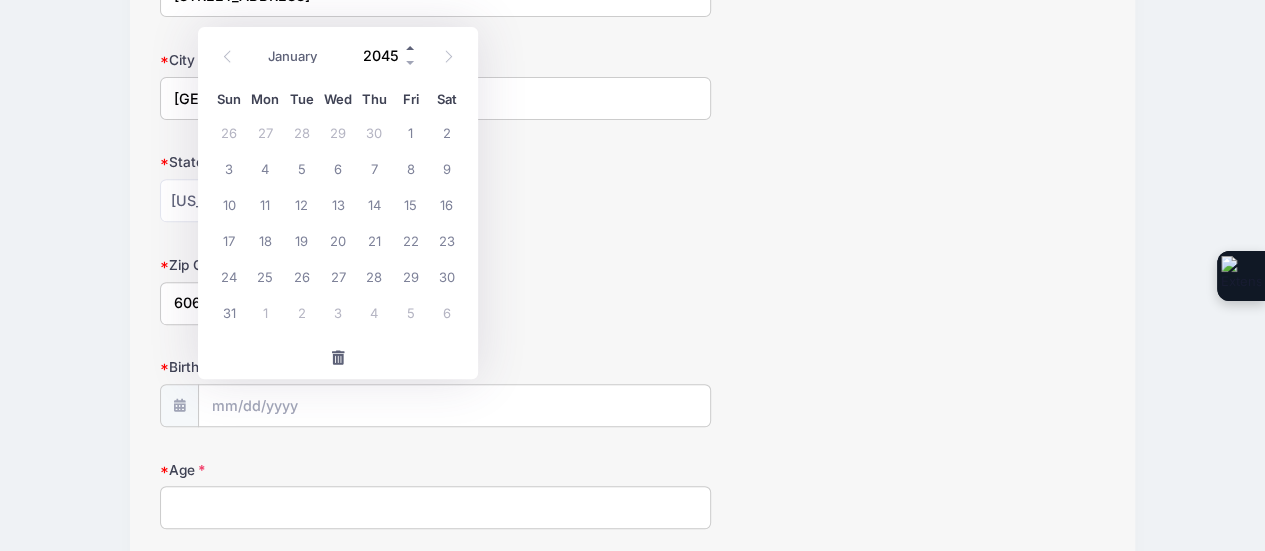 click at bounding box center (411, 48) 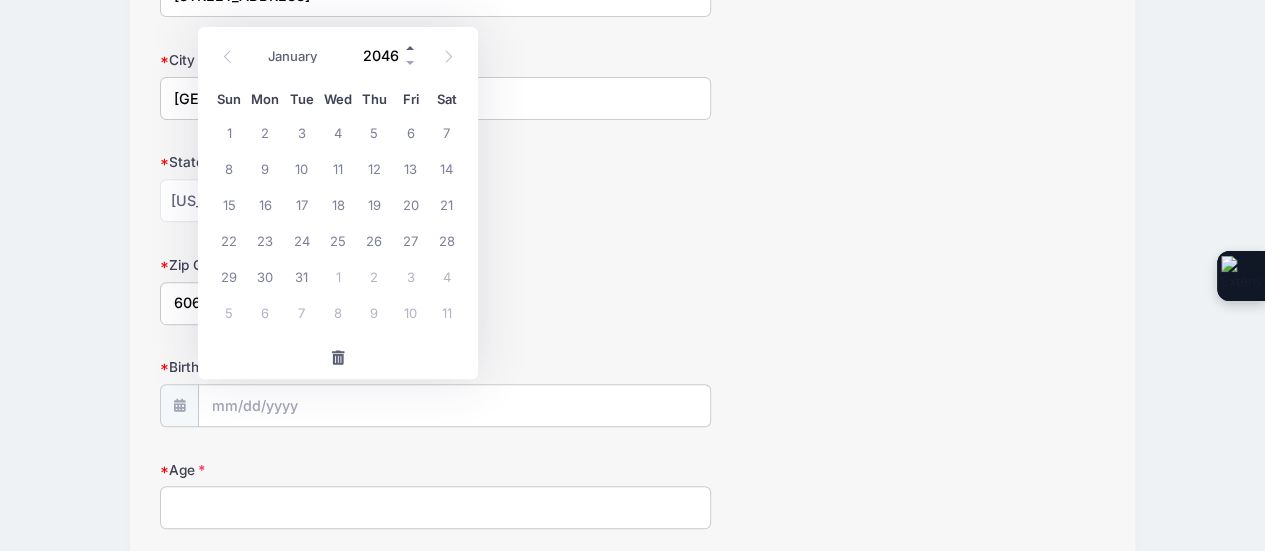 click at bounding box center [411, 48] 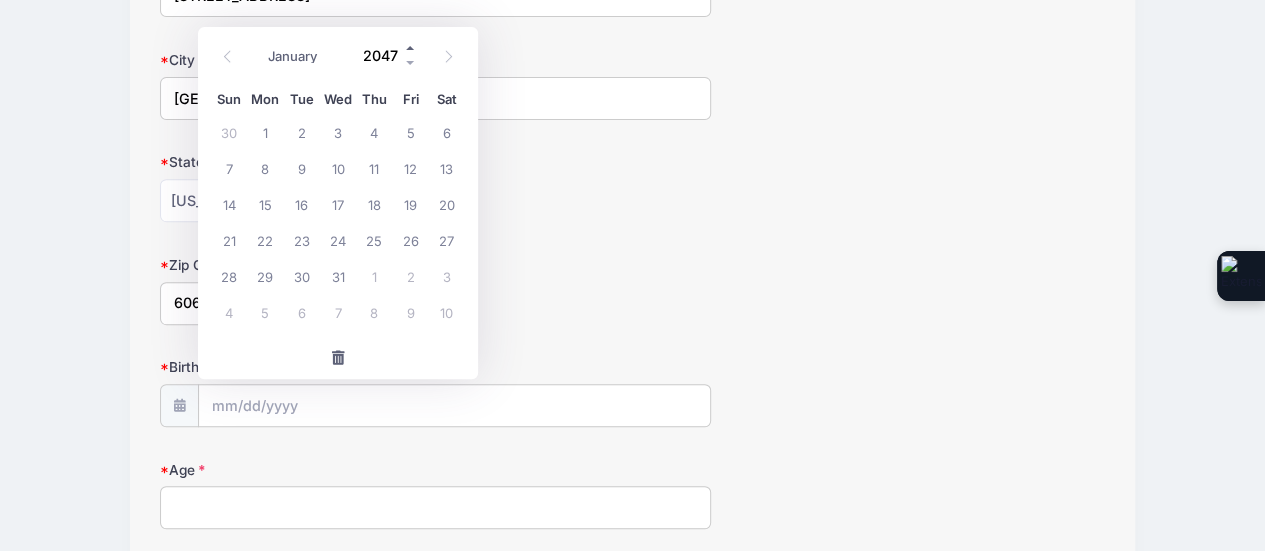 click at bounding box center (411, 48) 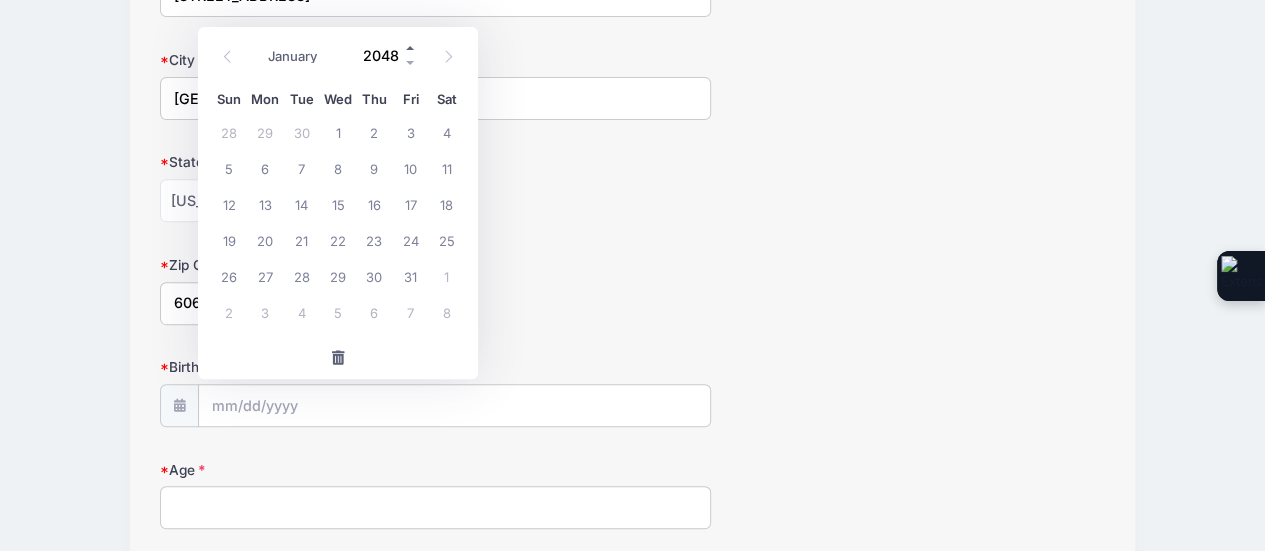 click at bounding box center (411, 48) 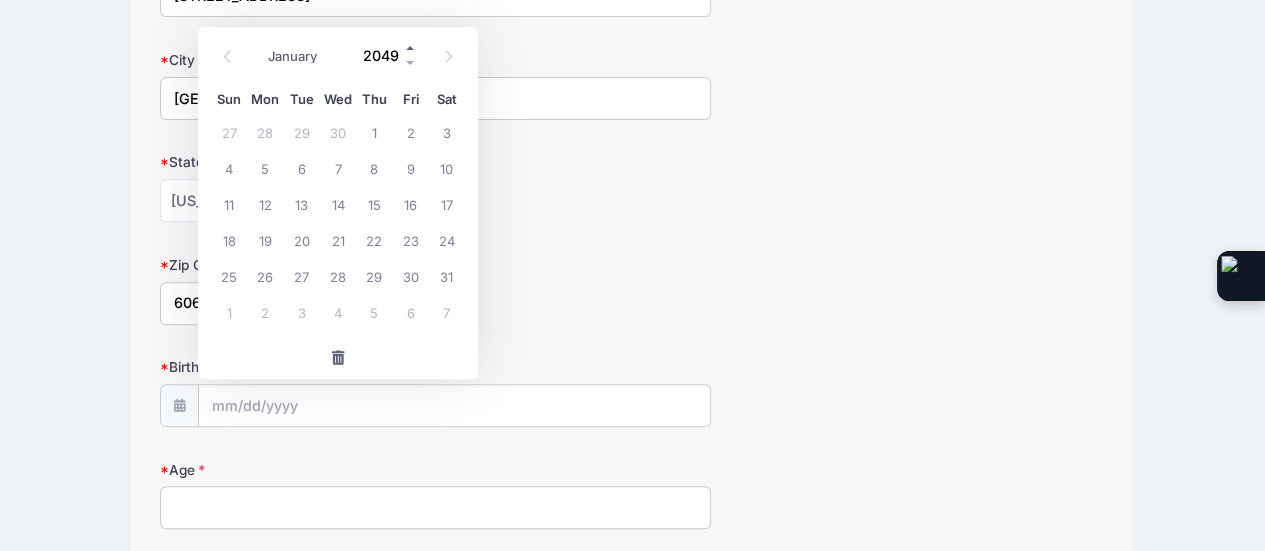 click at bounding box center (411, 48) 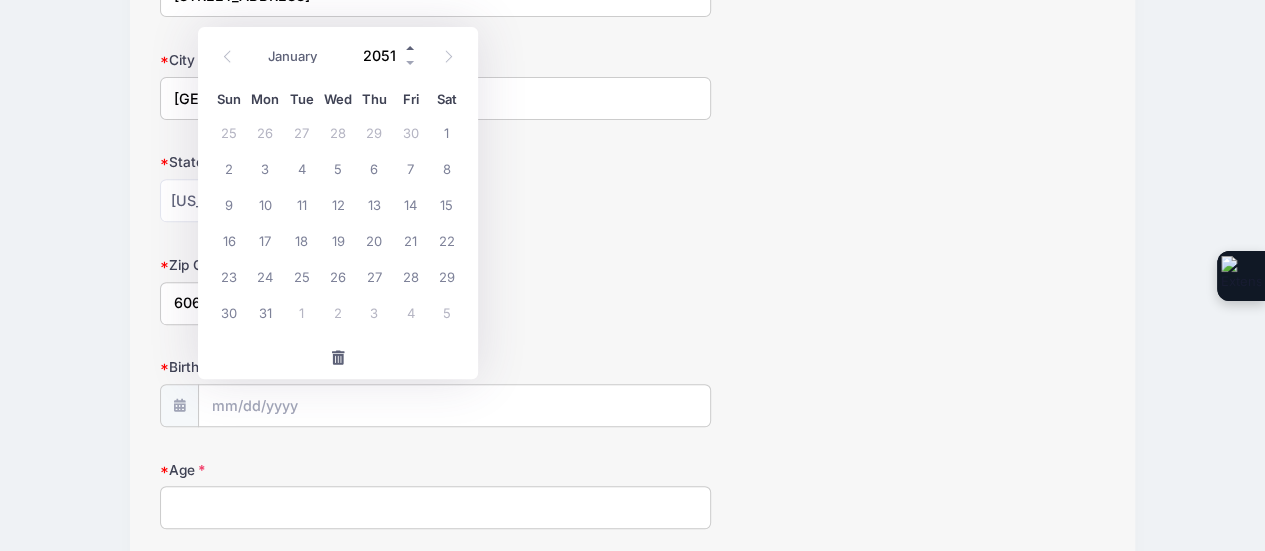 click at bounding box center [411, 48] 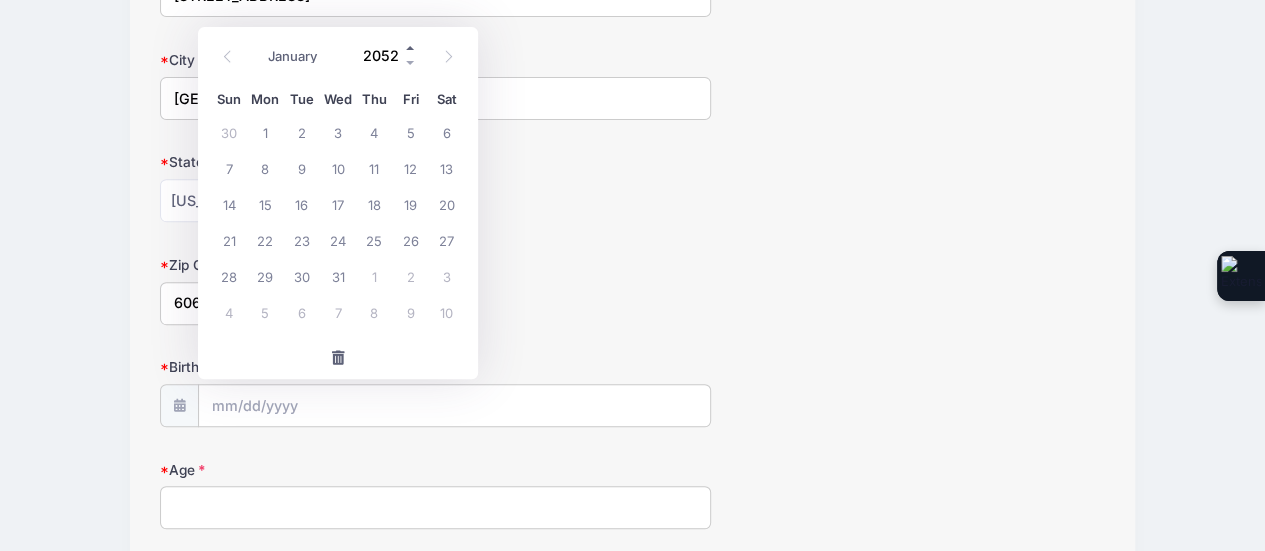click at bounding box center (411, 48) 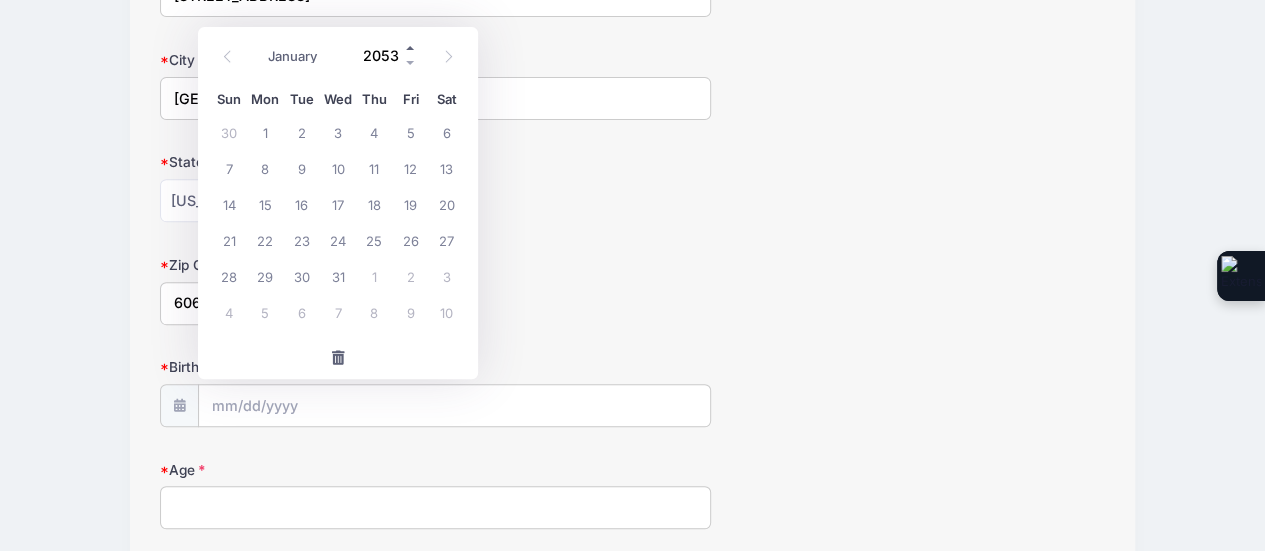 click at bounding box center (411, 48) 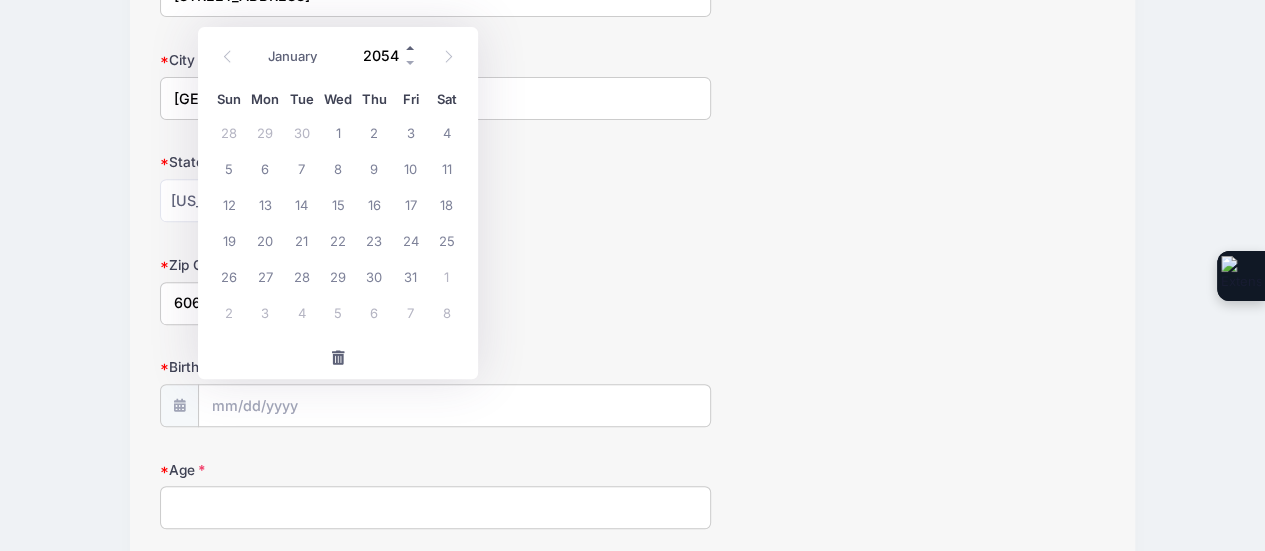 click at bounding box center (411, 48) 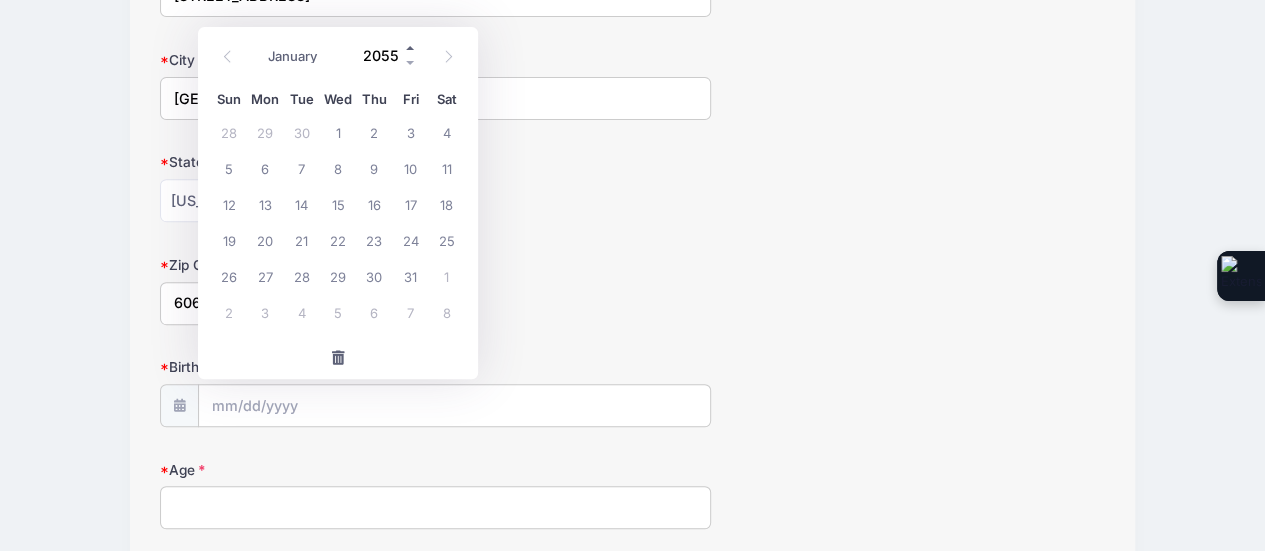 click at bounding box center (411, 48) 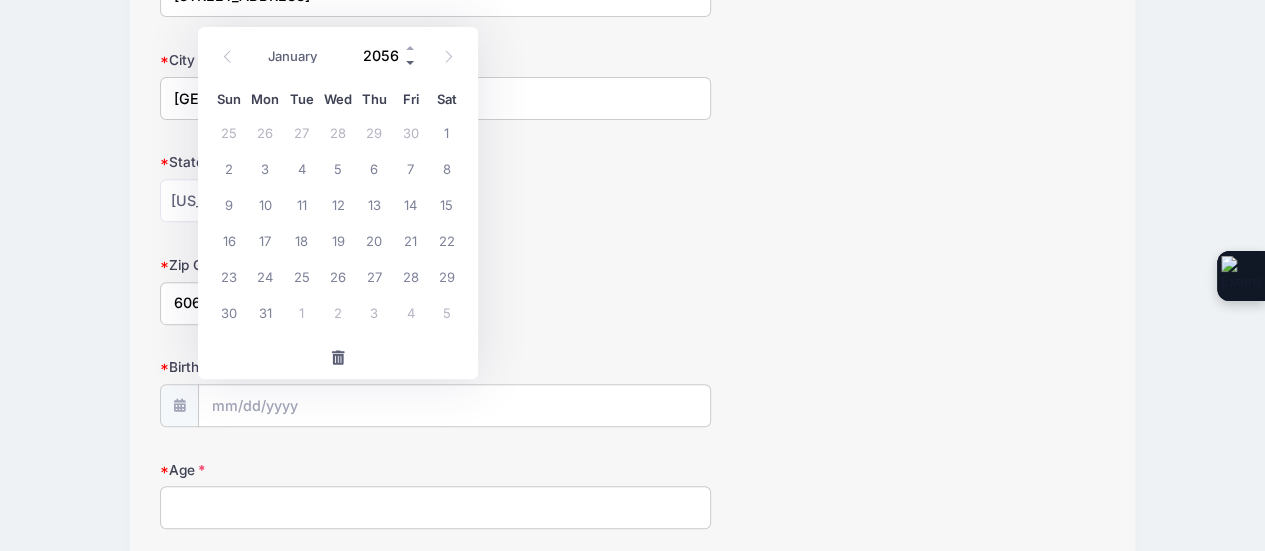 click at bounding box center [411, 63] 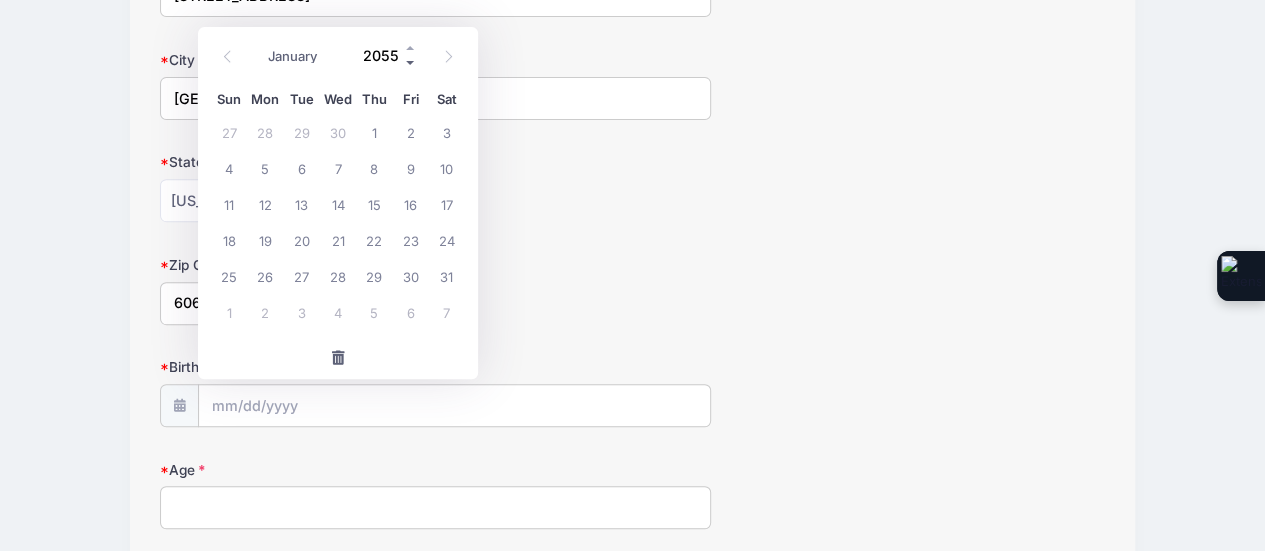 click at bounding box center (411, 63) 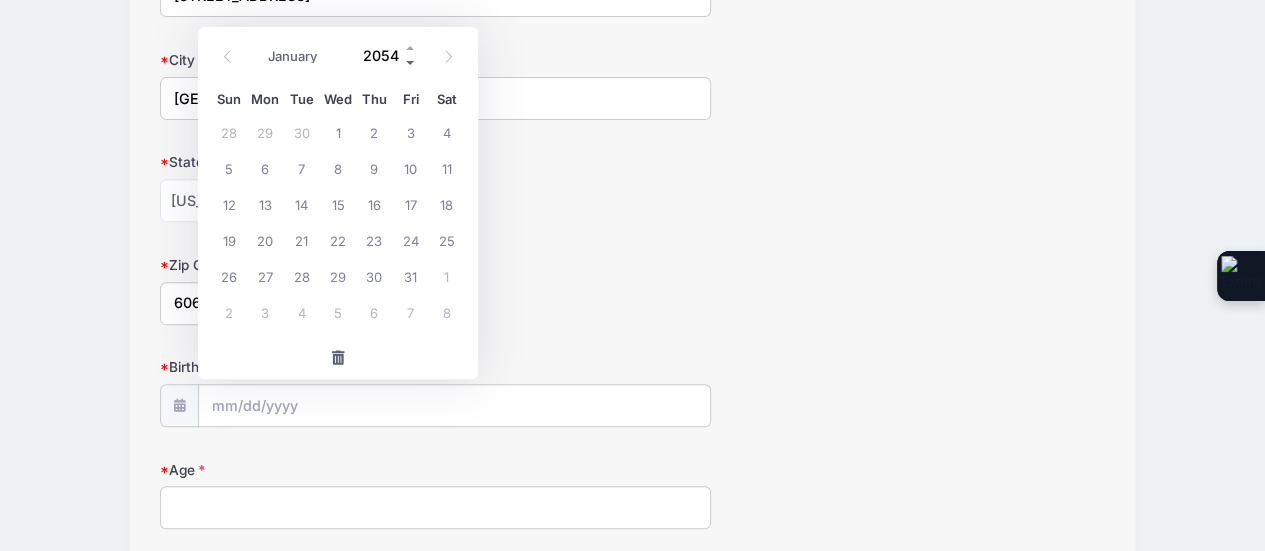 click at bounding box center (411, 63) 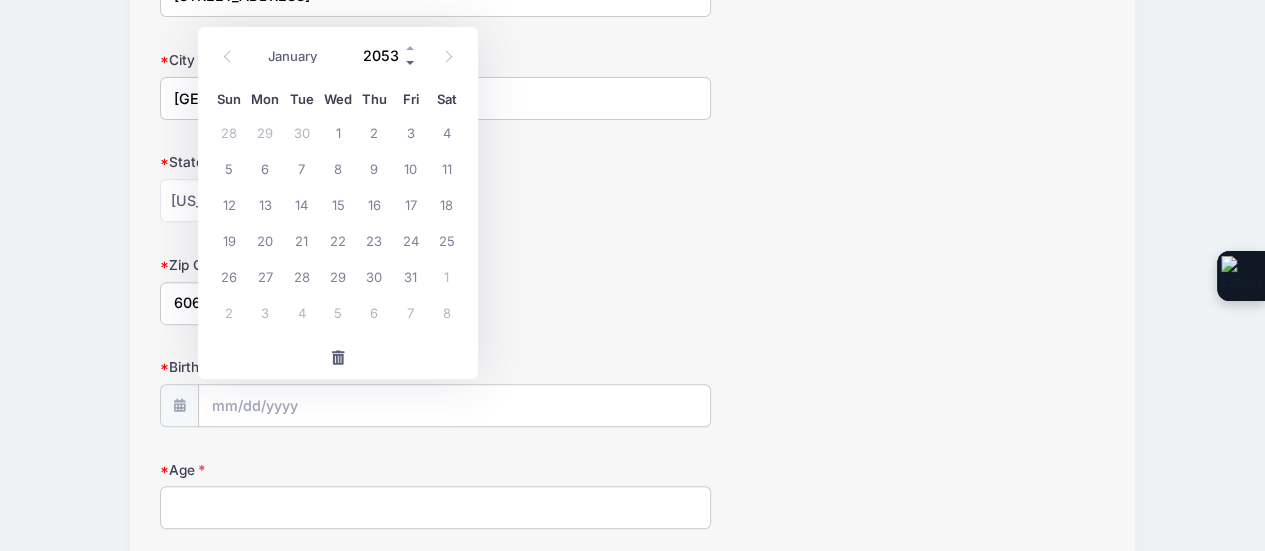 click at bounding box center (411, 63) 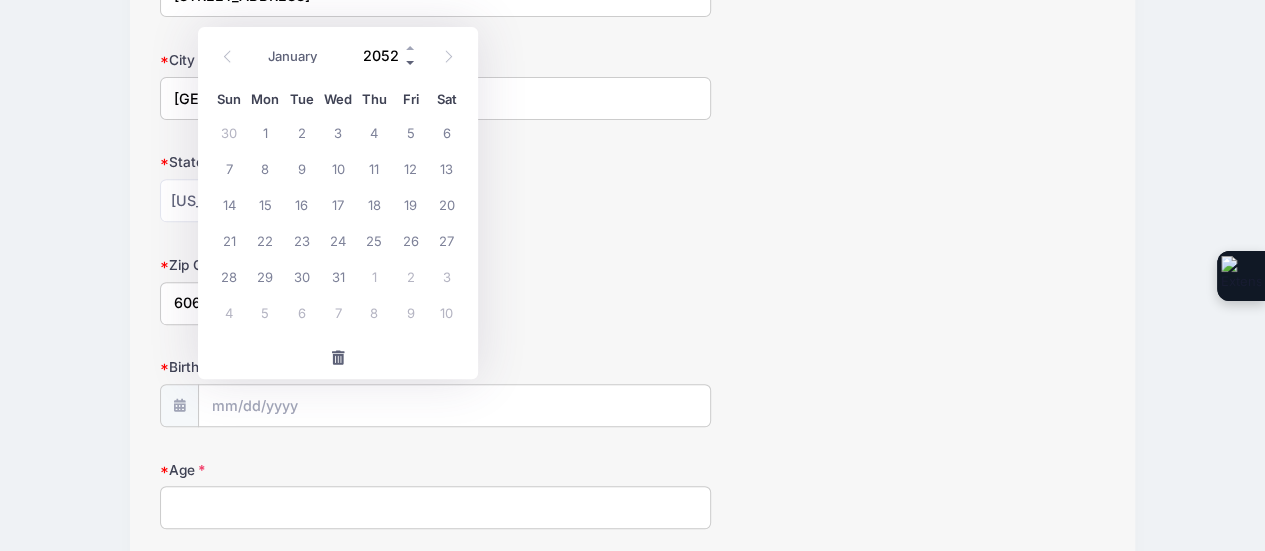 click at bounding box center (411, 63) 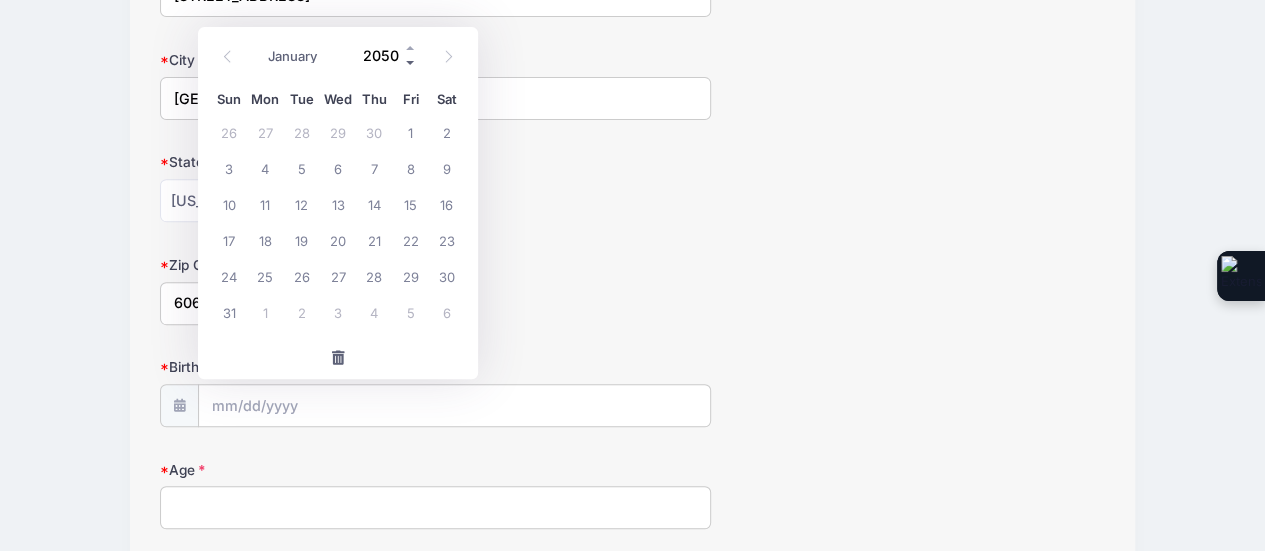 click at bounding box center [411, 63] 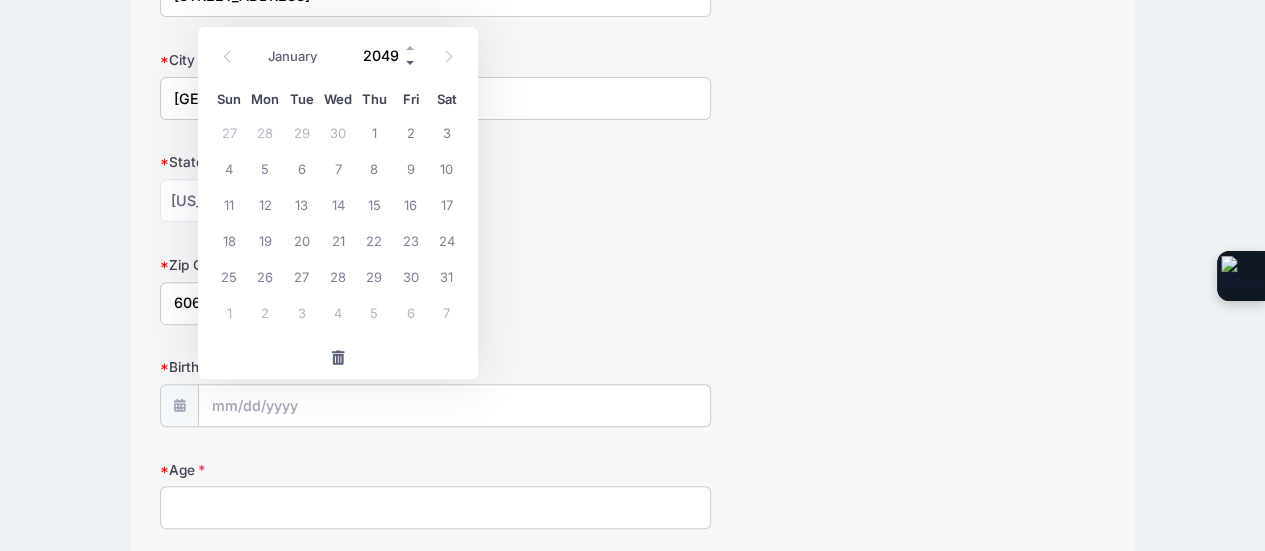 click at bounding box center [411, 63] 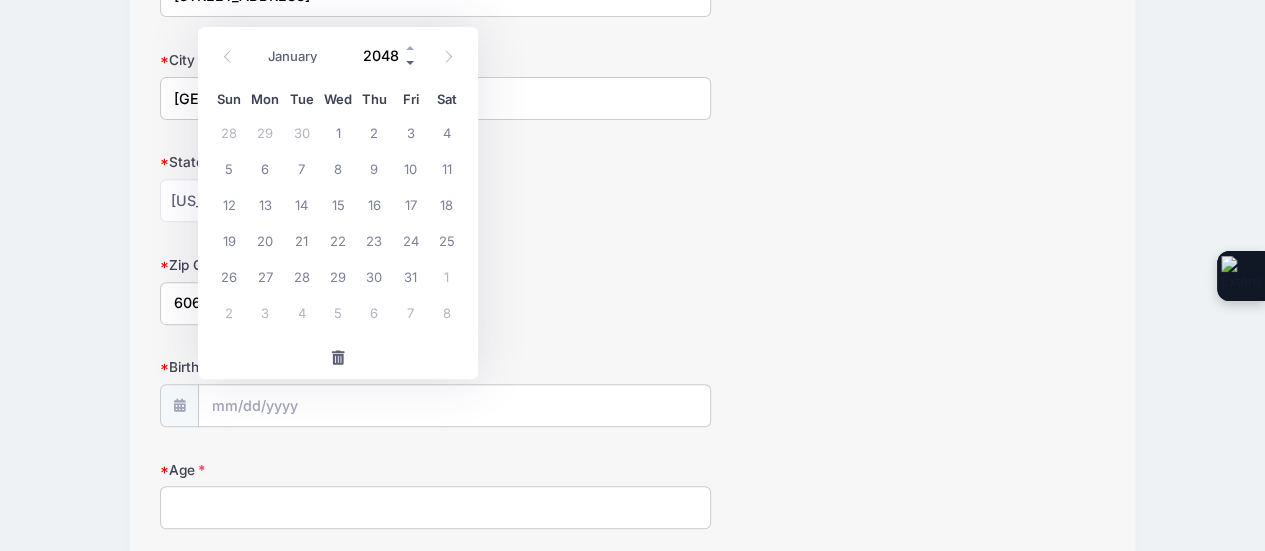 click at bounding box center [411, 63] 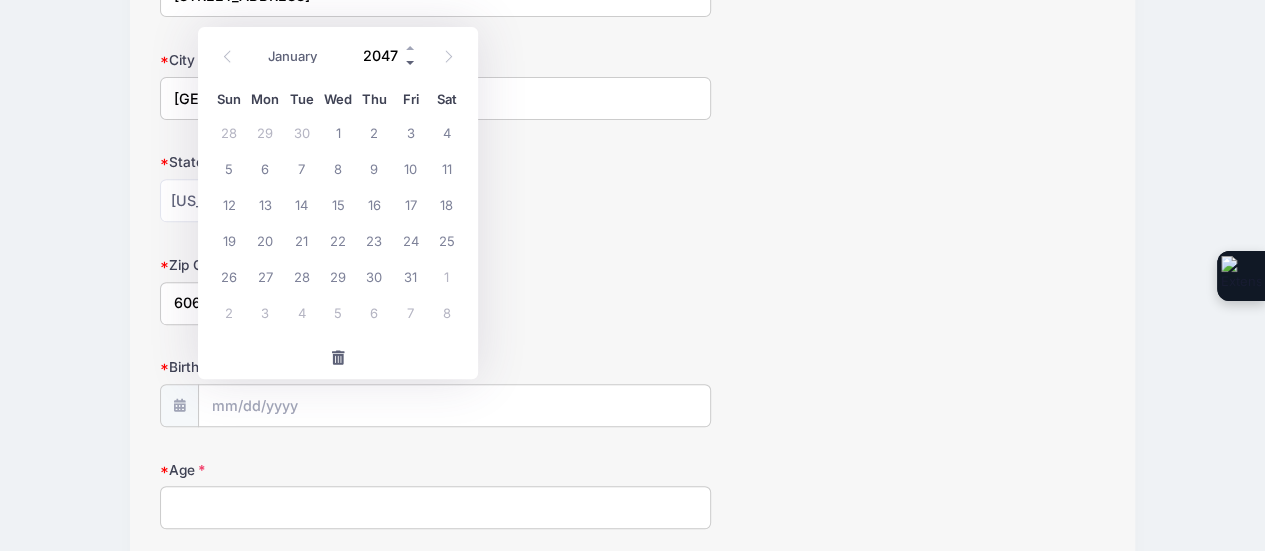 click at bounding box center [411, 63] 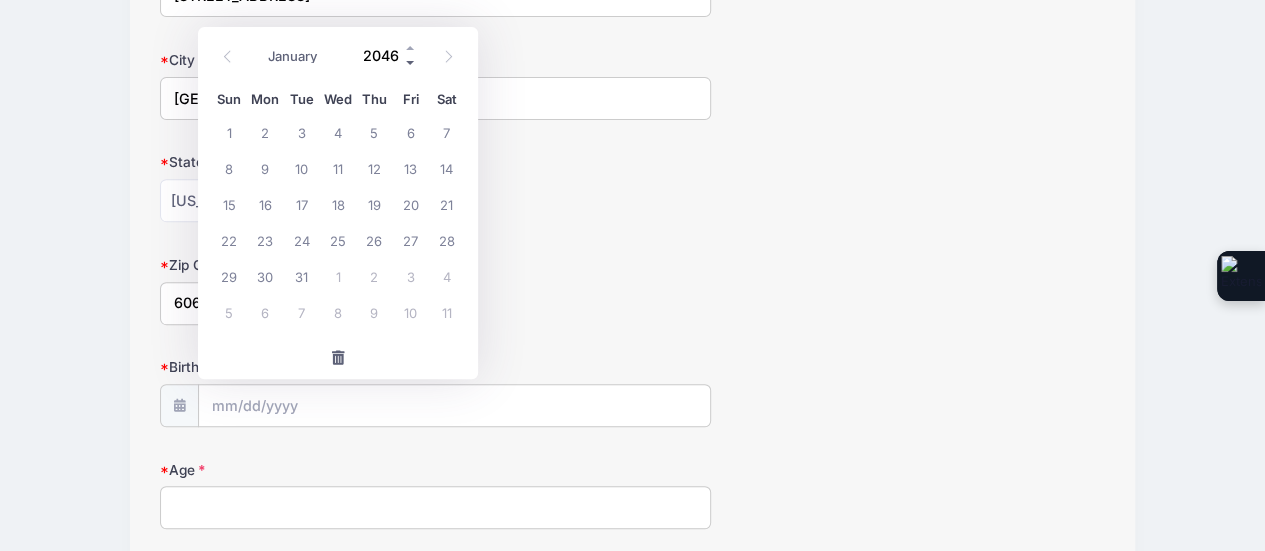 click at bounding box center (411, 63) 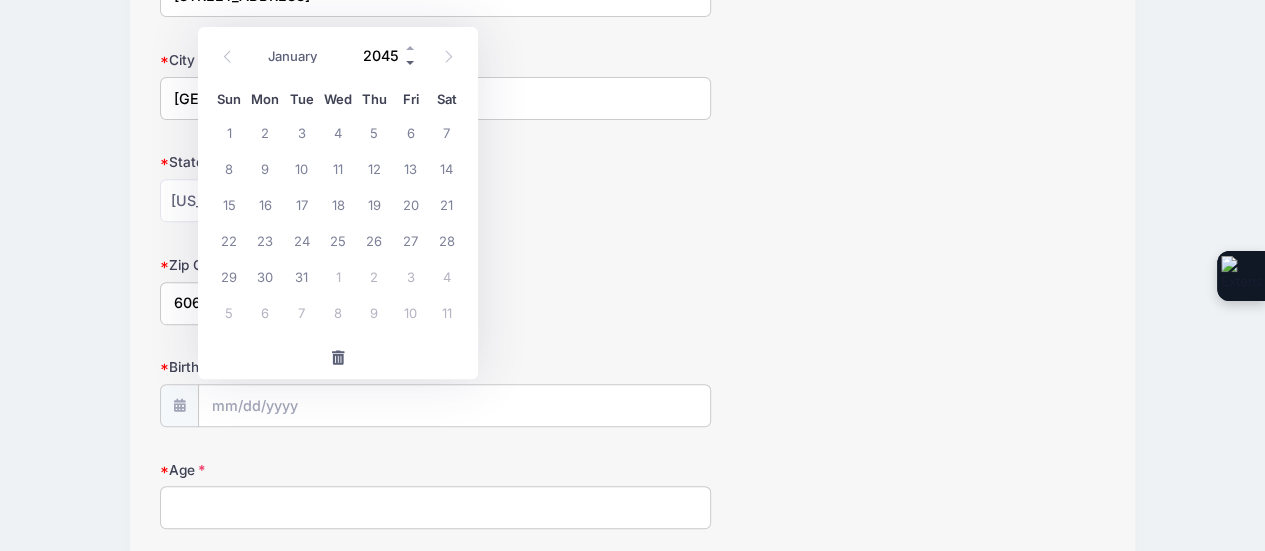 click at bounding box center (411, 63) 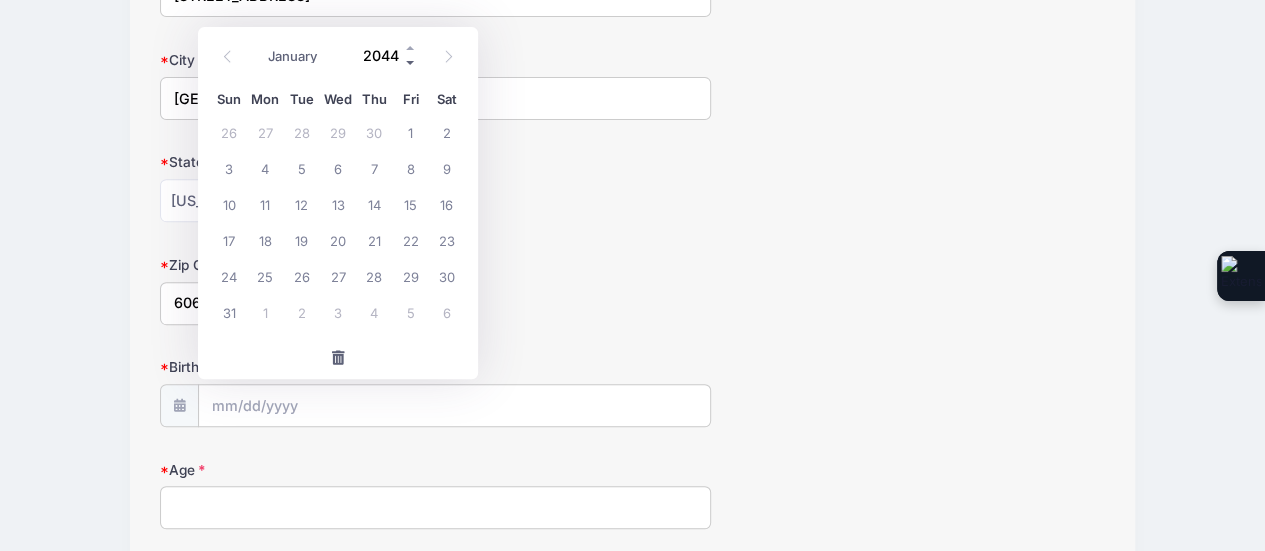 click at bounding box center (411, 63) 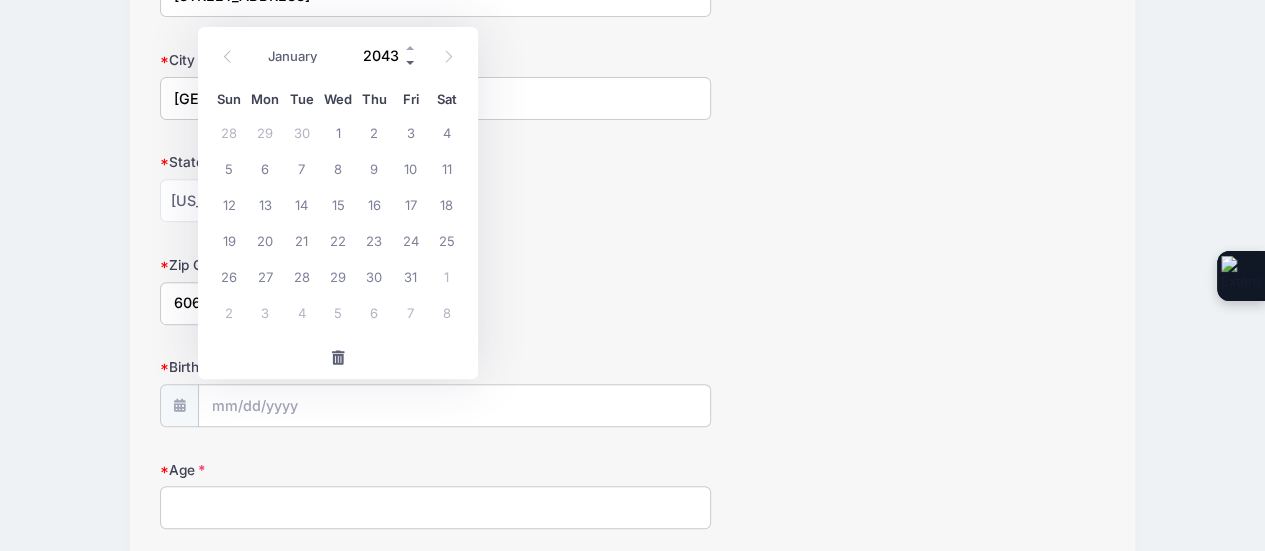 click at bounding box center [411, 63] 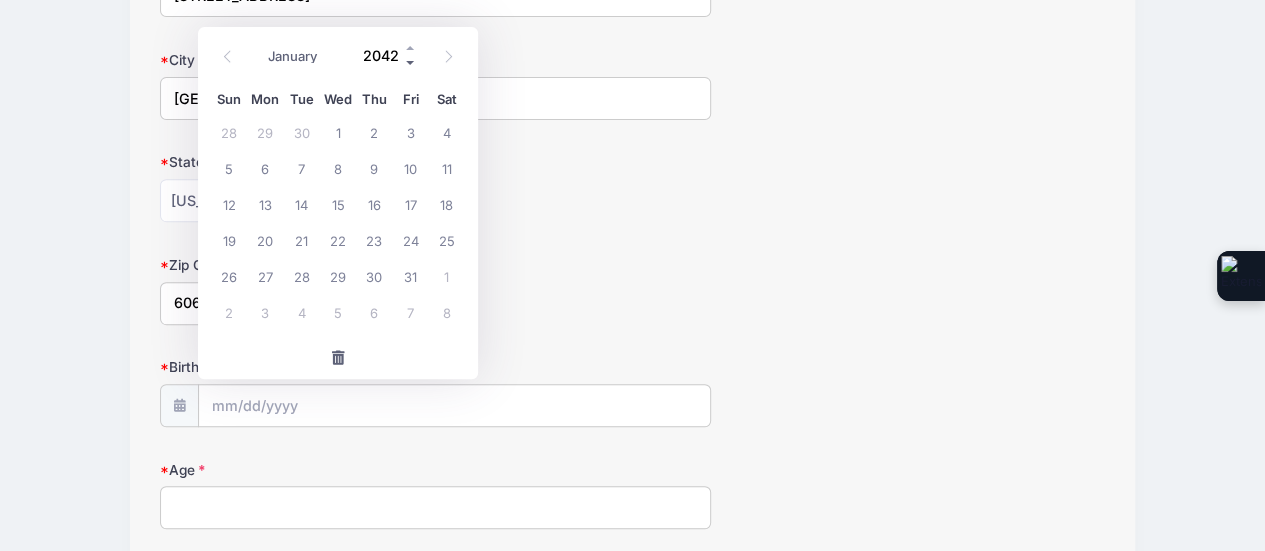 click at bounding box center [411, 63] 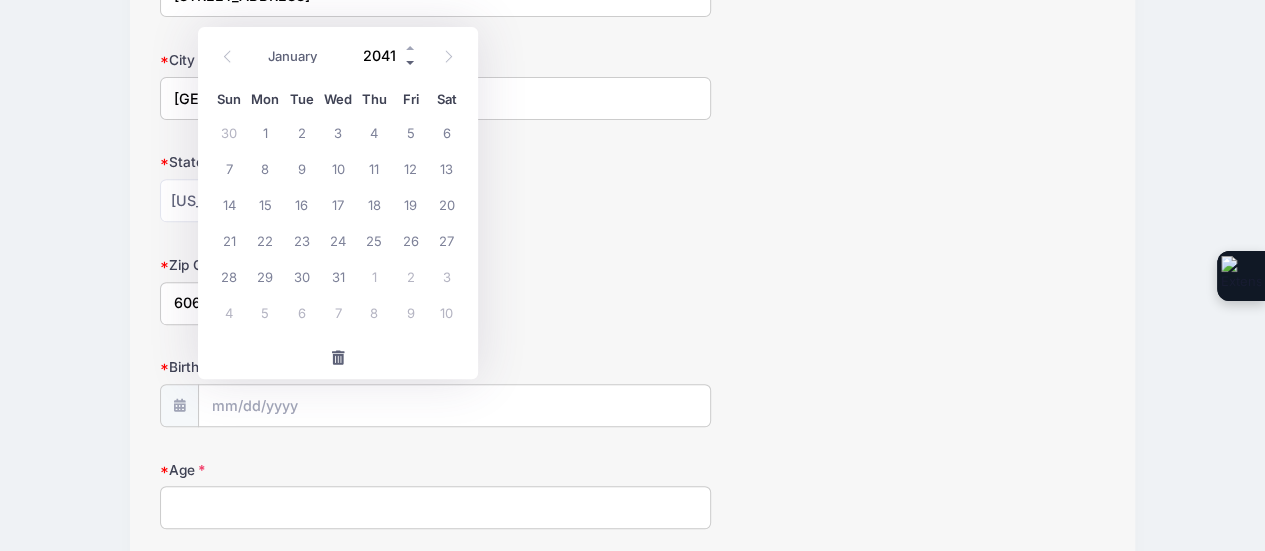 click at bounding box center (411, 63) 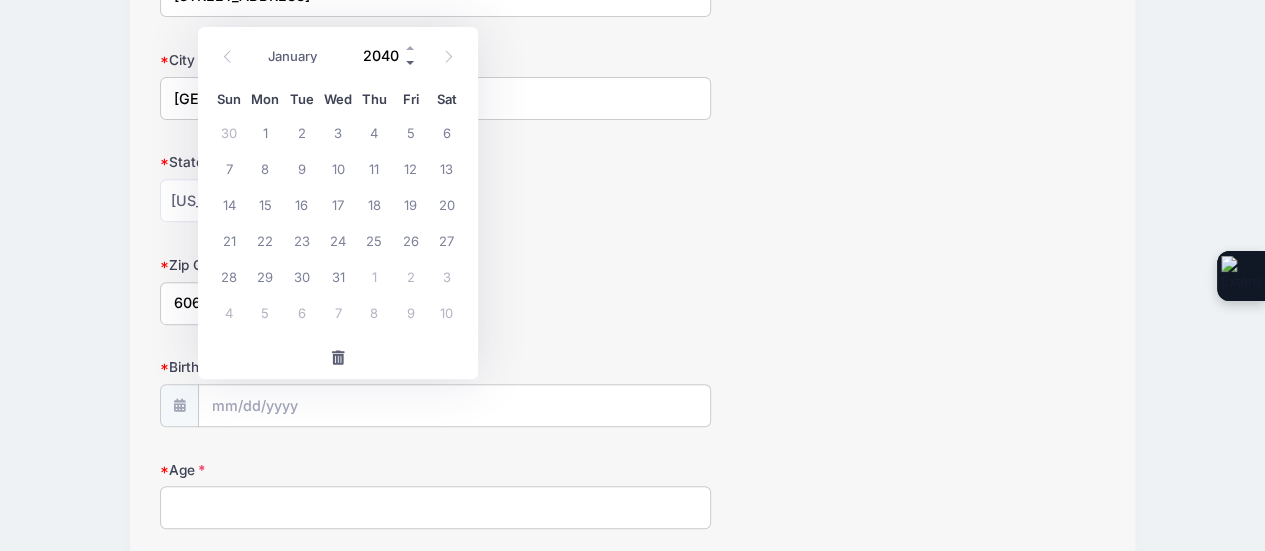 click at bounding box center (411, 63) 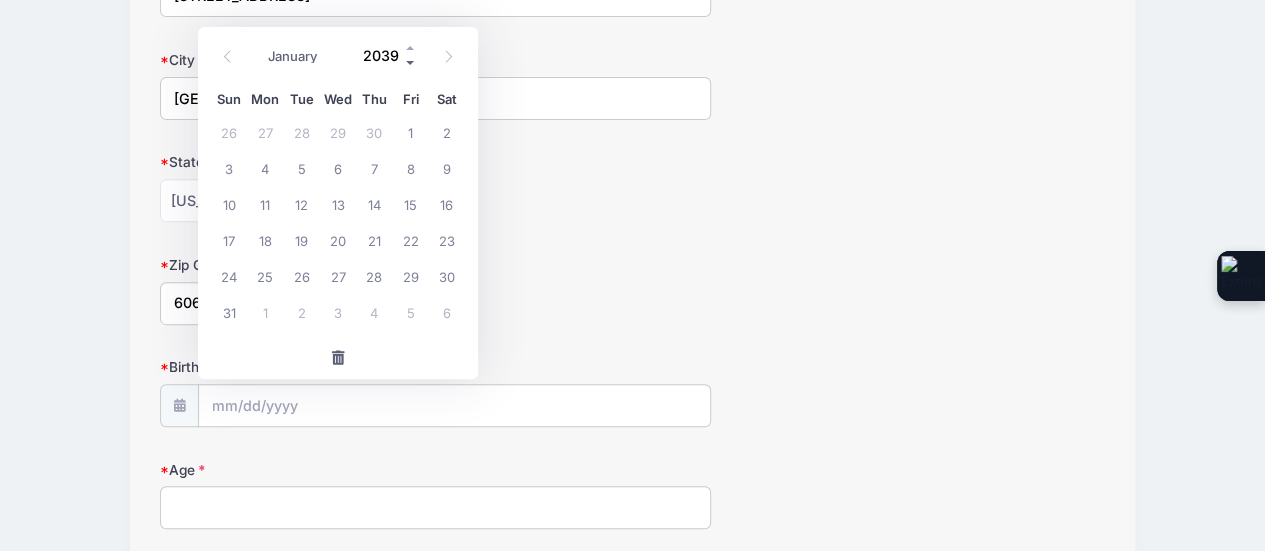 click at bounding box center [411, 63] 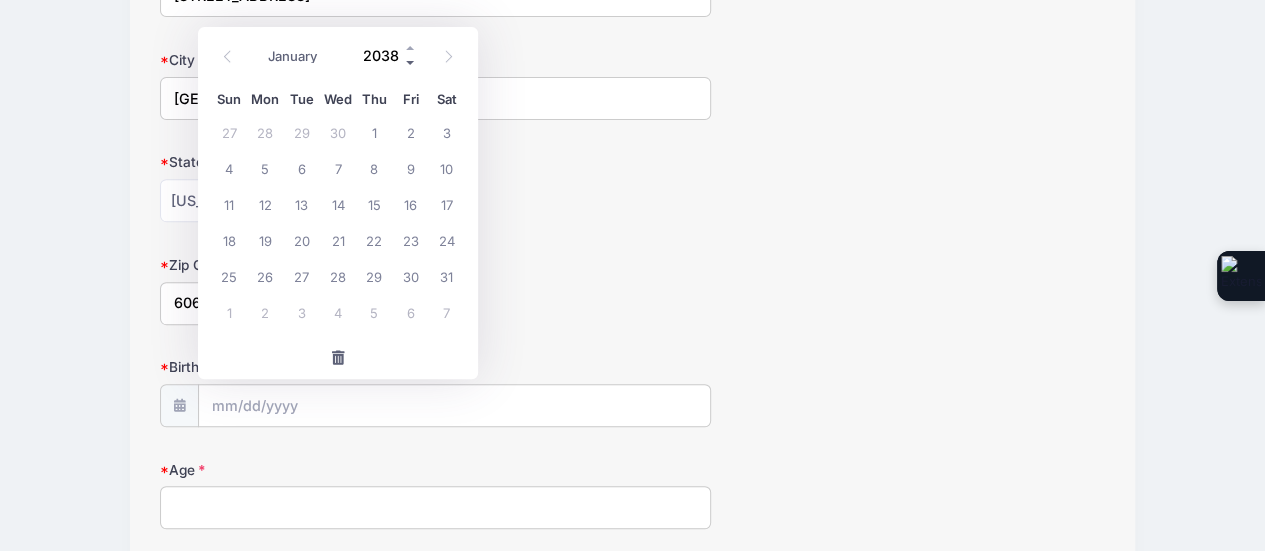 click at bounding box center (411, 63) 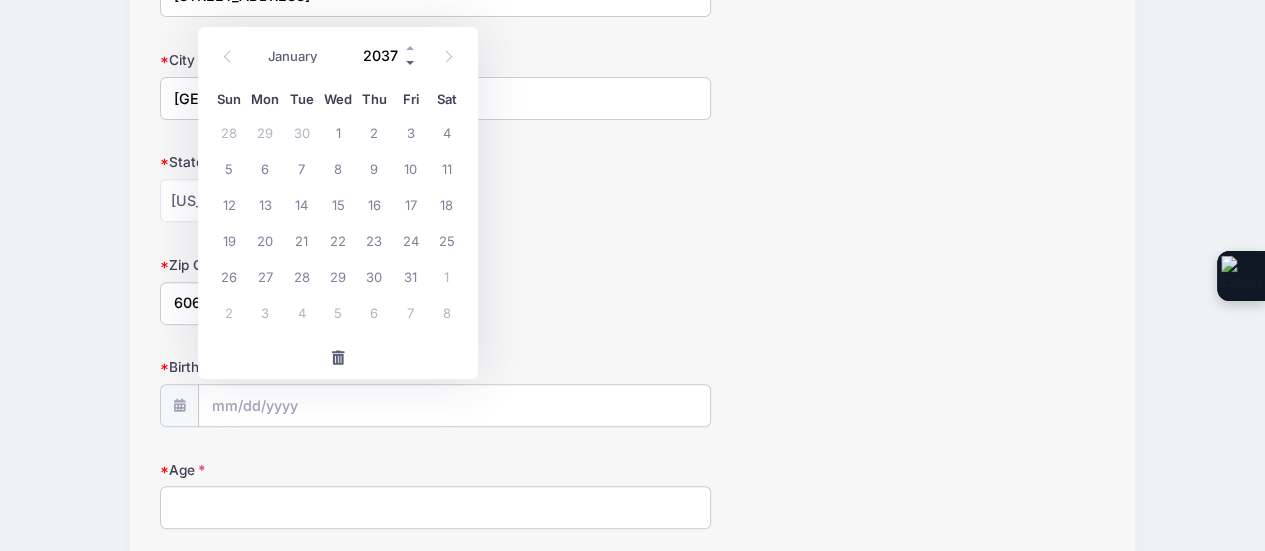 click at bounding box center (411, 63) 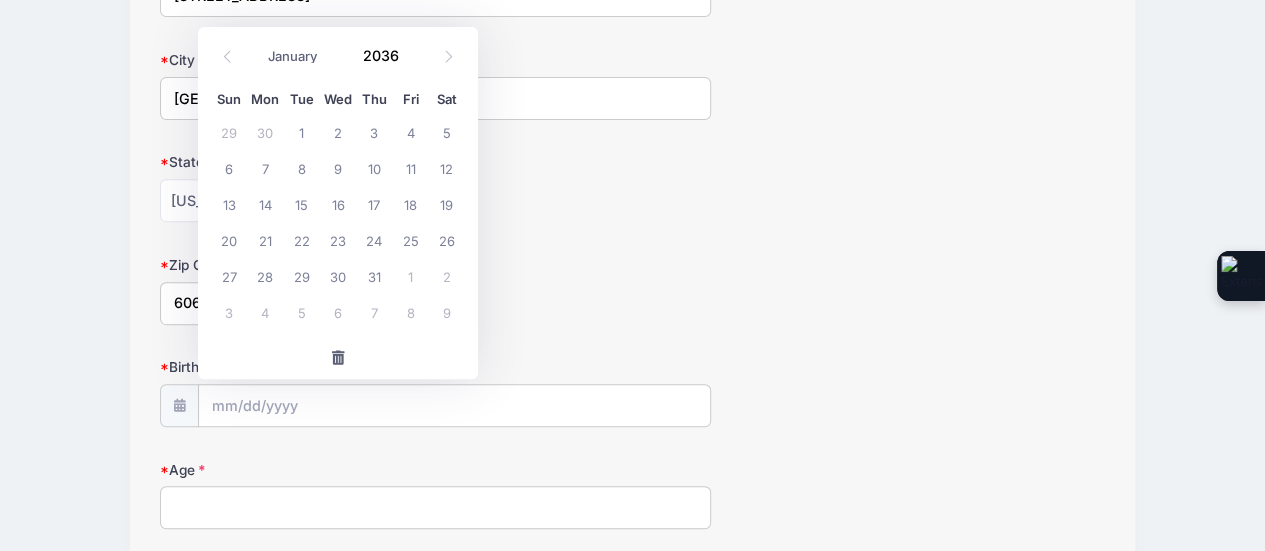click on "Alabama Alaska American Samoa Arizona Arkansas Armed Forces Africa Armed Forces Americas Armed Forces Canada Armed Forces Europe Armed Forces Middle East Armed Forces Pacific California Colorado Connecticut Delaware District of Columbia Federated States Of Micronesia Florida Georgia Guam Hawaii Idaho Illinois Indiana Iowa Kansas Kentucky Louisiana Maine Marshall Islands Maryland Massachusetts Michigan Minnesota Mississippi Missouri Montana Nebraska Nevada New Hampshire New Jersey New Mexico New York North Carolina North Dakota Northern Mariana Islands Ohio Oklahoma Oregon Palau Pennsylvania Puerto Rico Rhode Island South Carolina South Dakota Tennessee Texas Utah Vermont Virgin Islands Virginia Washington West Virginia Wisconsin Wyoming Other-Canada Other" at bounding box center [436, 200] 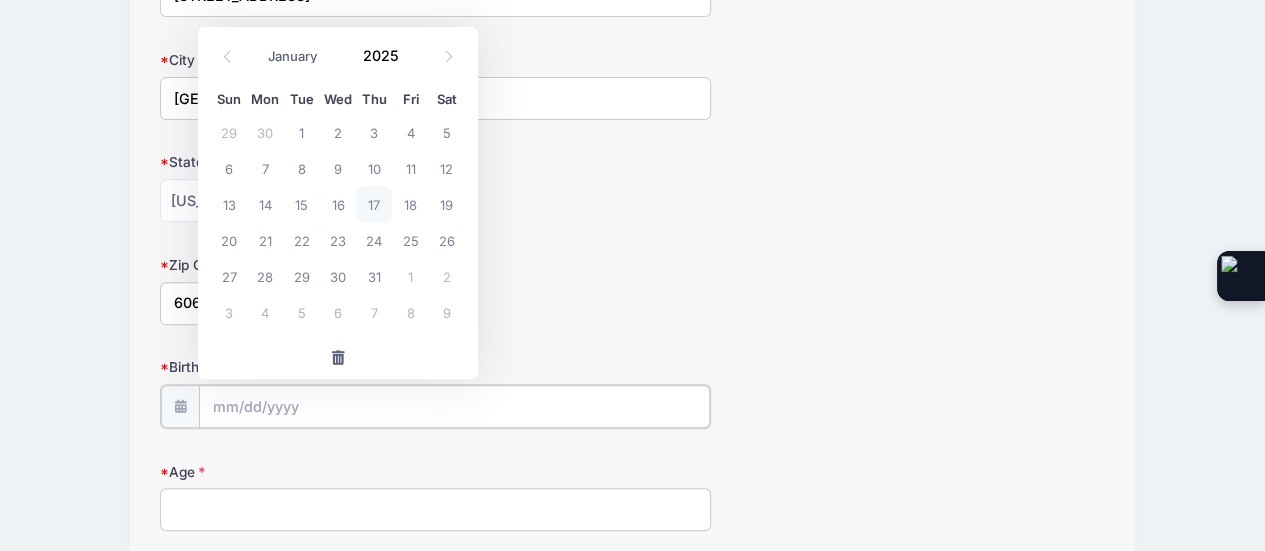 click on "Birthdate" at bounding box center [455, 406] 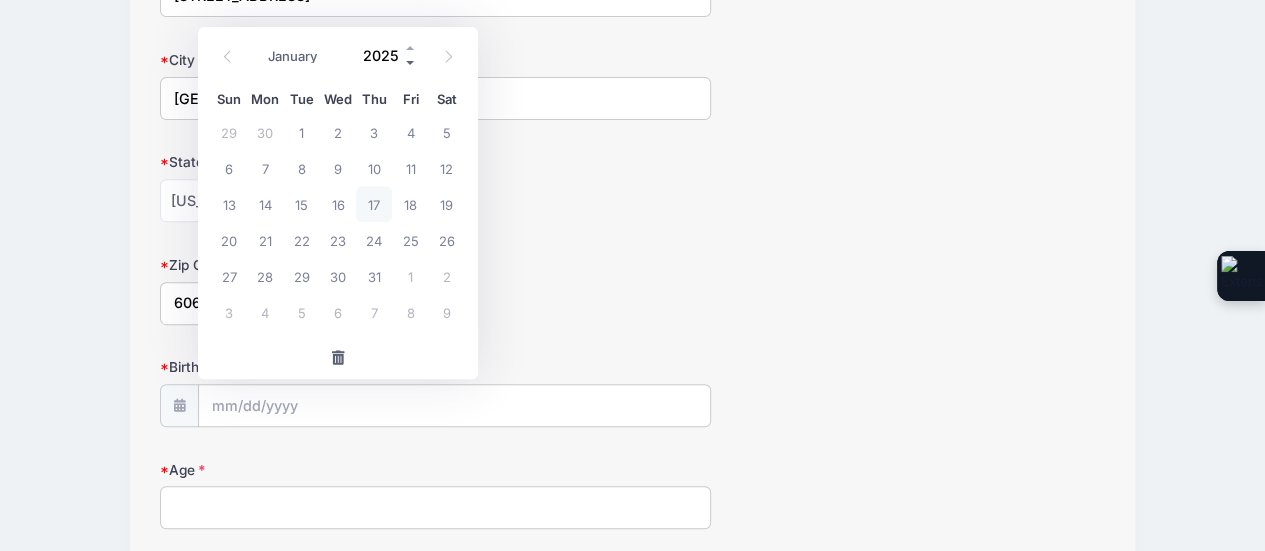 click at bounding box center [411, 63] 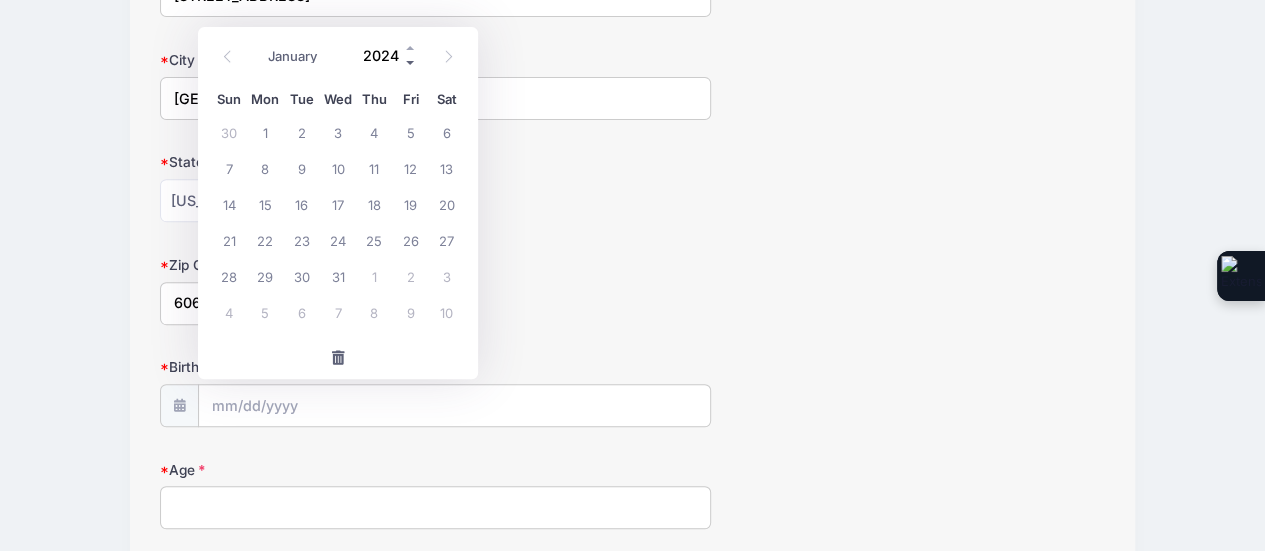 click at bounding box center (411, 63) 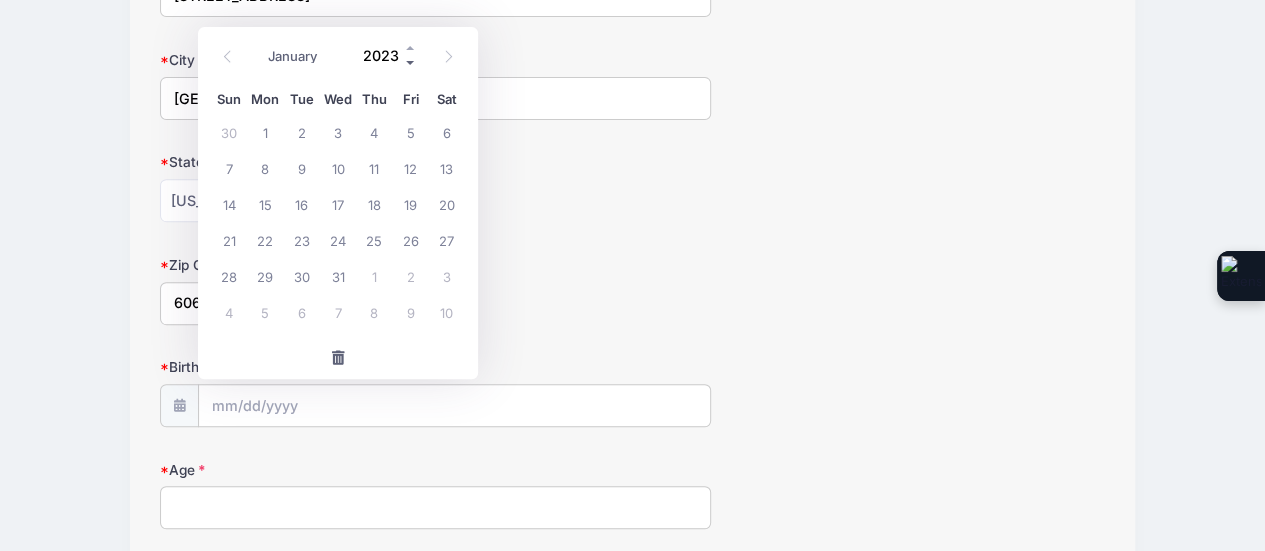 click at bounding box center [411, 63] 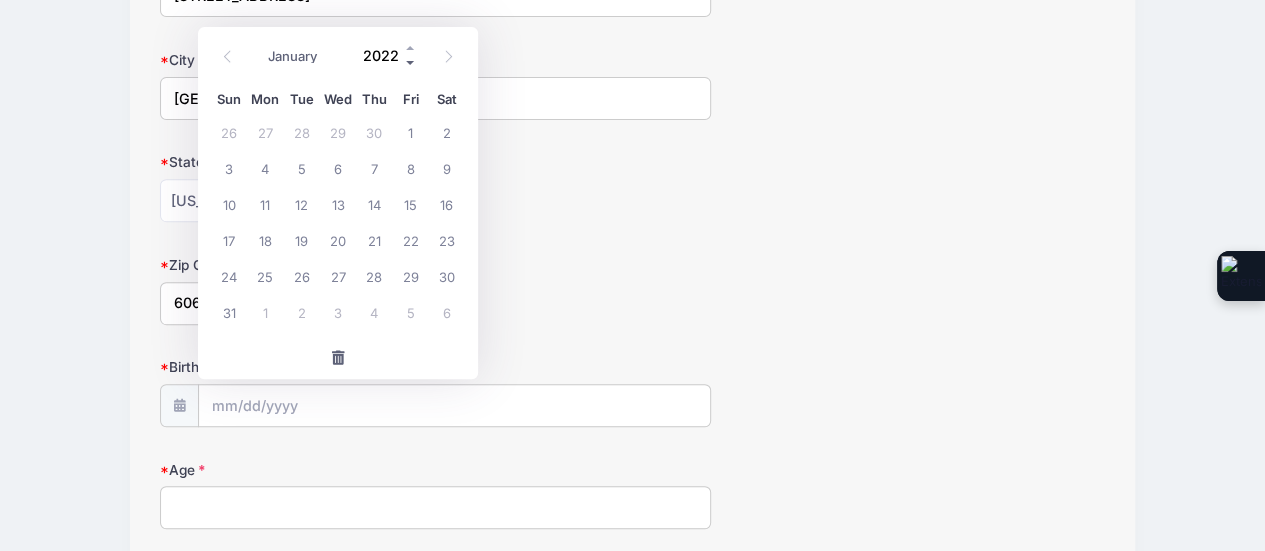 click at bounding box center (411, 63) 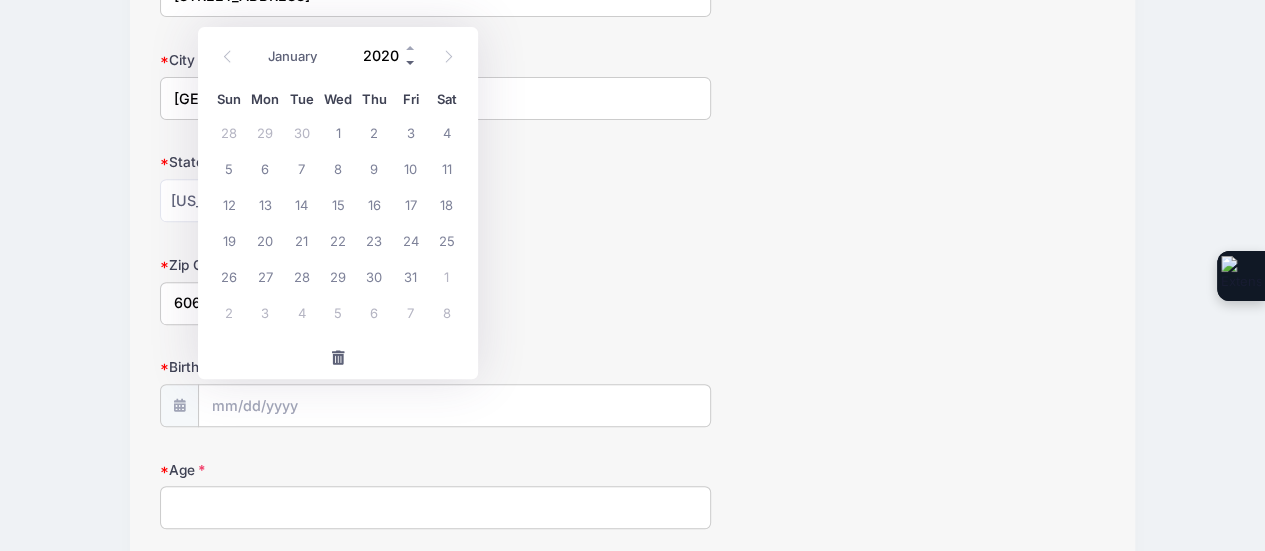 click at bounding box center (411, 63) 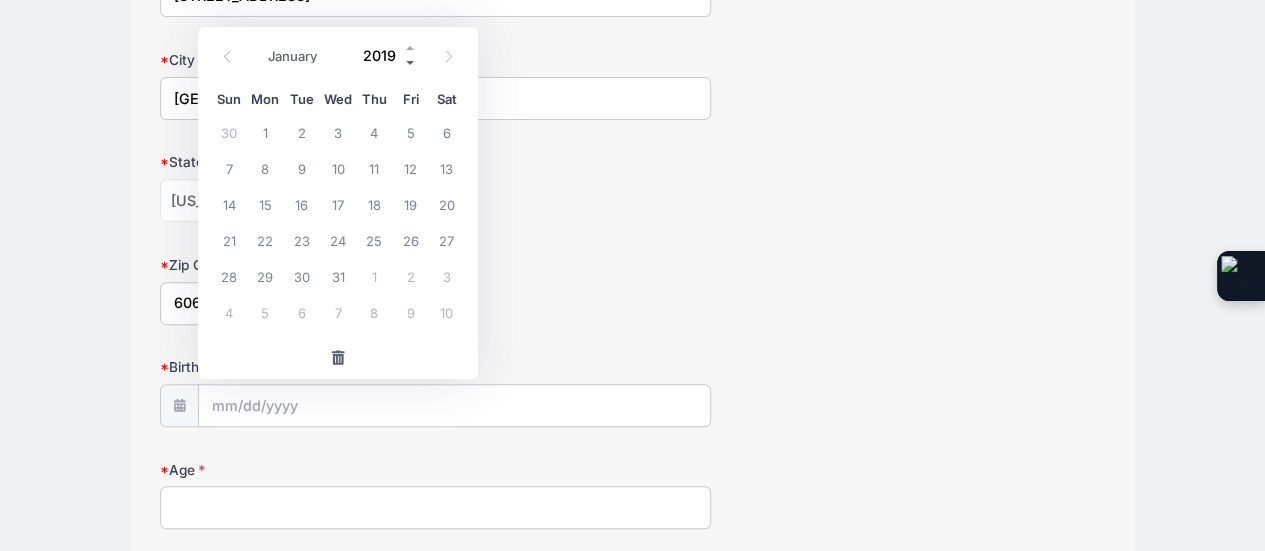 click at bounding box center [411, 63] 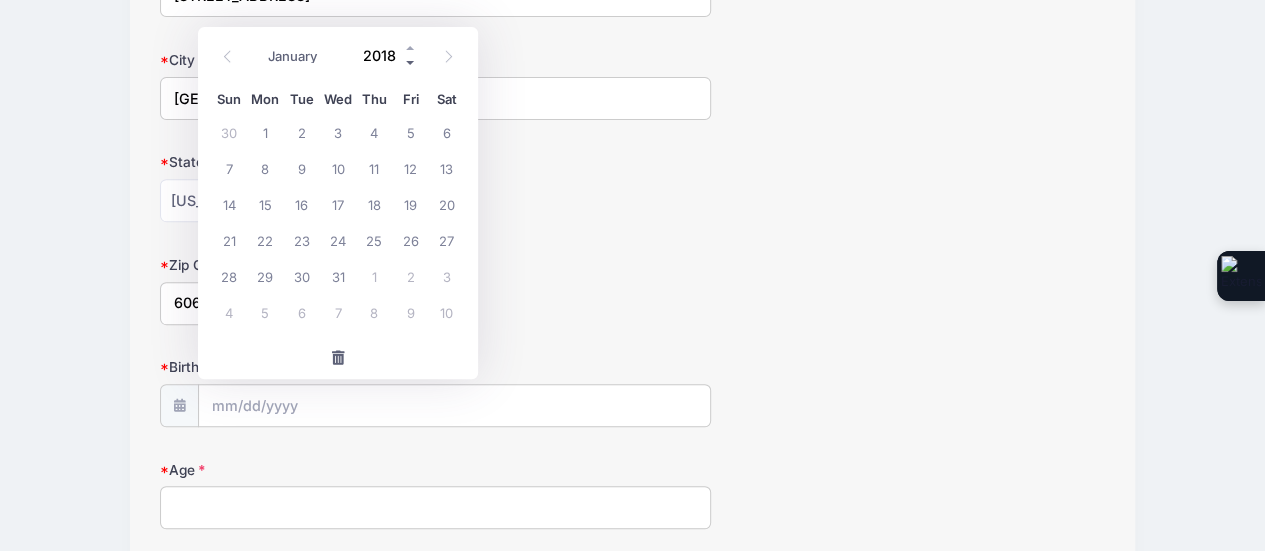 click at bounding box center [411, 63] 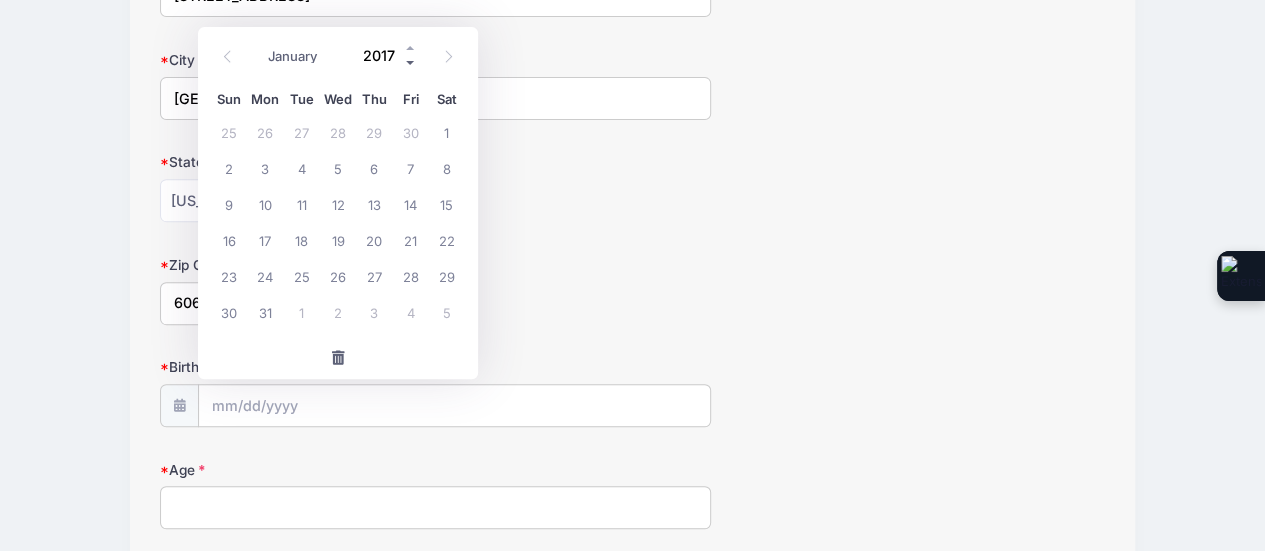 click at bounding box center (411, 63) 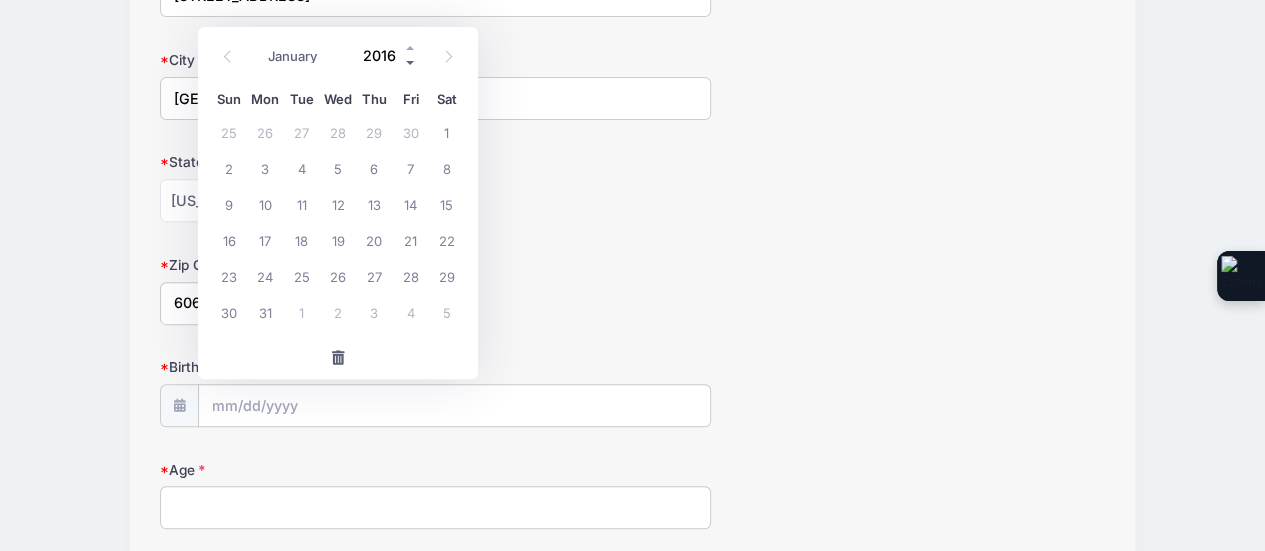 click at bounding box center (411, 63) 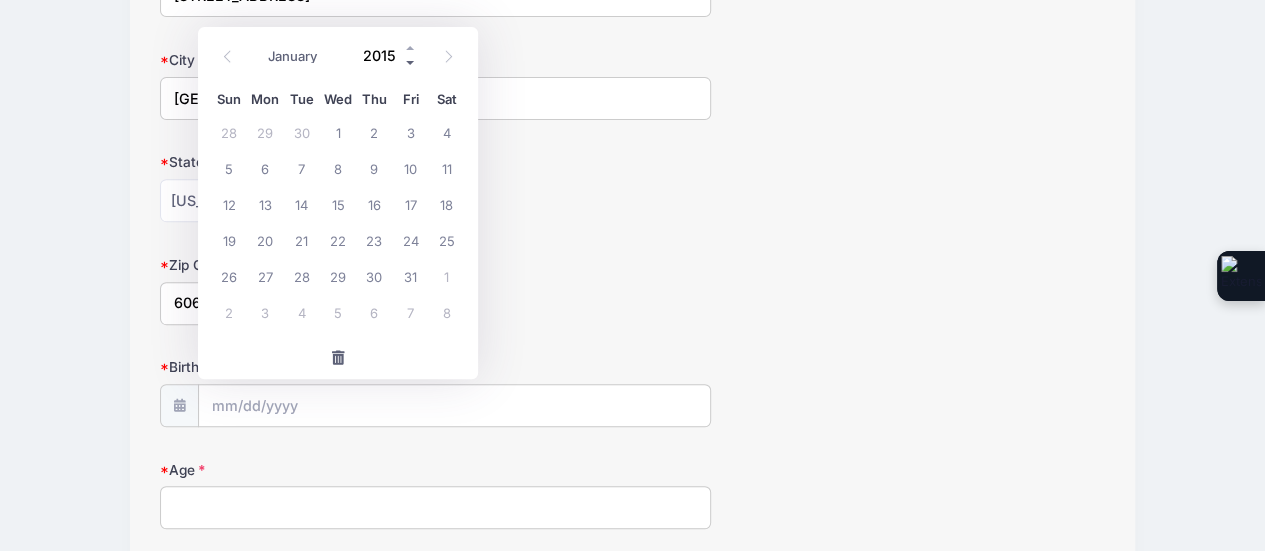click at bounding box center (411, 63) 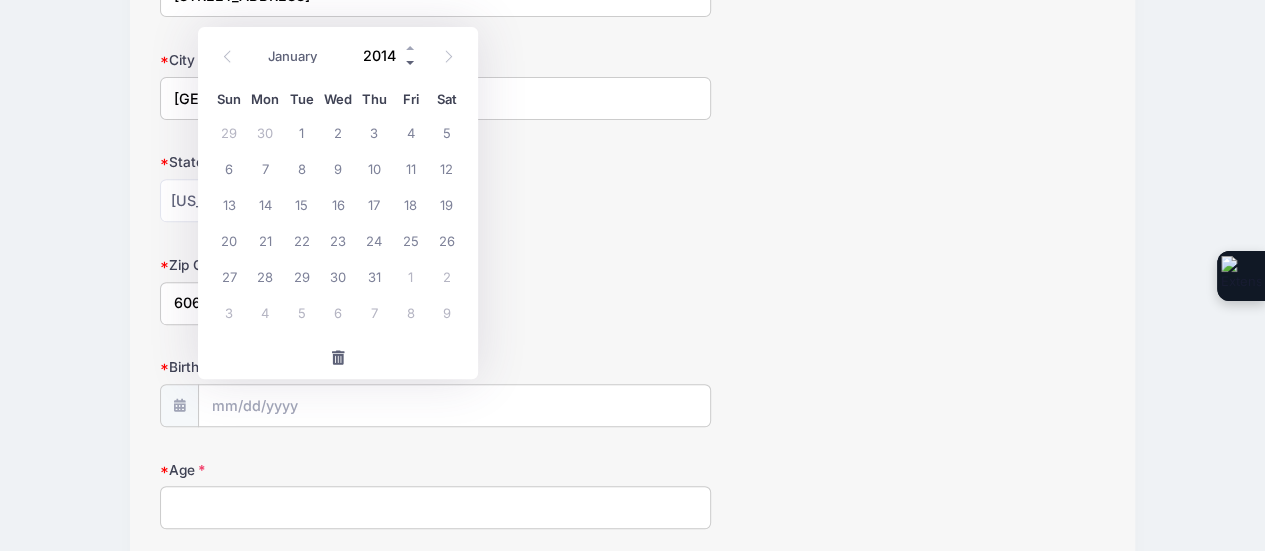 click at bounding box center [411, 63] 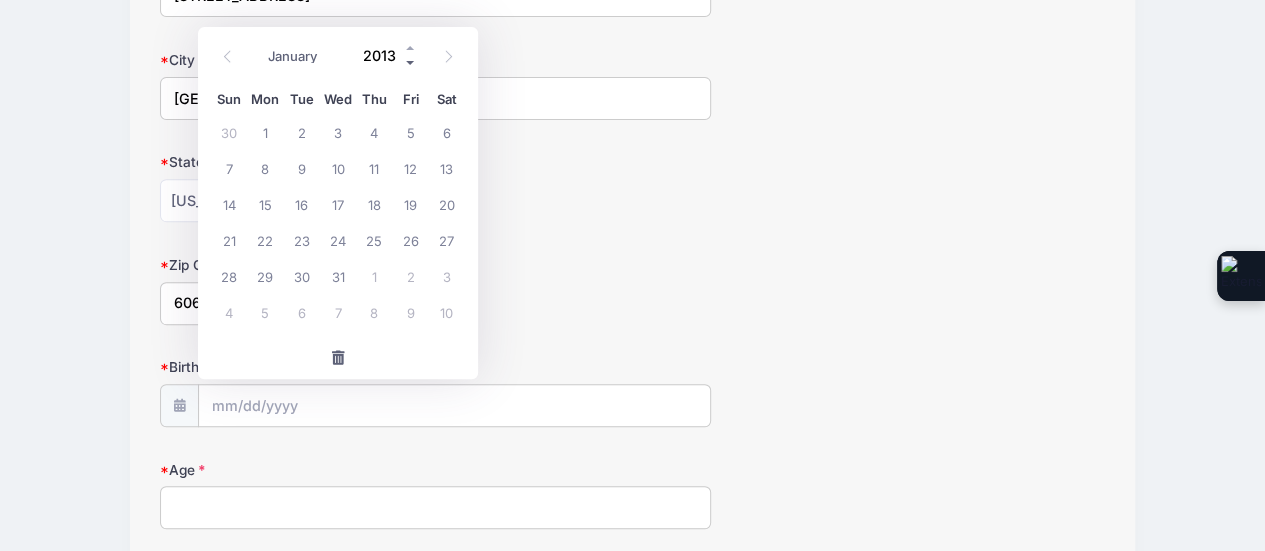 click at bounding box center (411, 63) 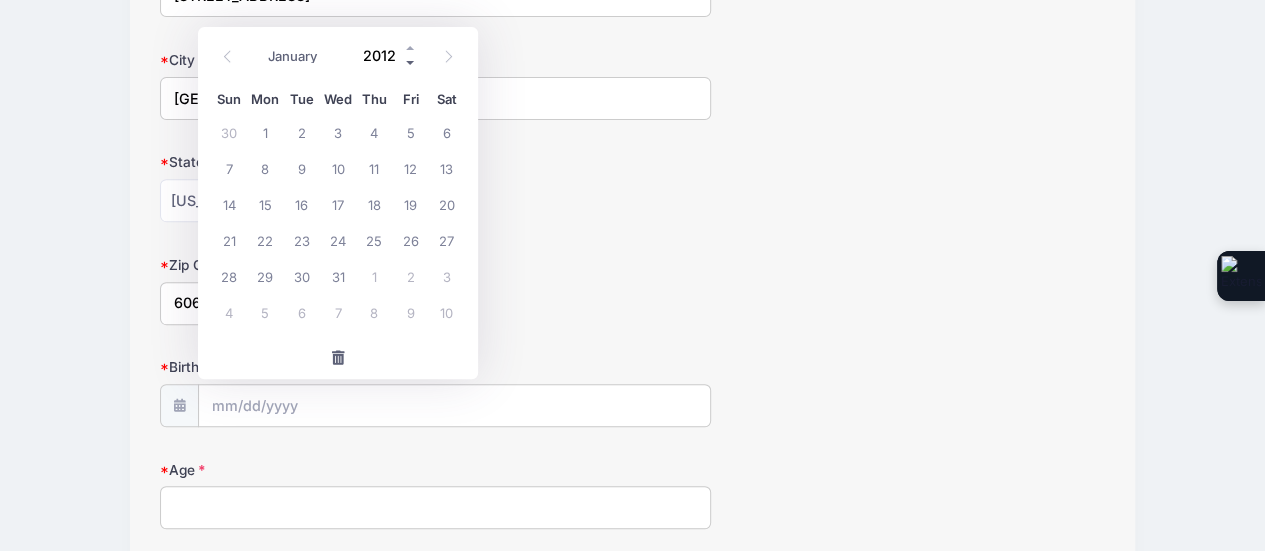 click at bounding box center (411, 63) 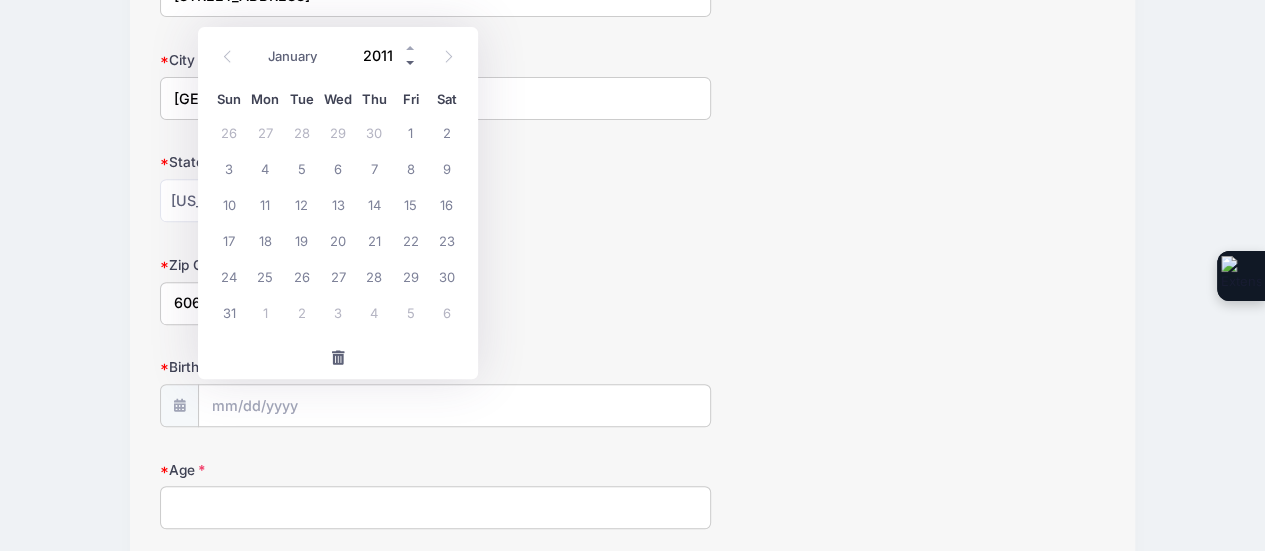 click at bounding box center (411, 63) 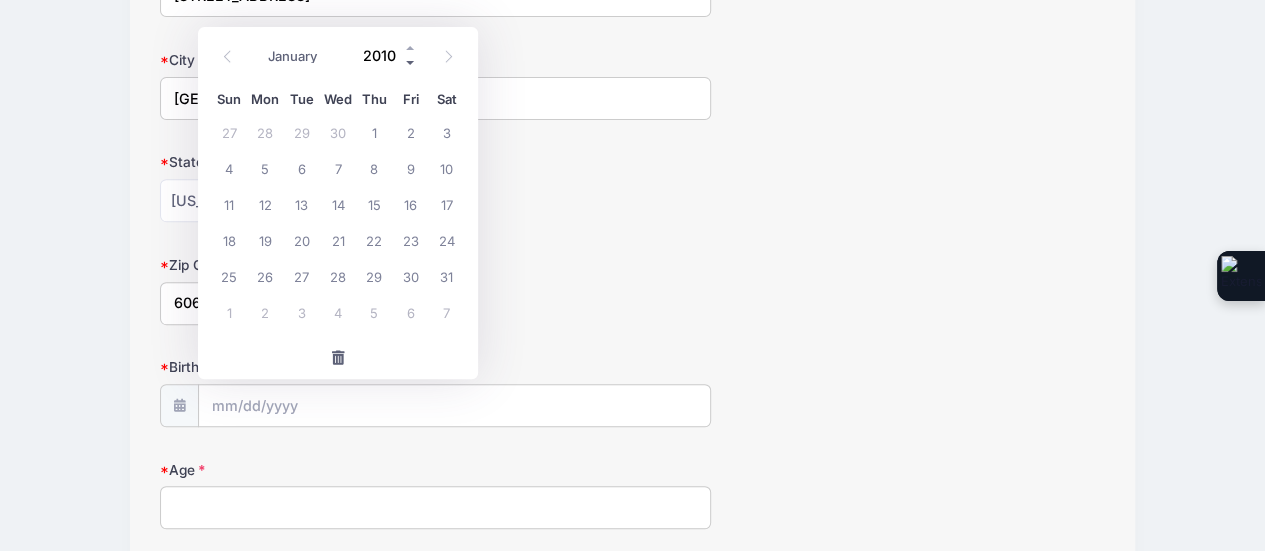 click at bounding box center [411, 63] 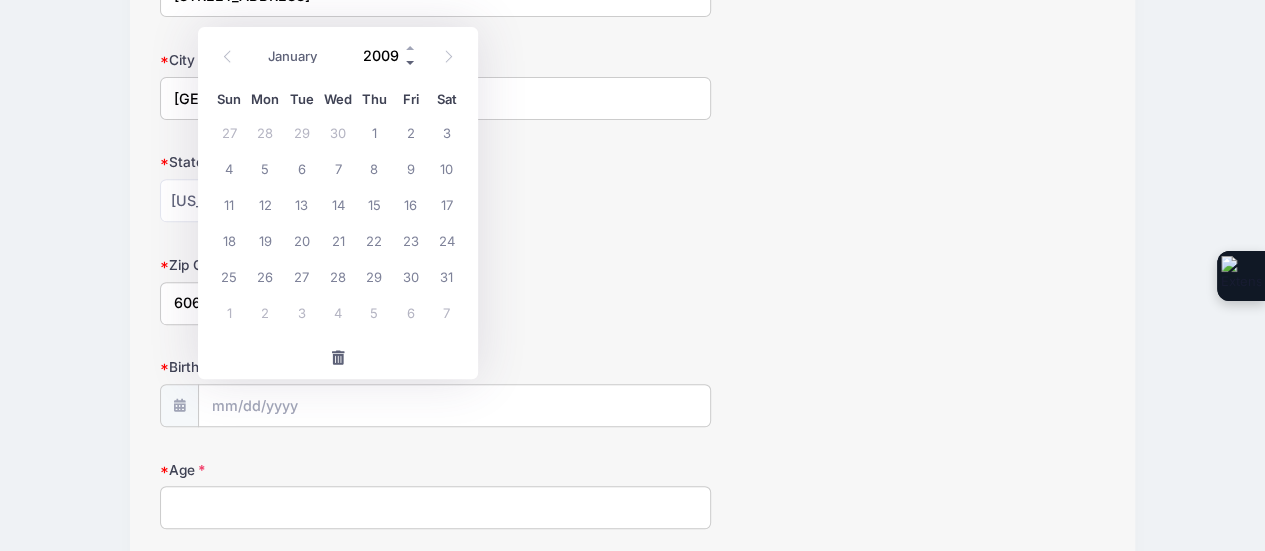 click at bounding box center (411, 63) 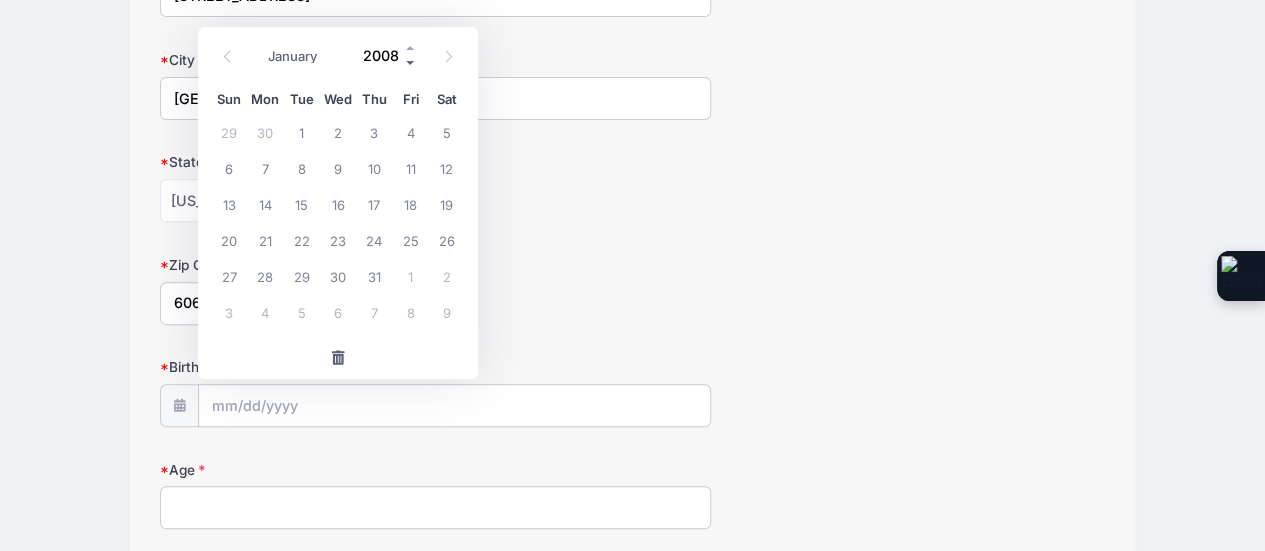 click at bounding box center (411, 63) 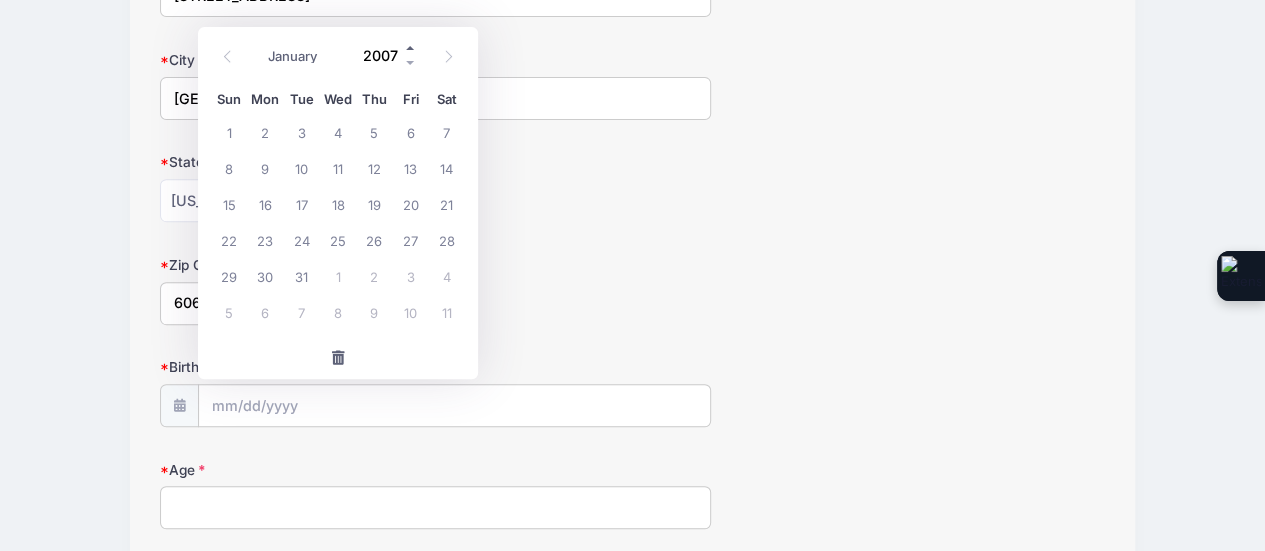 click at bounding box center (411, 48) 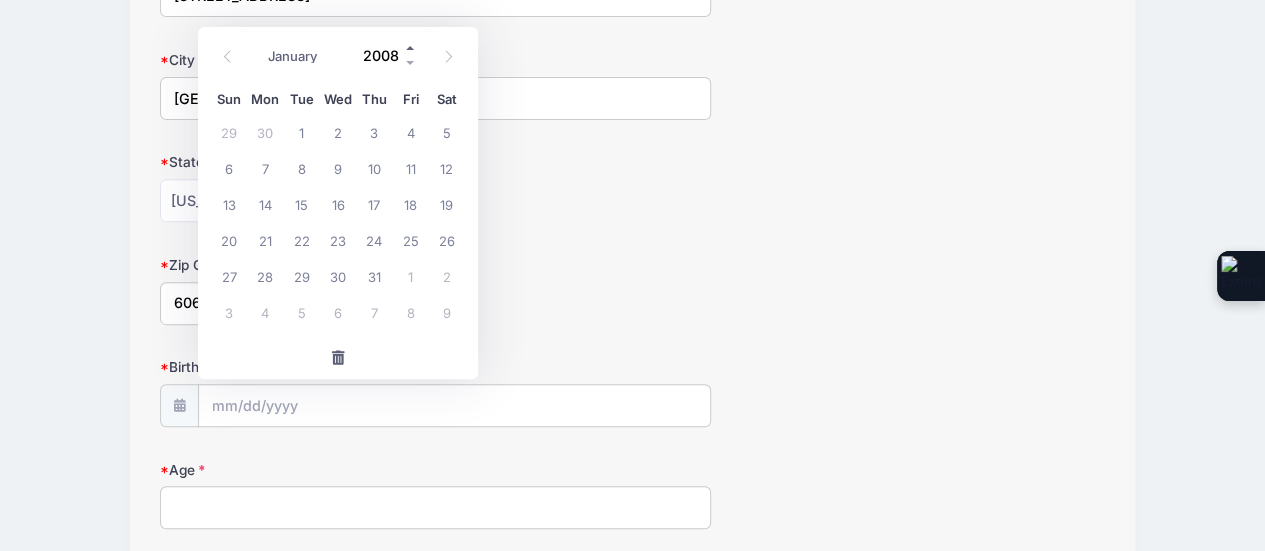 click at bounding box center (411, 48) 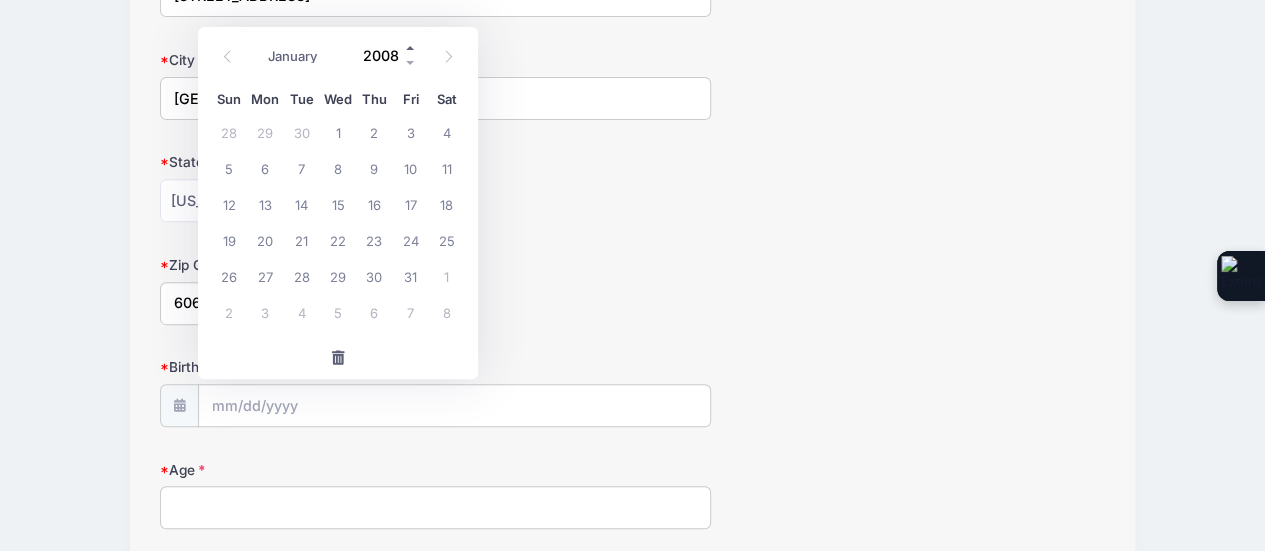 type on "2009" 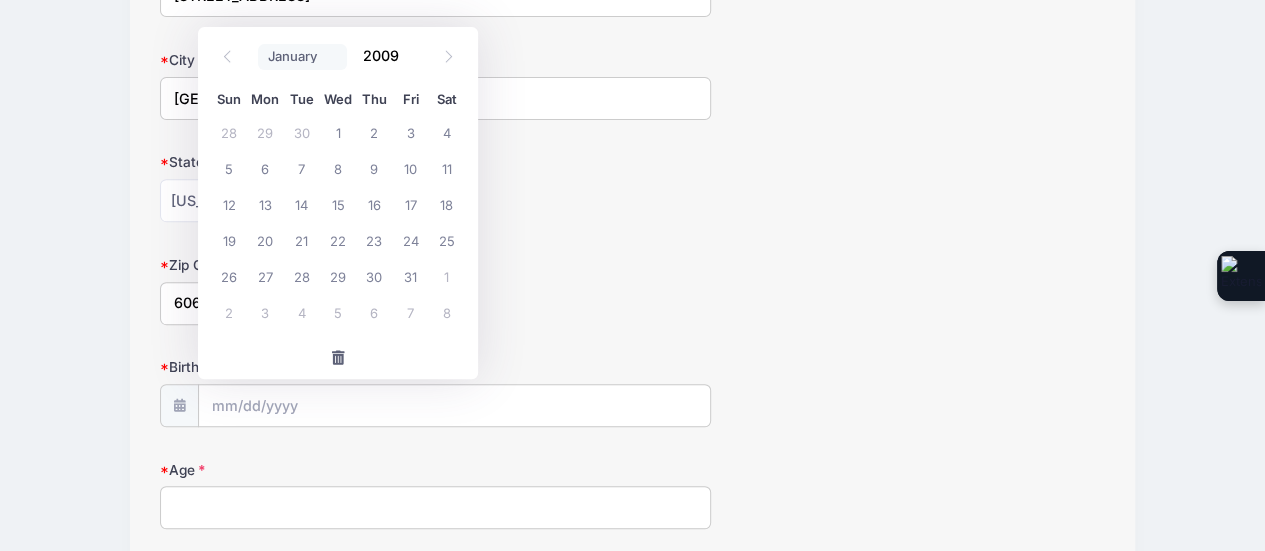 click on "January February March April May June July August September October November December" at bounding box center (302, 57) 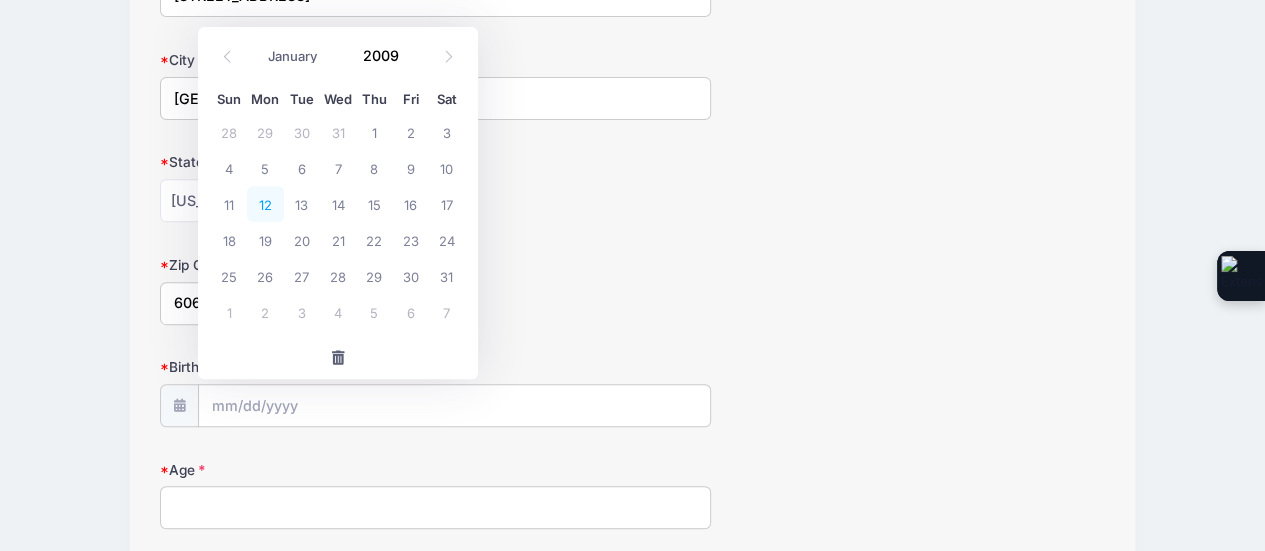 click on "12" at bounding box center (265, 204) 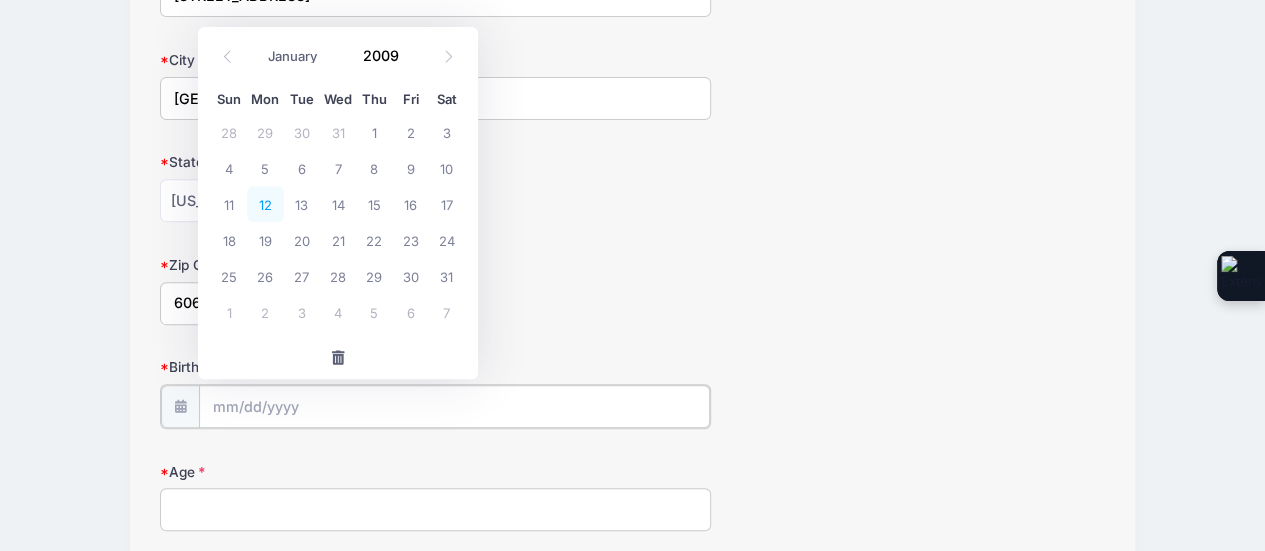 type on "01/12/2009" 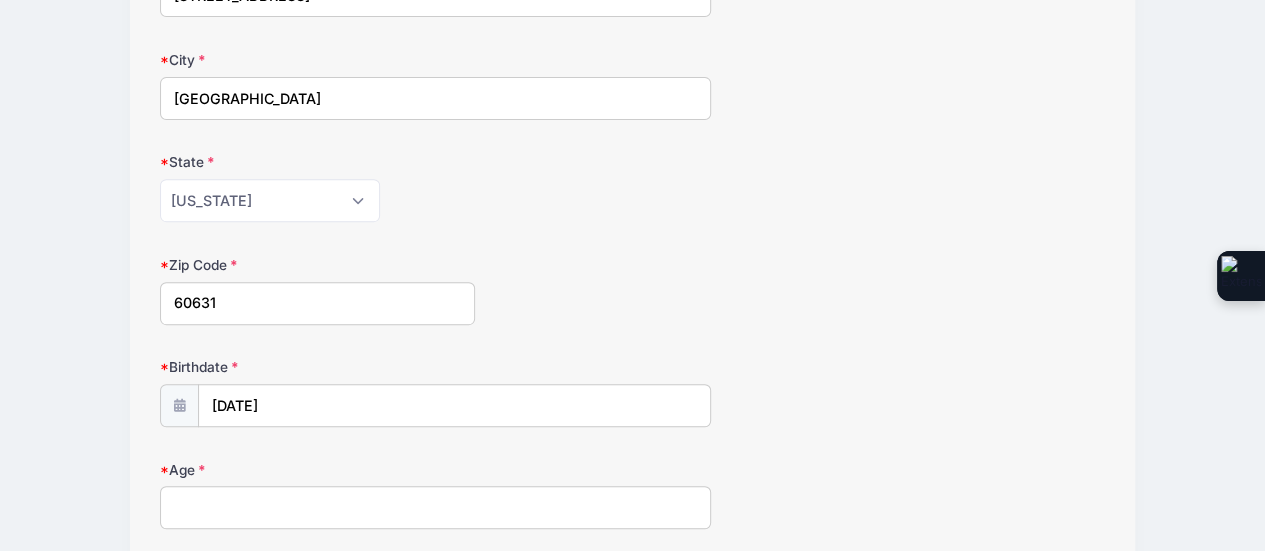 click on "Age" at bounding box center [436, 507] 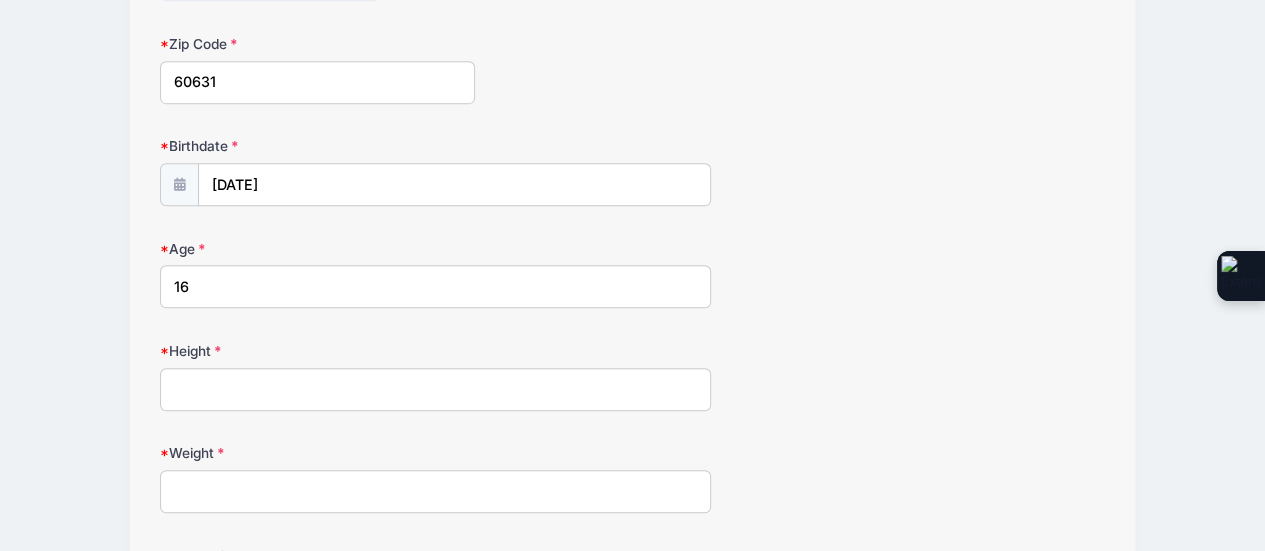 scroll, scrollTop: 669, scrollLeft: 0, axis: vertical 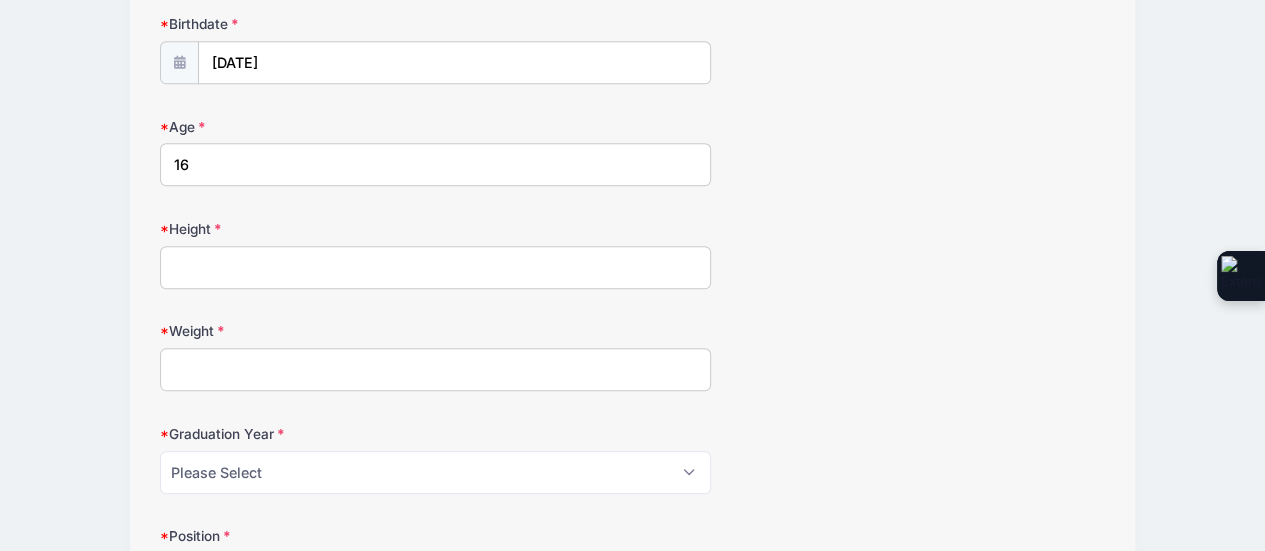 type on "16" 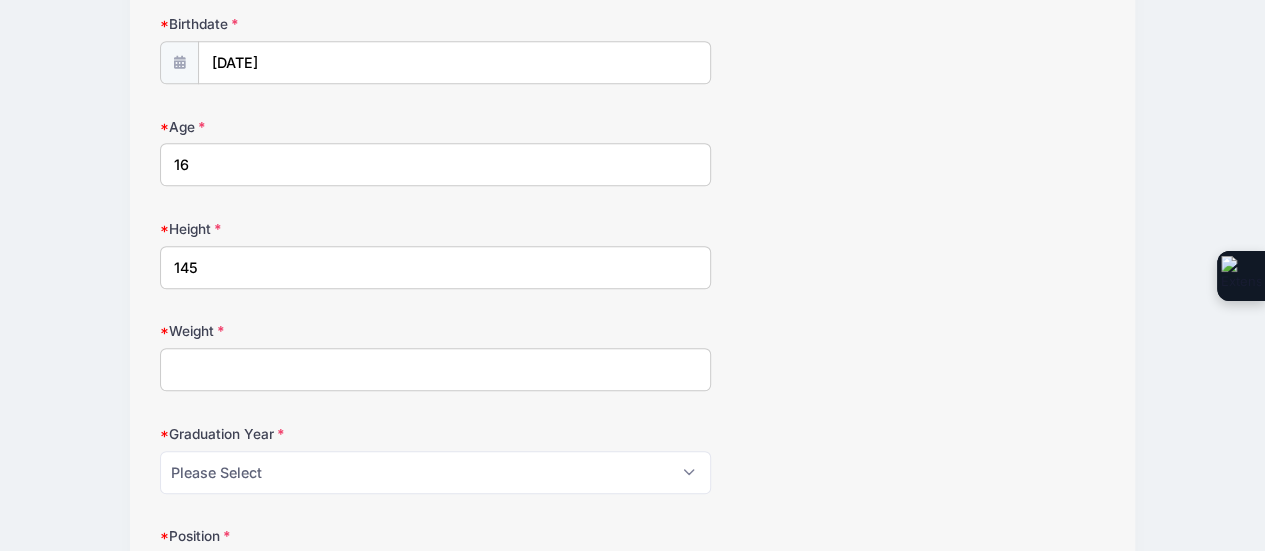 type on "145" 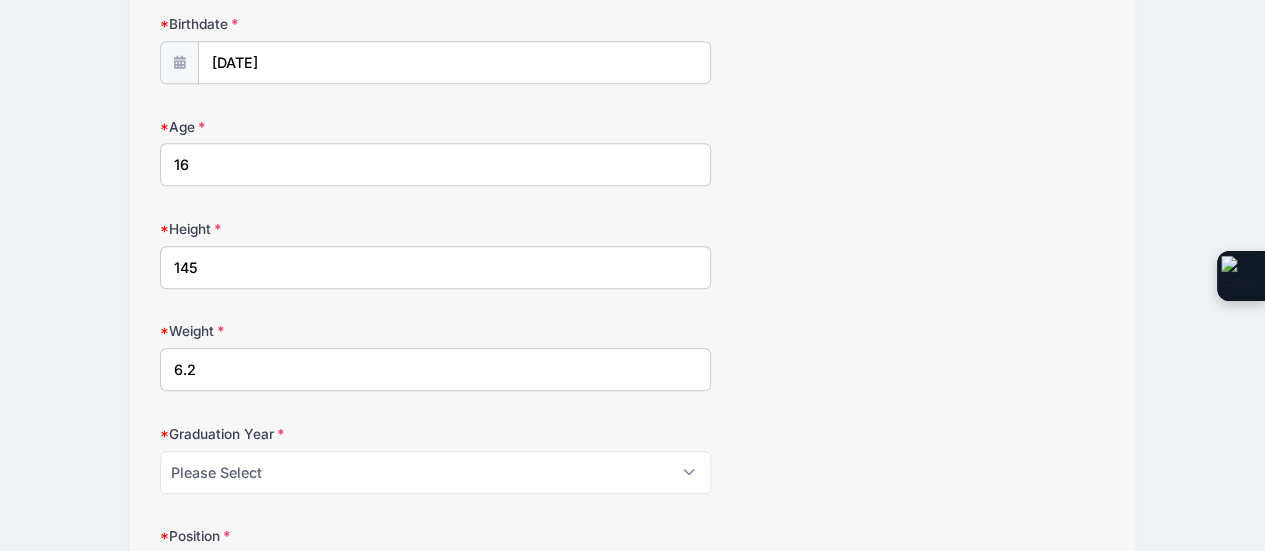 drag, startPoint x: 227, startPoint y: 363, endPoint x: 166, endPoint y: 361, distance: 61.03278 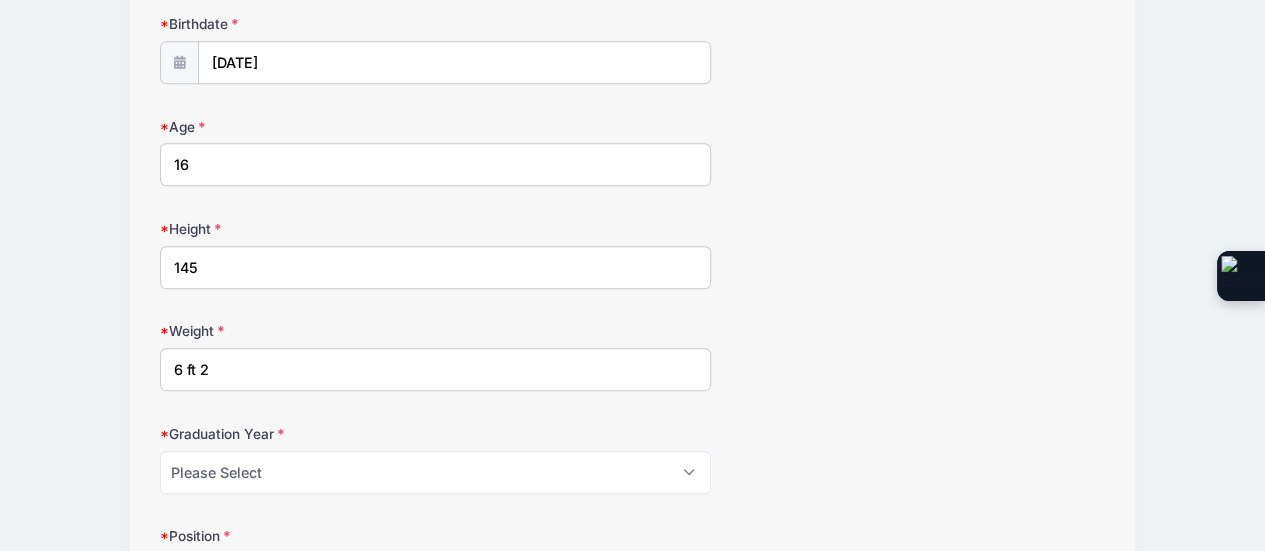 type on "6 ft 2" 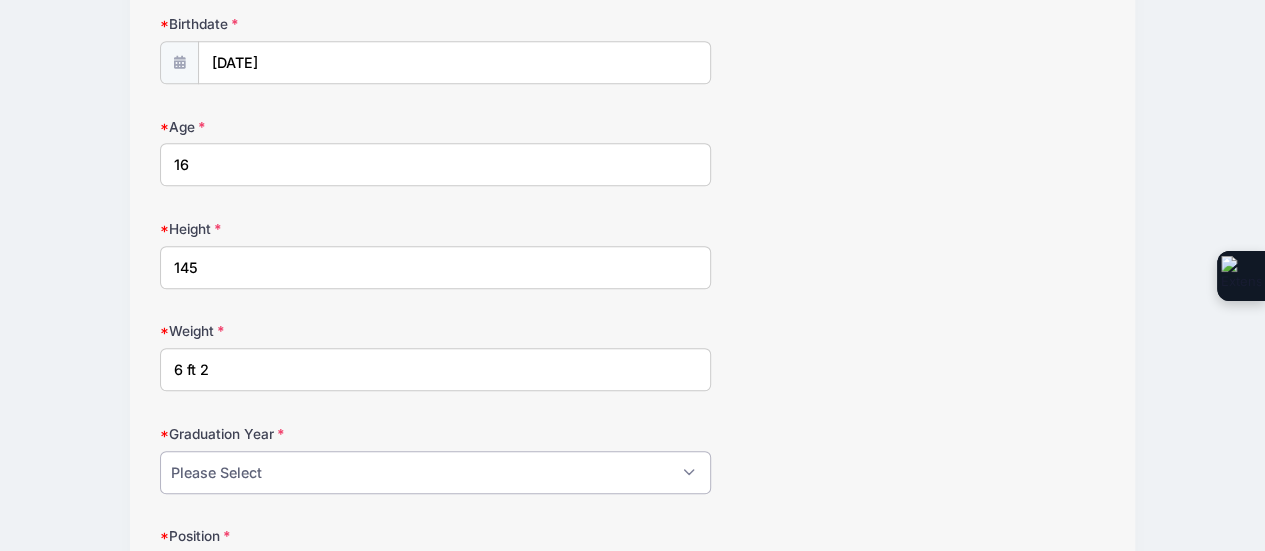 click on "Please Select 2024
2025
2026
2027
2028" at bounding box center (436, 472) 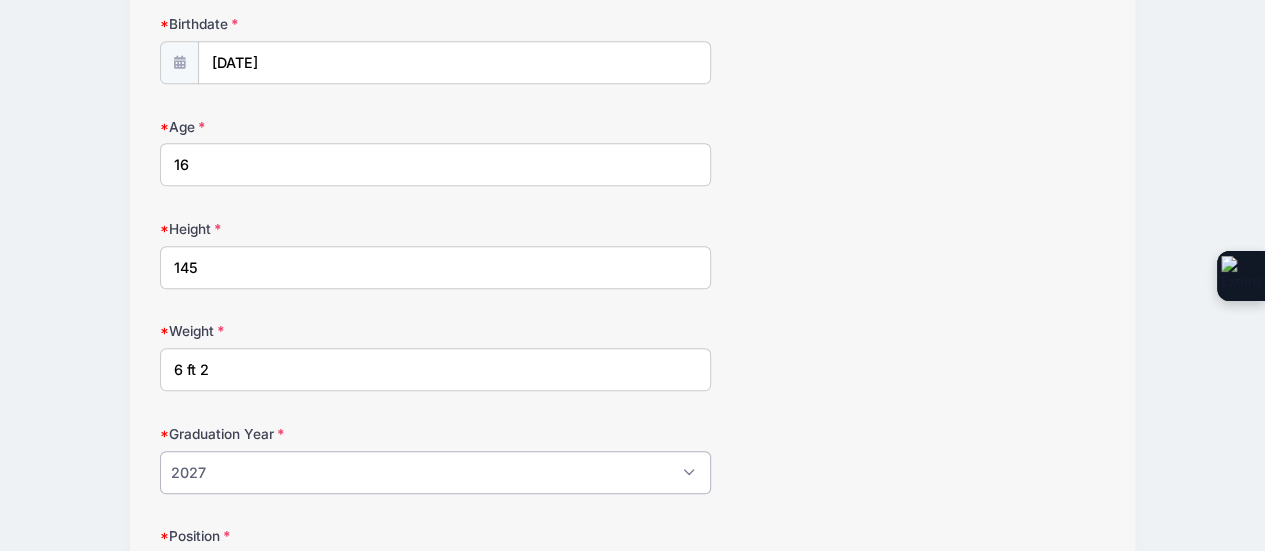 click on "Please Select 2024
2025
2026
2027
2028" at bounding box center [436, 472] 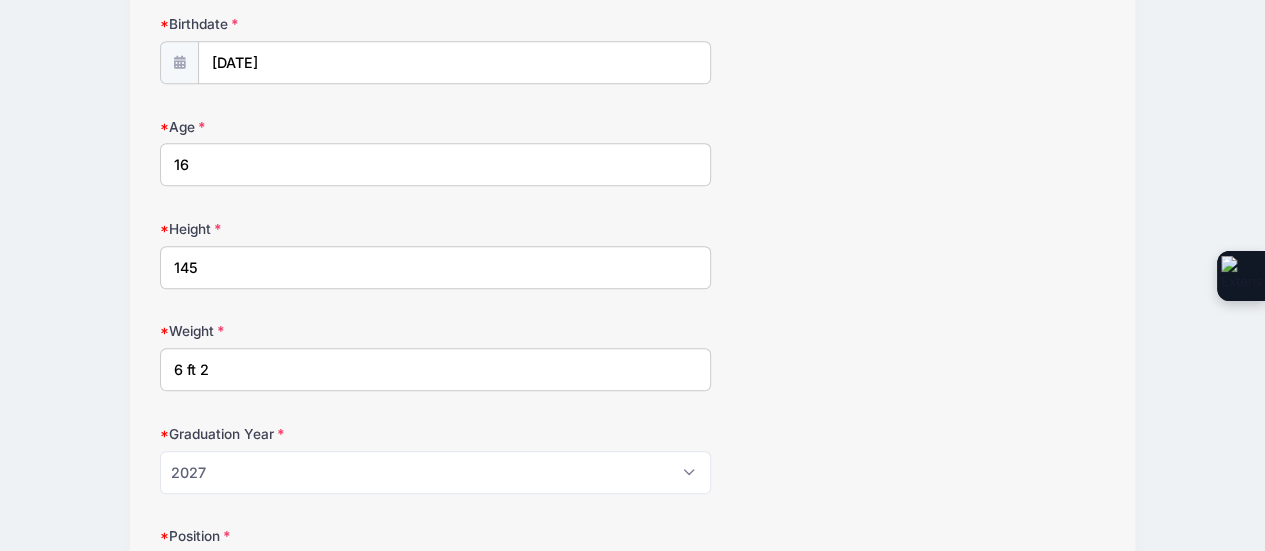click on "Weight
6 ft 2" at bounding box center [633, 356] 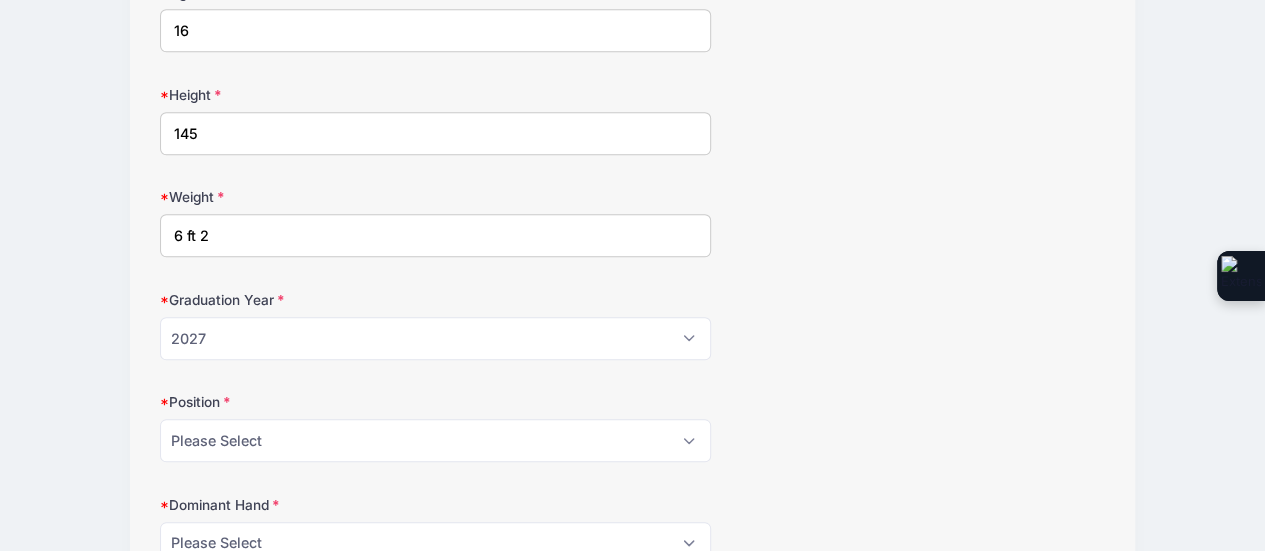 scroll, scrollTop: 873, scrollLeft: 0, axis: vertical 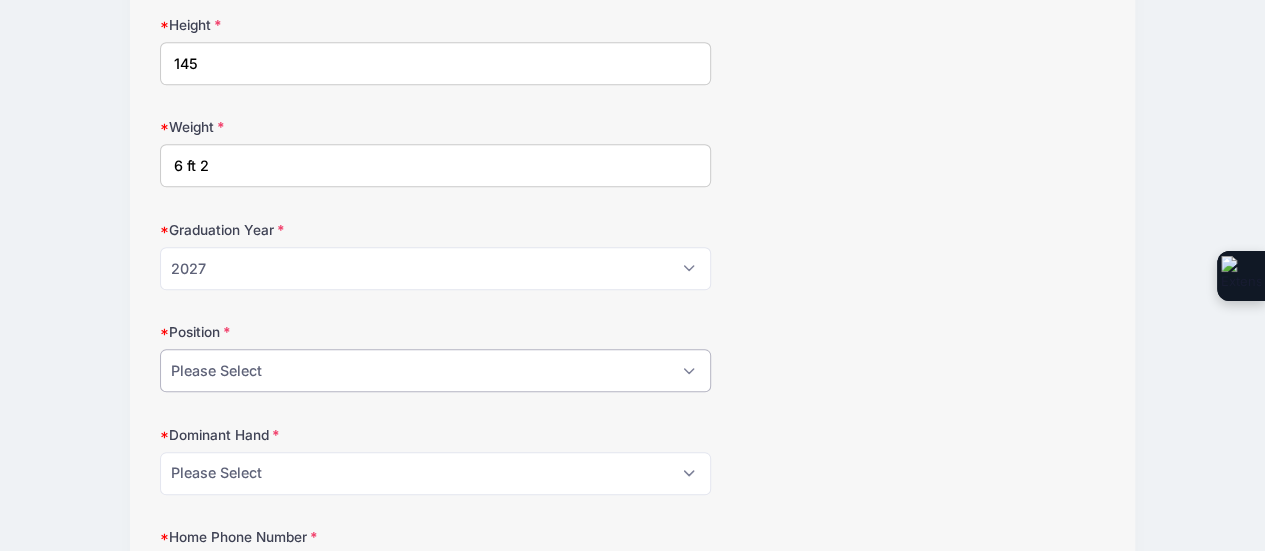 click on "Please Select Attack
Midfield
Defense
GoalieAttack
Midfield
Defense
Goalie
LSM
Face Off" at bounding box center (436, 370) 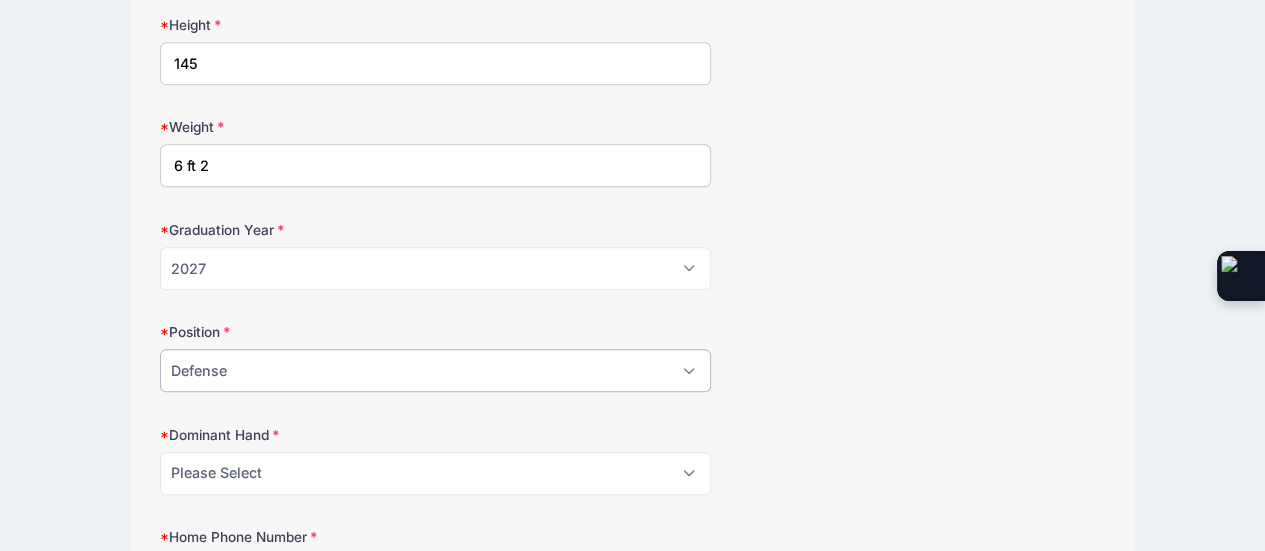 click on "Please Select Attack
Midfield
Defense
GoalieAttack
Midfield
Defense
Goalie
LSM
Face Off" at bounding box center [436, 370] 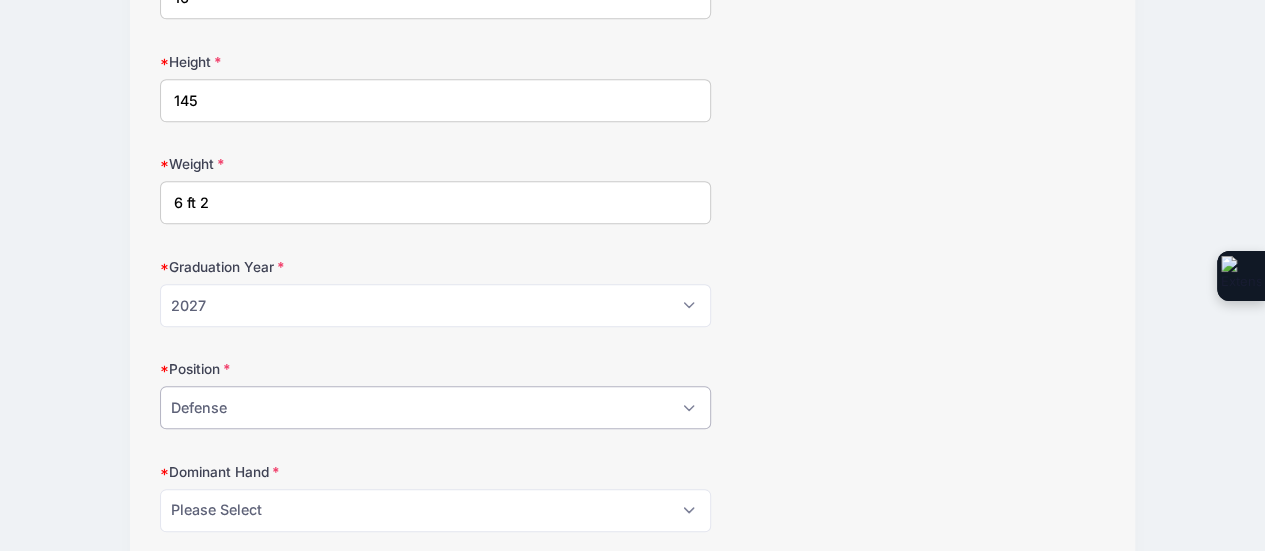 scroll, scrollTop: 901, scrollLeft: 0, axis: vertical 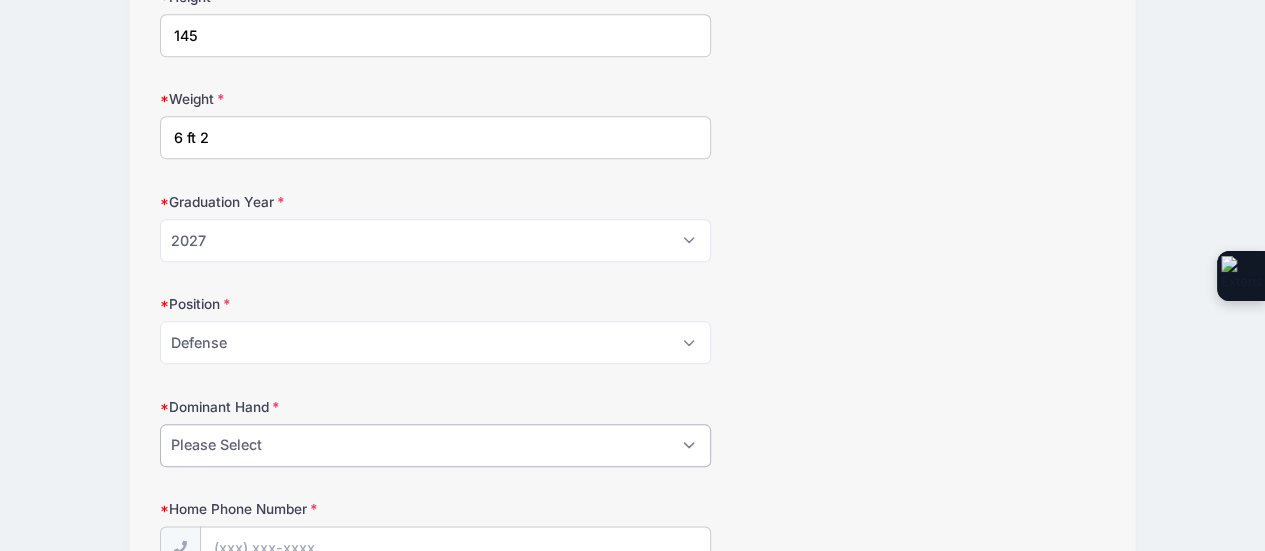 click on "Please Select Right
Left" at bounding box center [436, 445] 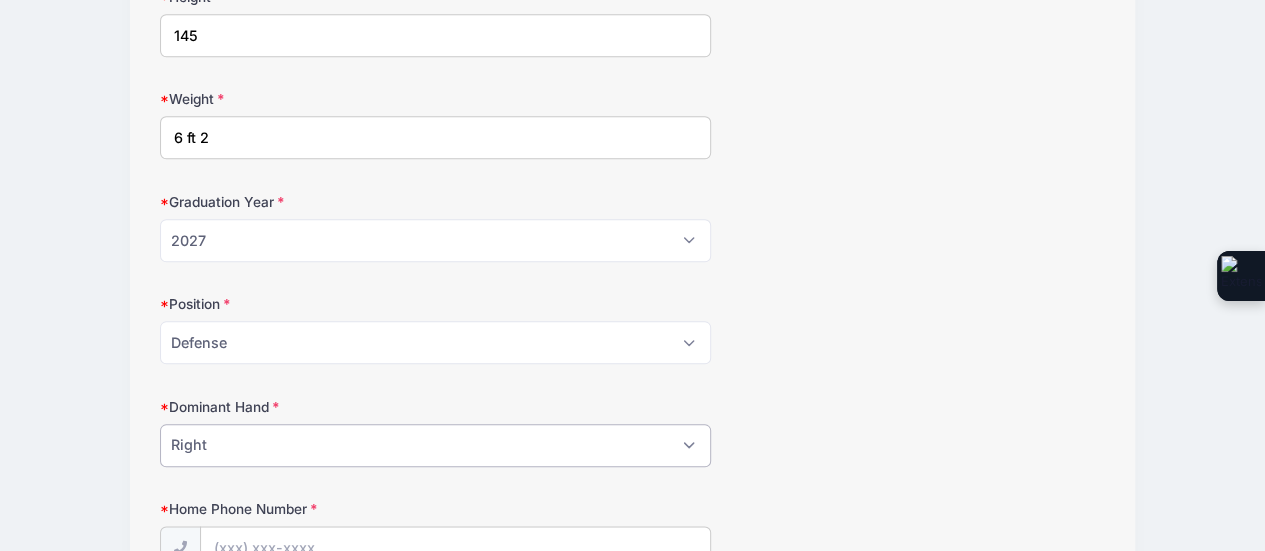 click on "Please Select Right
Left" at bounding box center (436, 445) 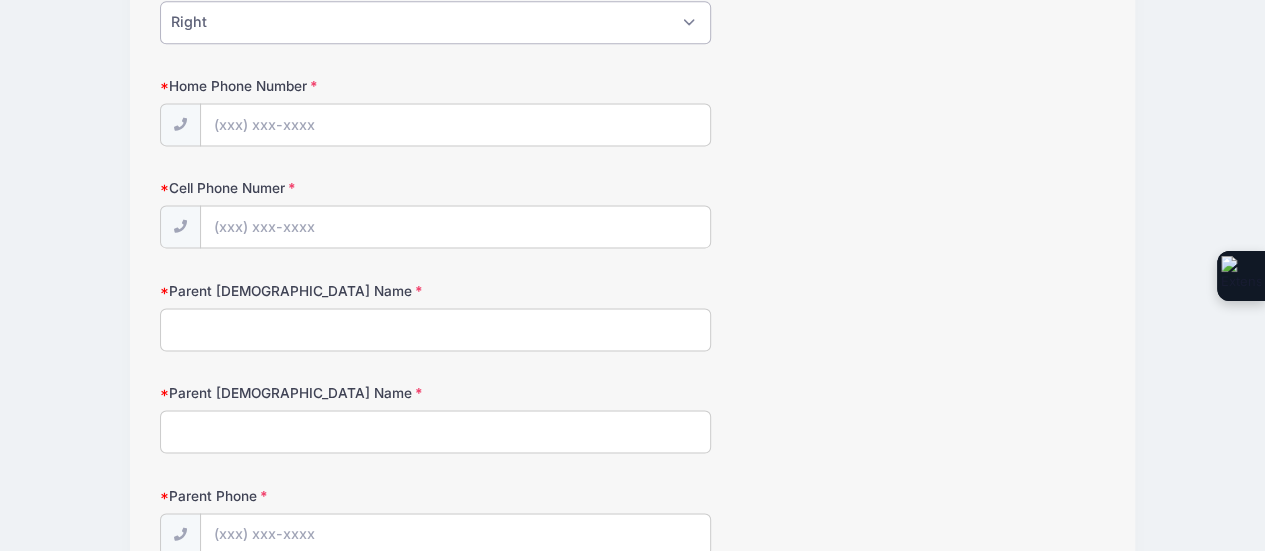 scroll, scrollTop: 1328, scrollLeft: 0, axis: vertical 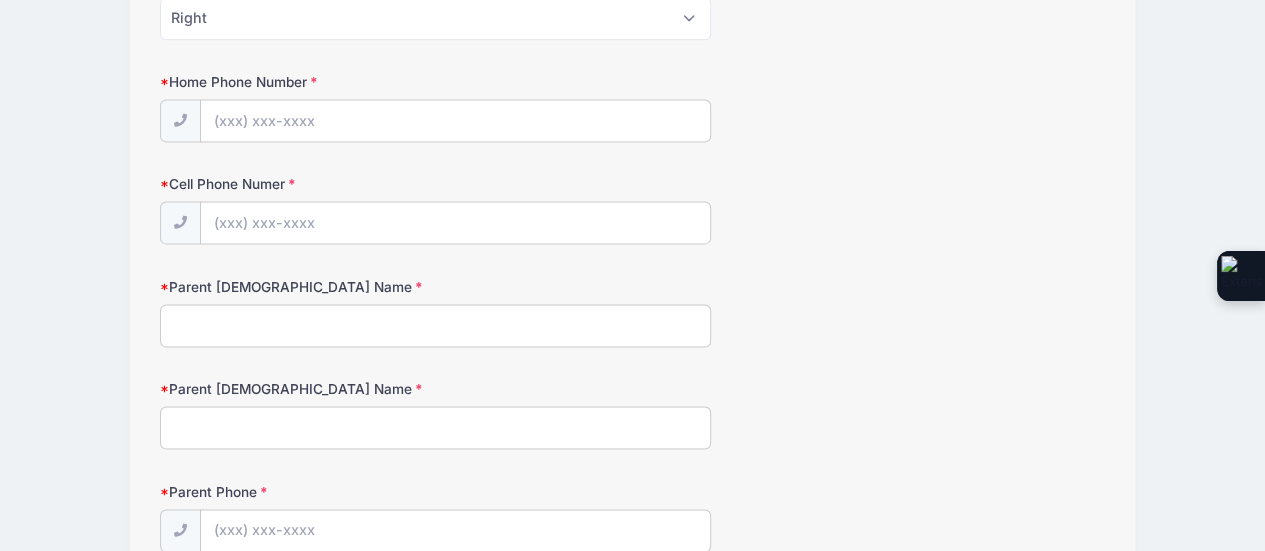 click at bounding box center (180, 222) 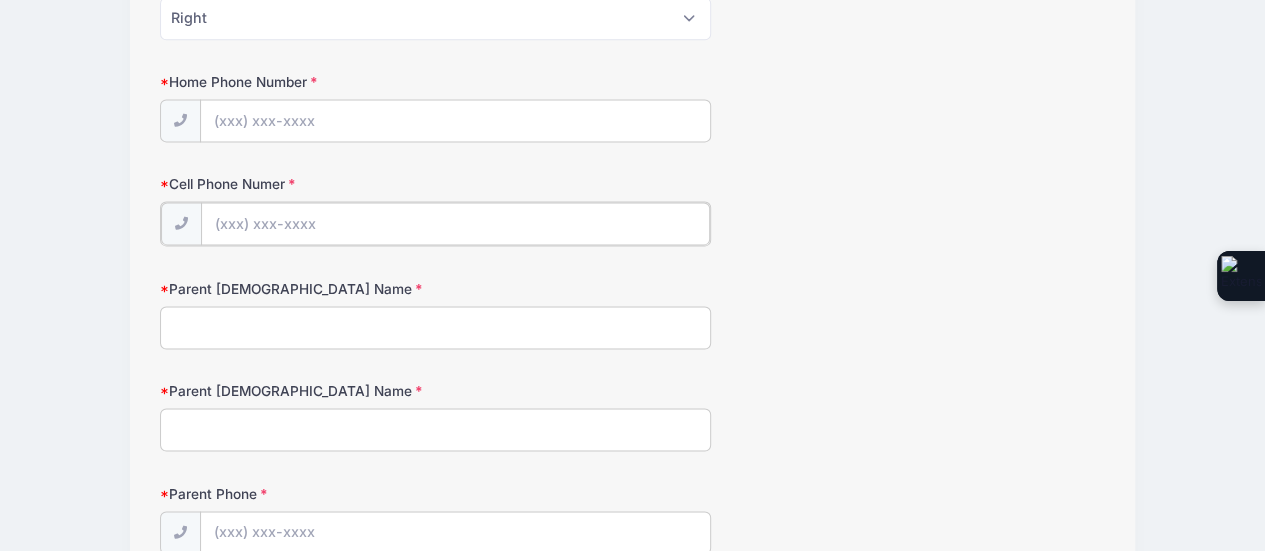 click on "Cell Phone Numer" at bounding box center [456, 223] 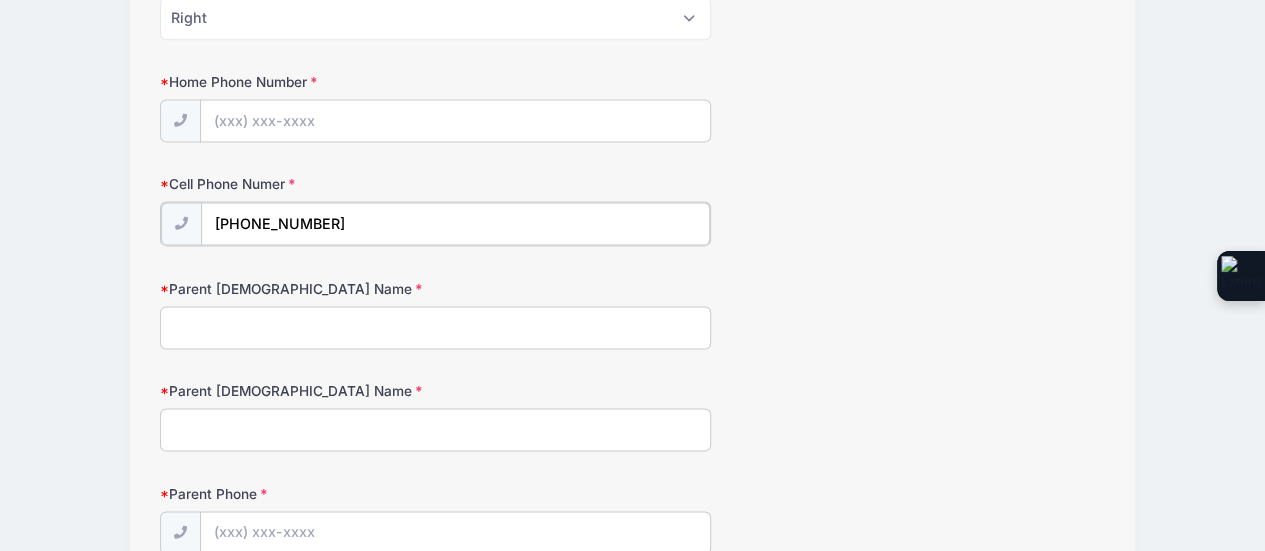 type on "(847) 644-7095" 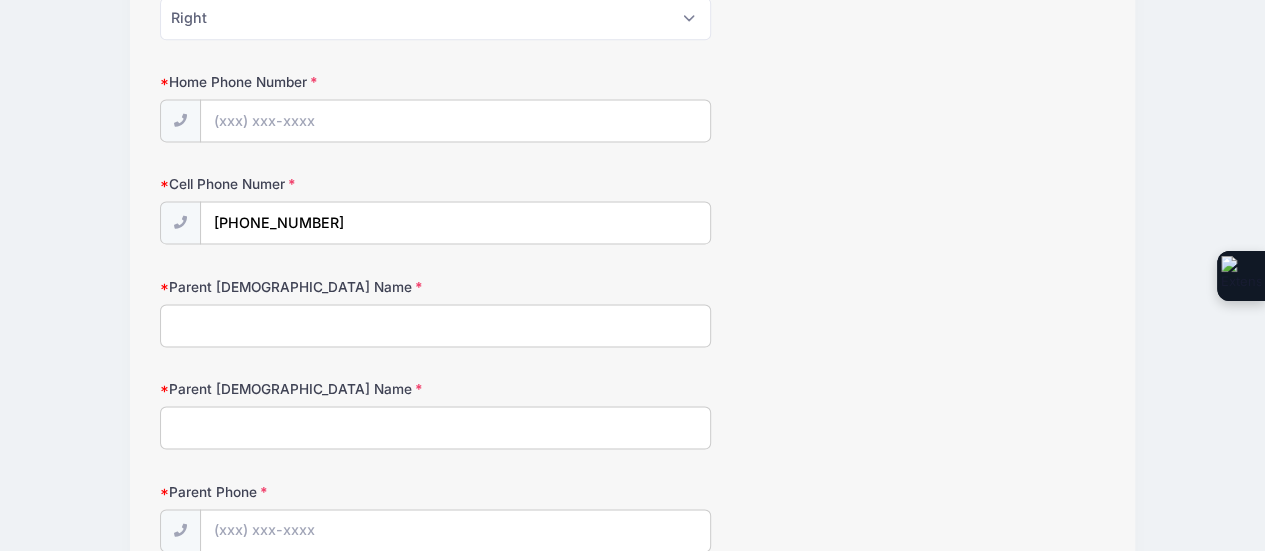 click on "Parent 1 Name" at bounding box center (436, 325) 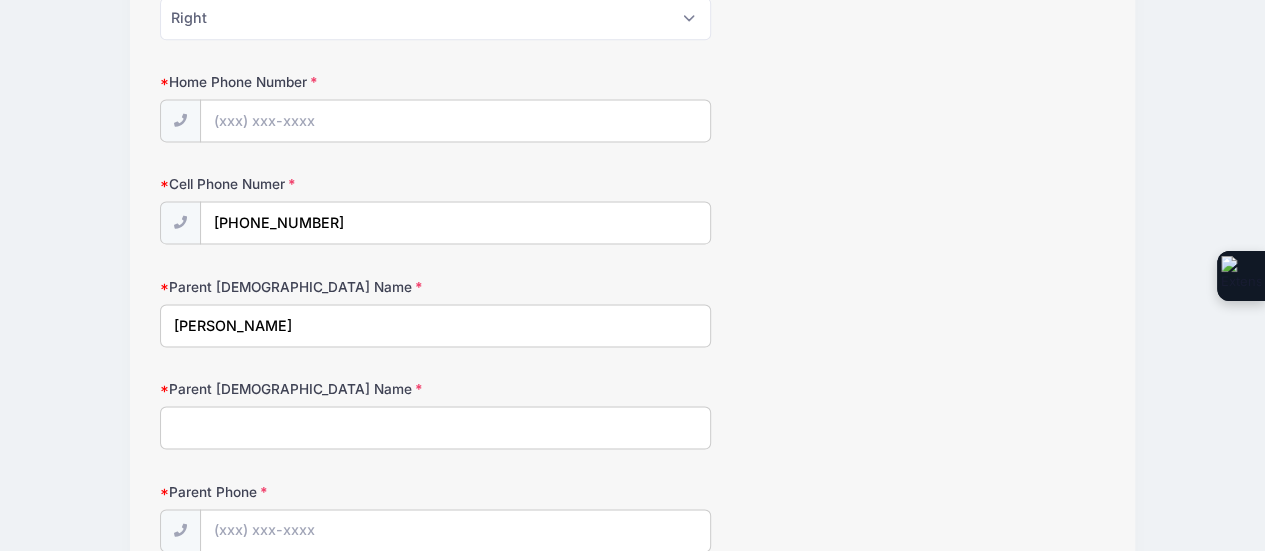 type on "Deanna Gresko-Weidner" 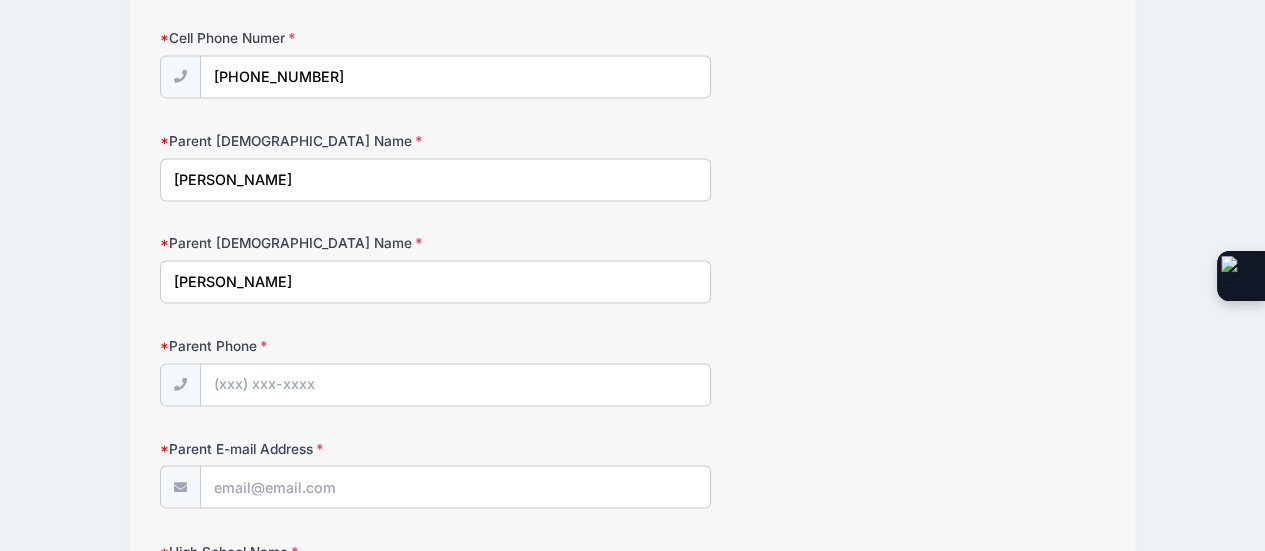 scroll, scrollTop: 1514, scrollLeft: 0, axis: vertical 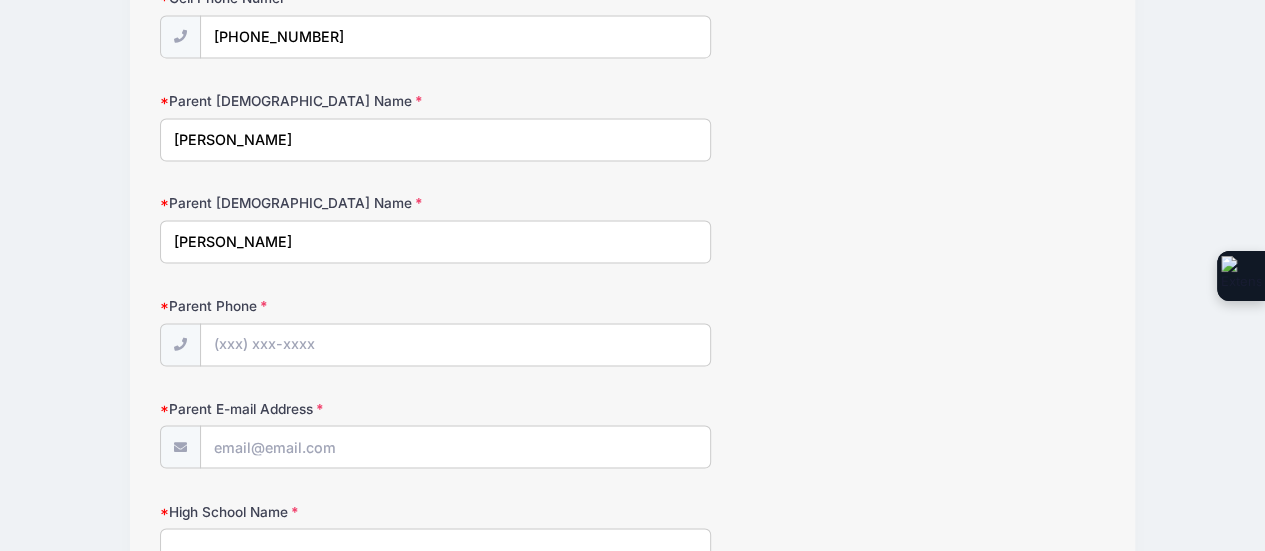 type on "John Weidner" 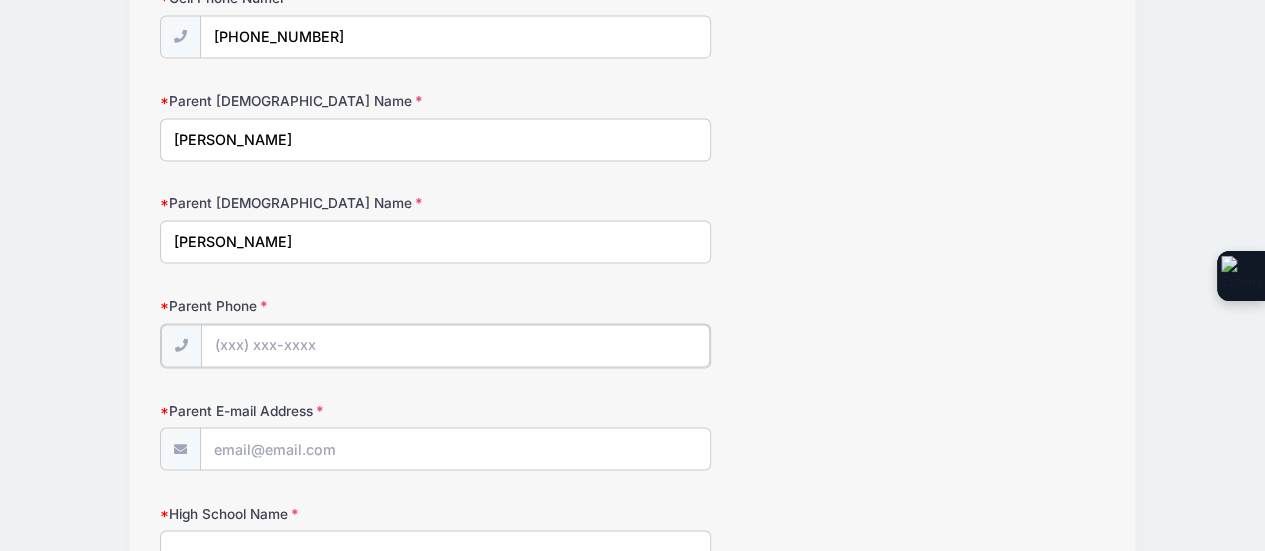 click on "Parent Phone" at bounding box center (456, 345) 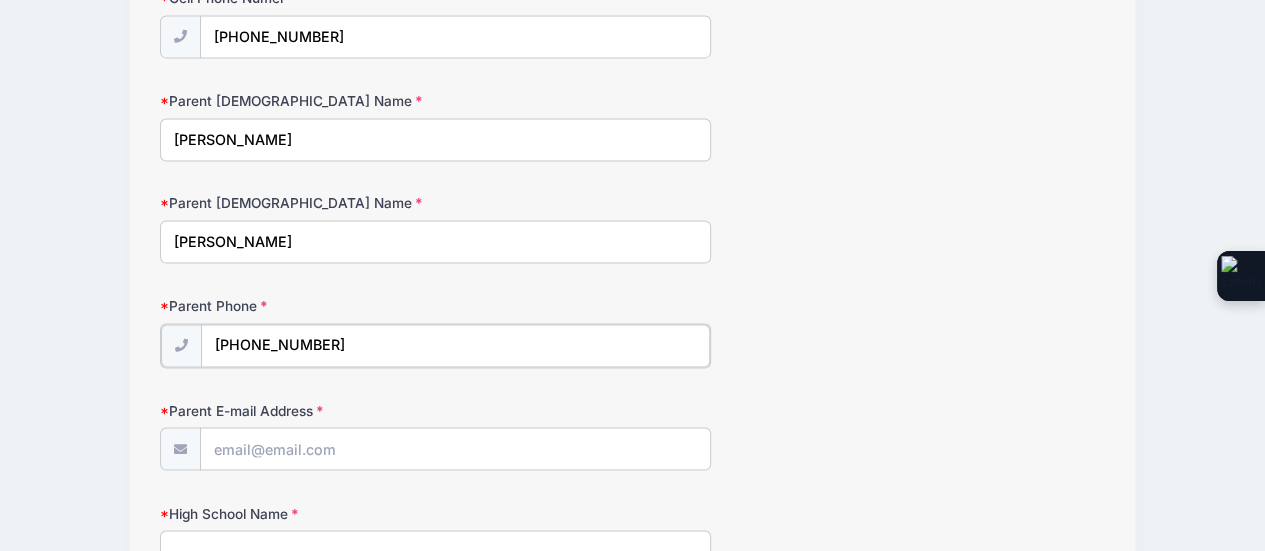 type on "(847) 877-2481" 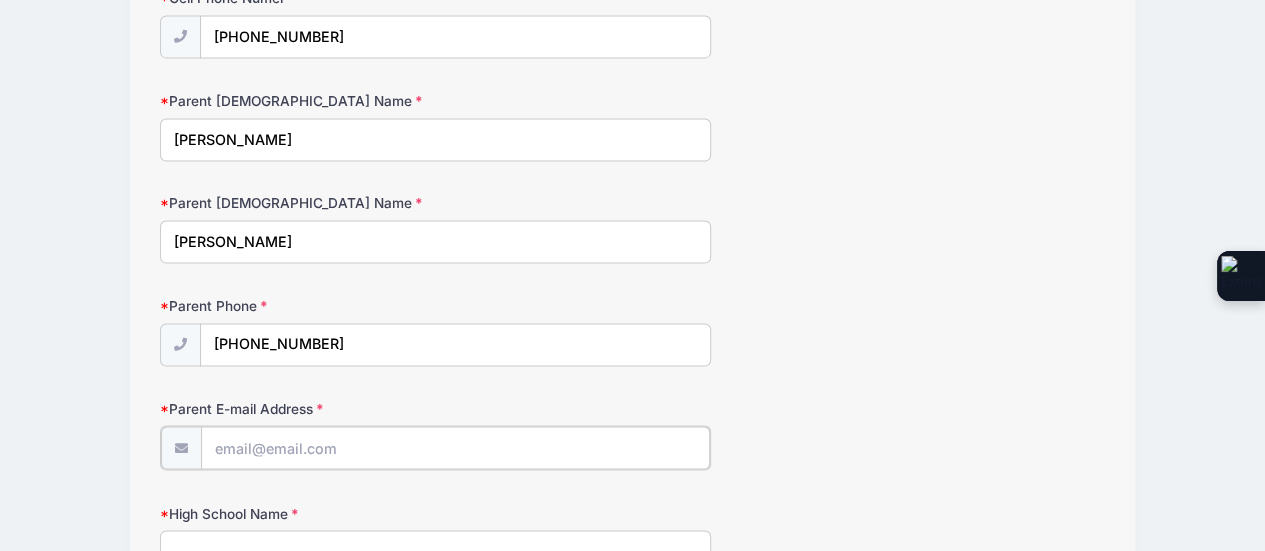 click on "Parent E-mail Address" at bounding box center [456, 447] 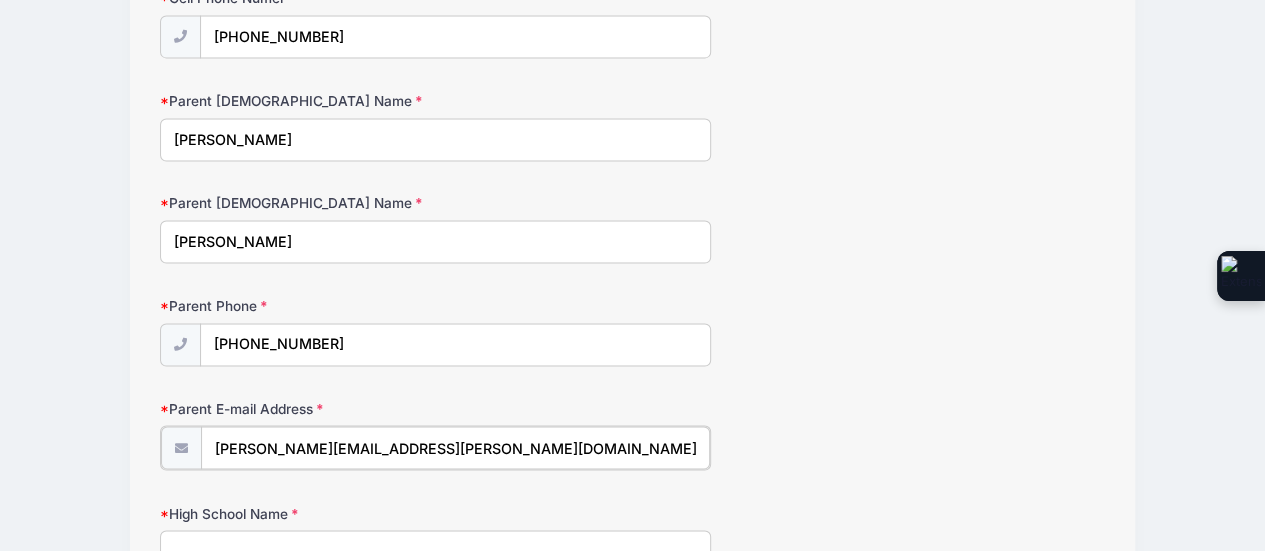 type on "john.m.weidner@gmail.com" 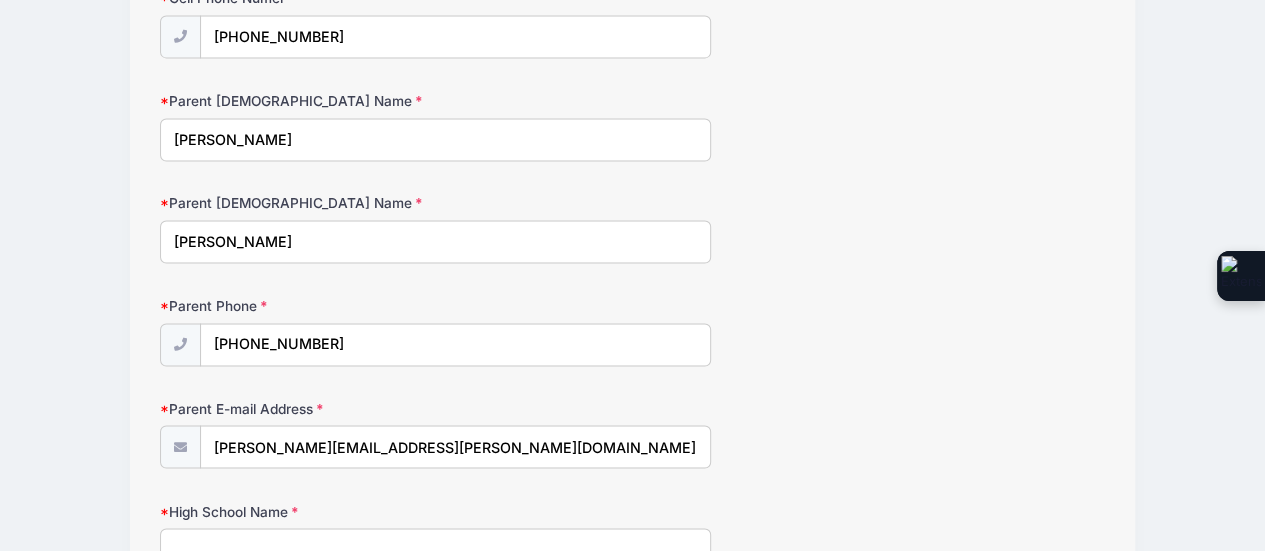 click on "High School Name" at bounding box center (436, 549) 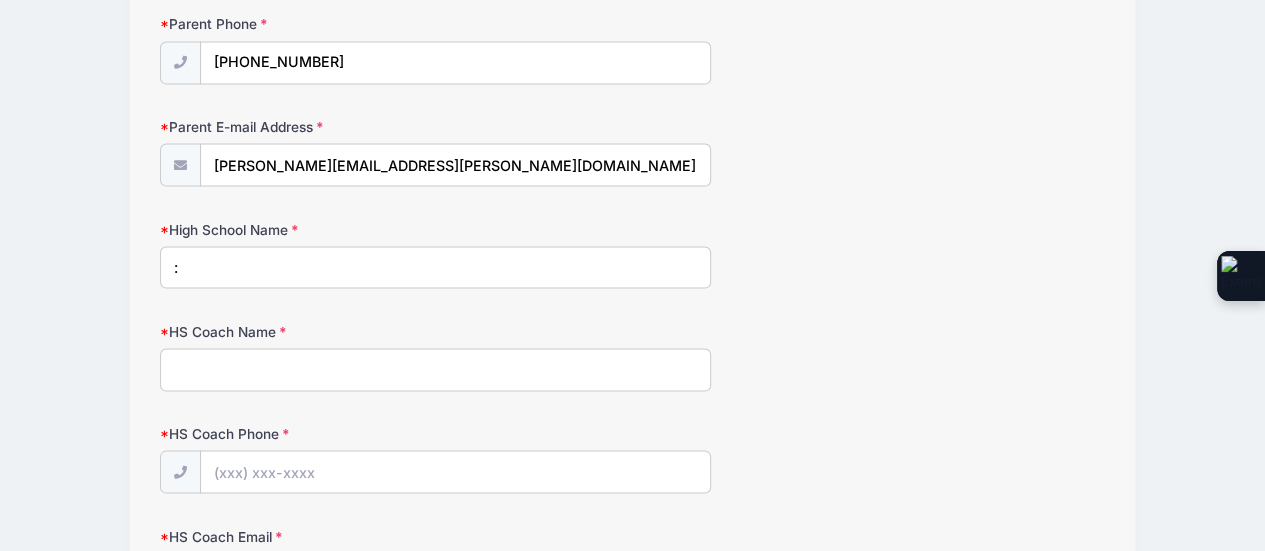 scroll, scrollTop: 1879, scrollLeft: 0, axis: vertical 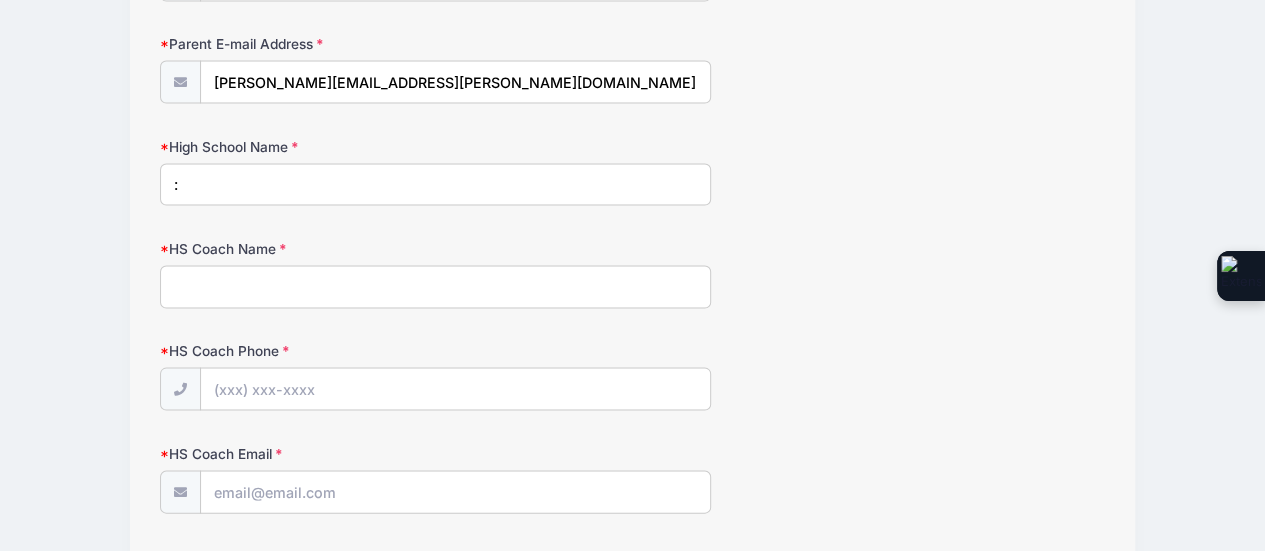 type on ":" 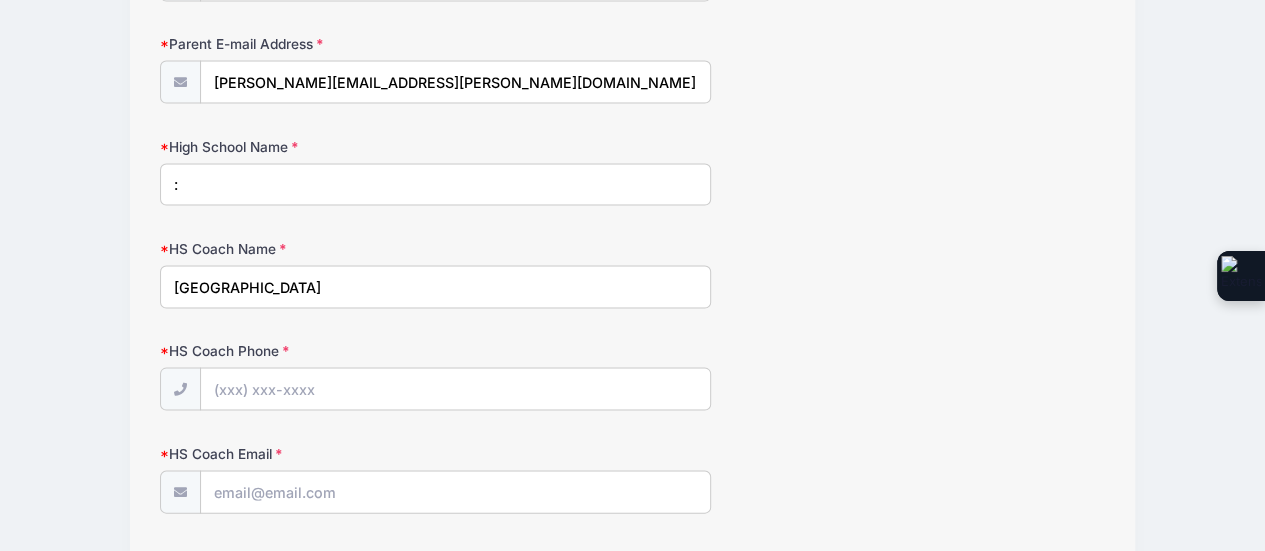 type on "Loyola Academy" 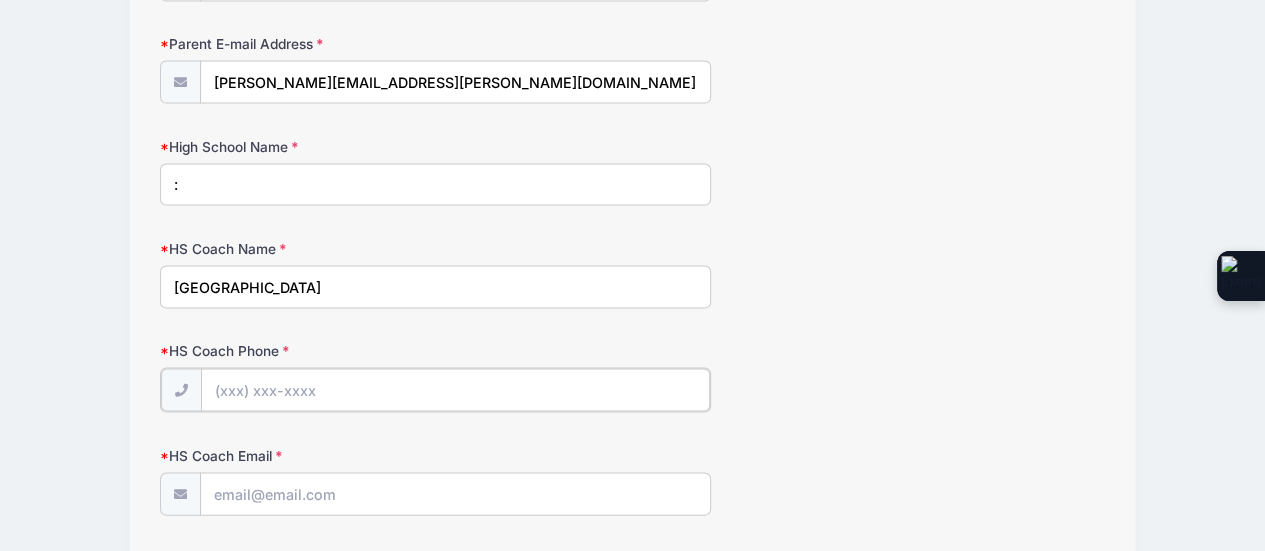 click on "HS Coach Phone" at bounding box center [456, 389] 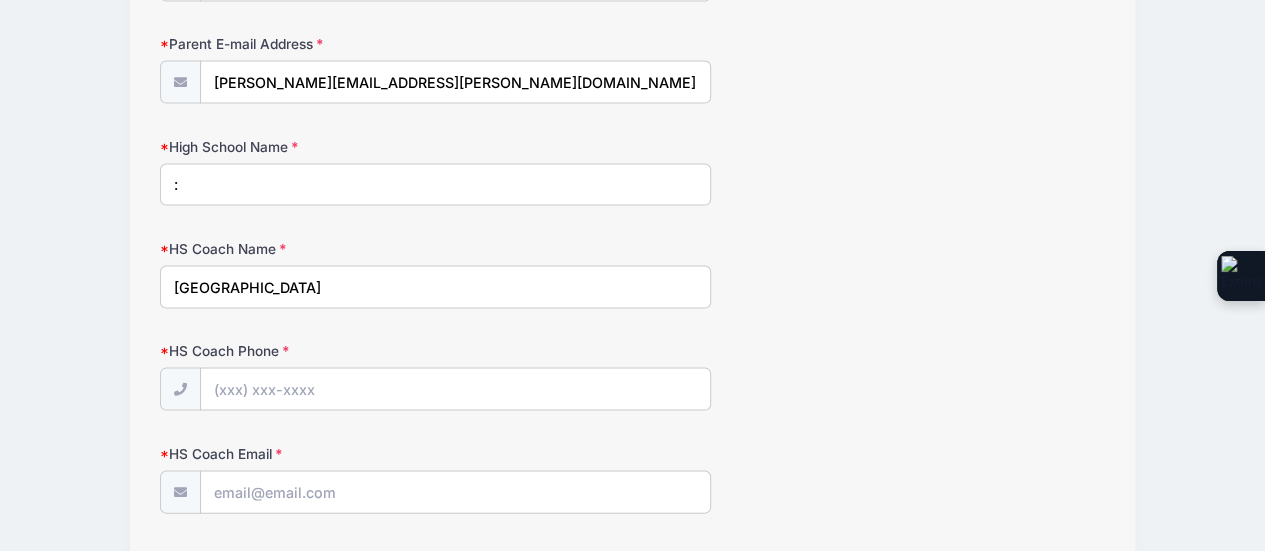 click on "Loyola Academy" at bounding box center (436, 286) 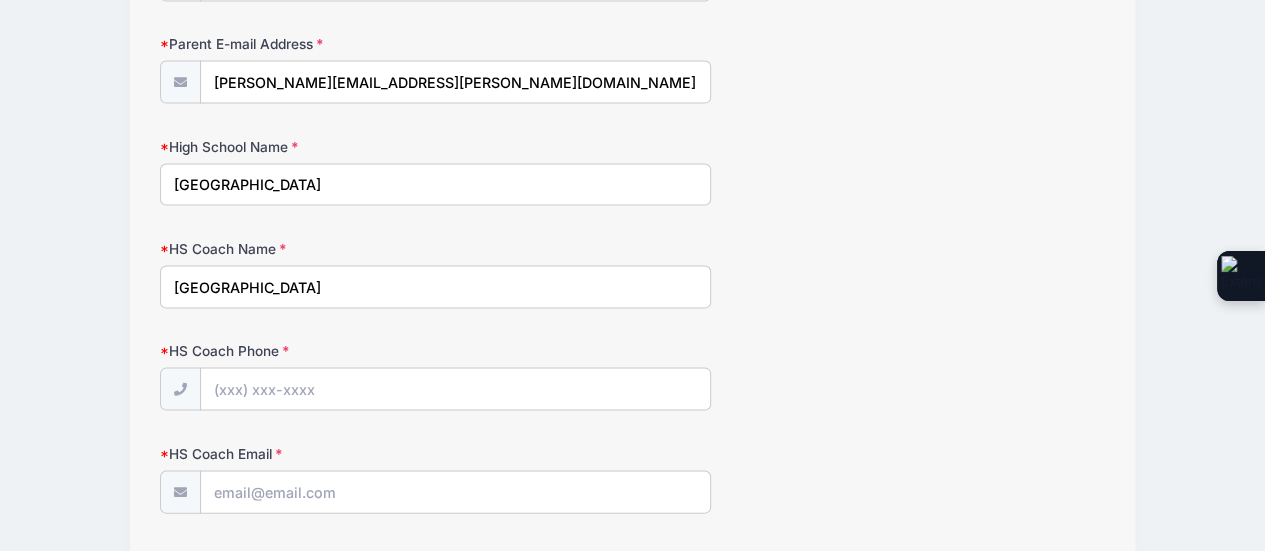 type on "Loyola Academy" 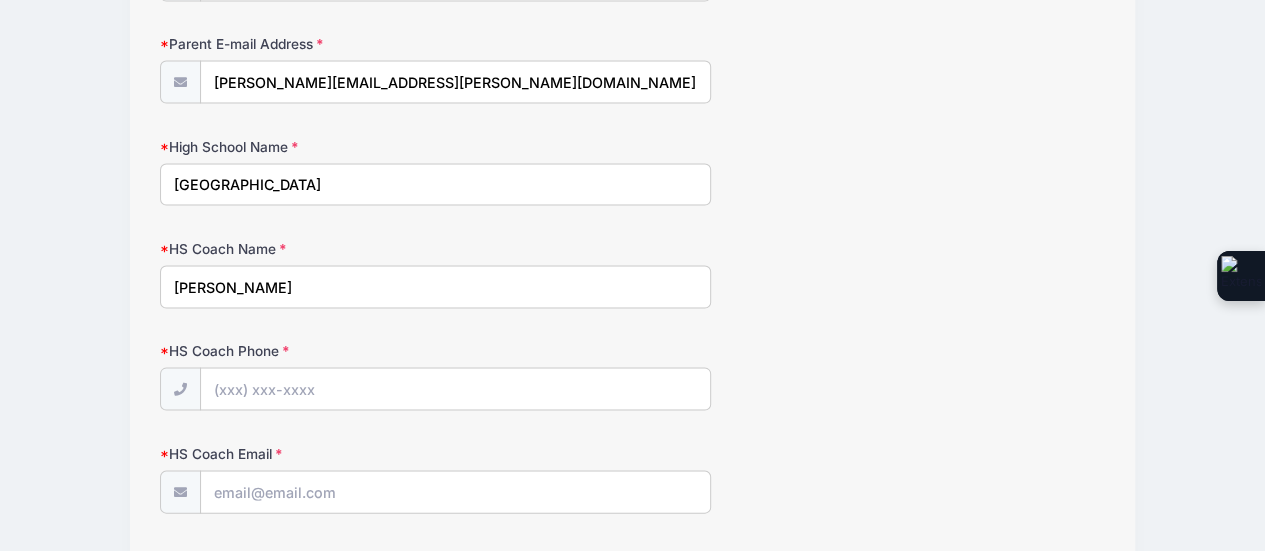 click on "Rob Snyder" at bounding box center (436, 286) 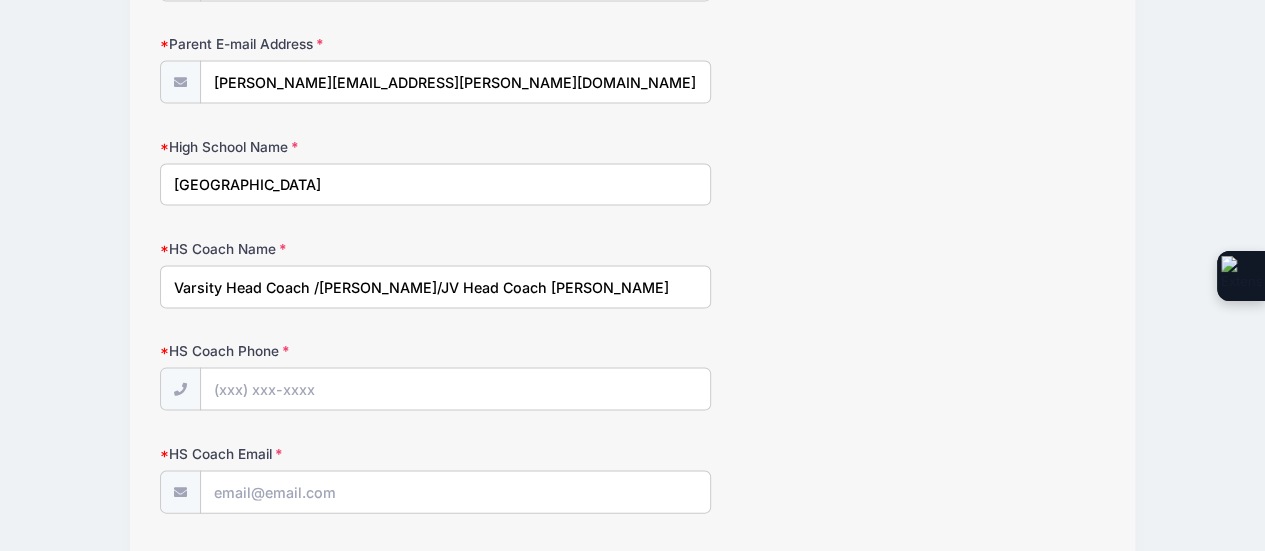 type on "Varsity Head Coach /Rob Snyder/JV Head Coach Alex Carrick" 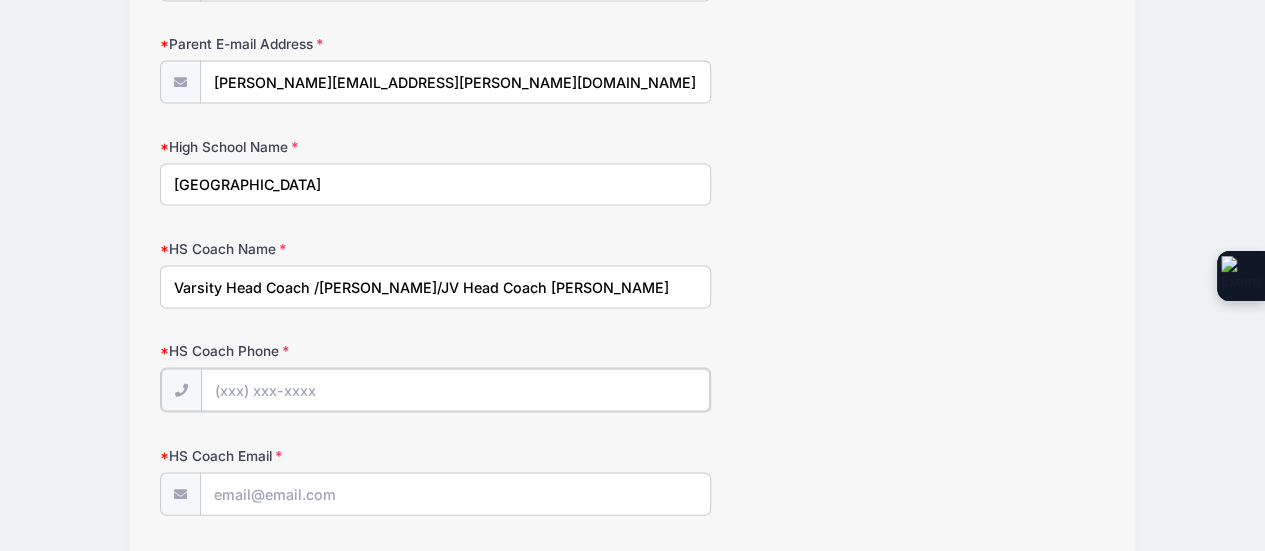 click on "HS Coach Phone" at bounding box center (456, 389) 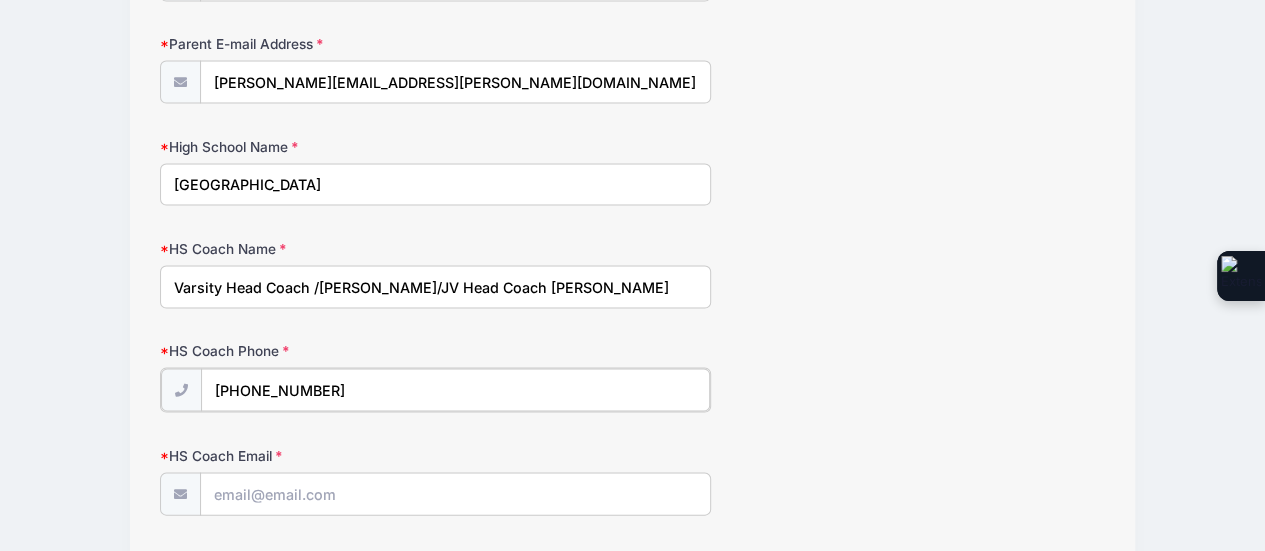 type on "(847) 256-1100" 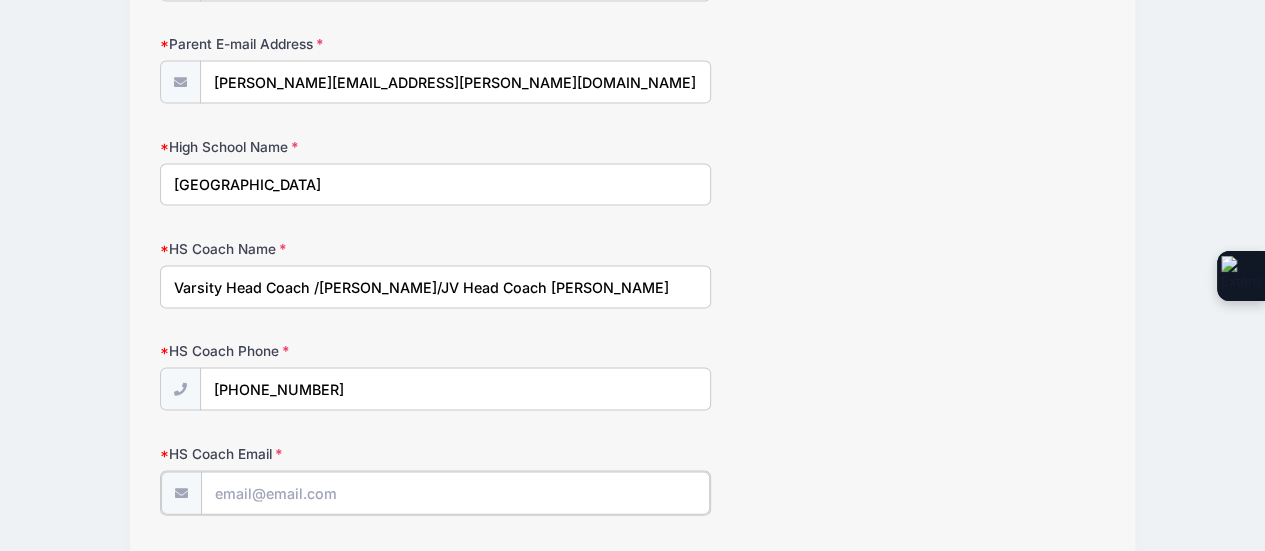 click on "HS Coach Email" at bounding box center [456, 492] 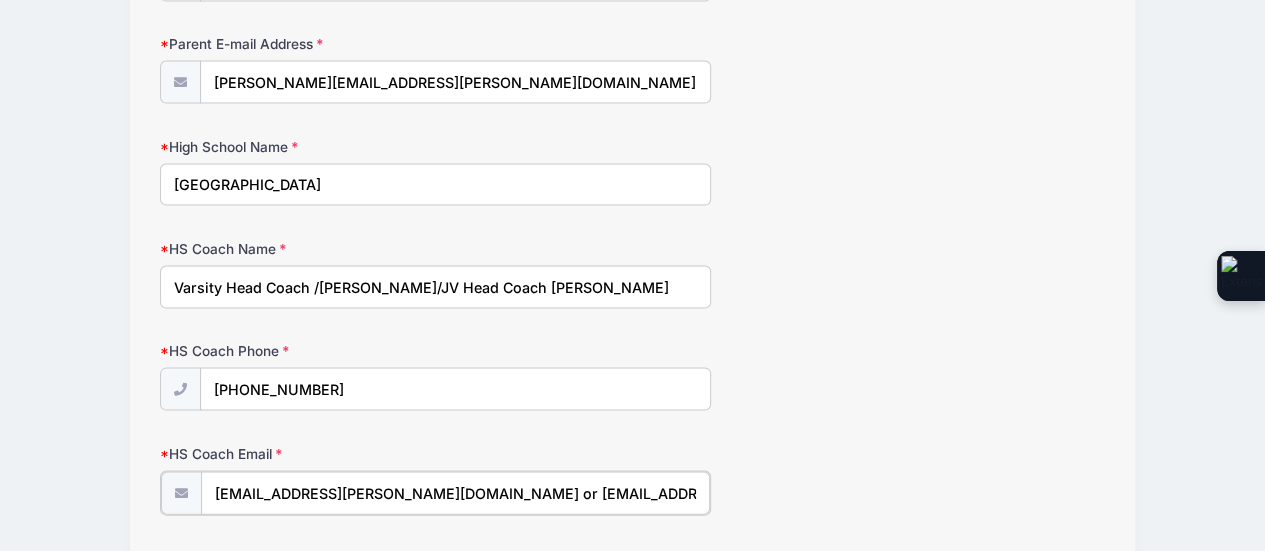 type on "rsnyder@loy.org or Acarrick@loy.org" 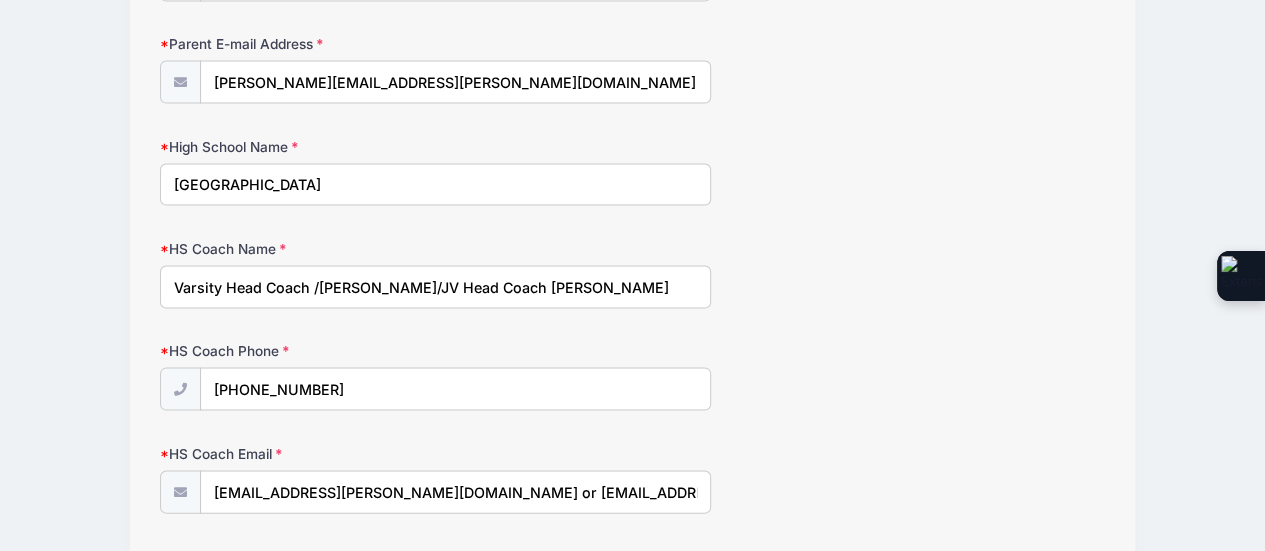 click on "HS Coach Email
rsnyder@loy.org or Acarrick@loy.org" at bounding box center [633, 478] 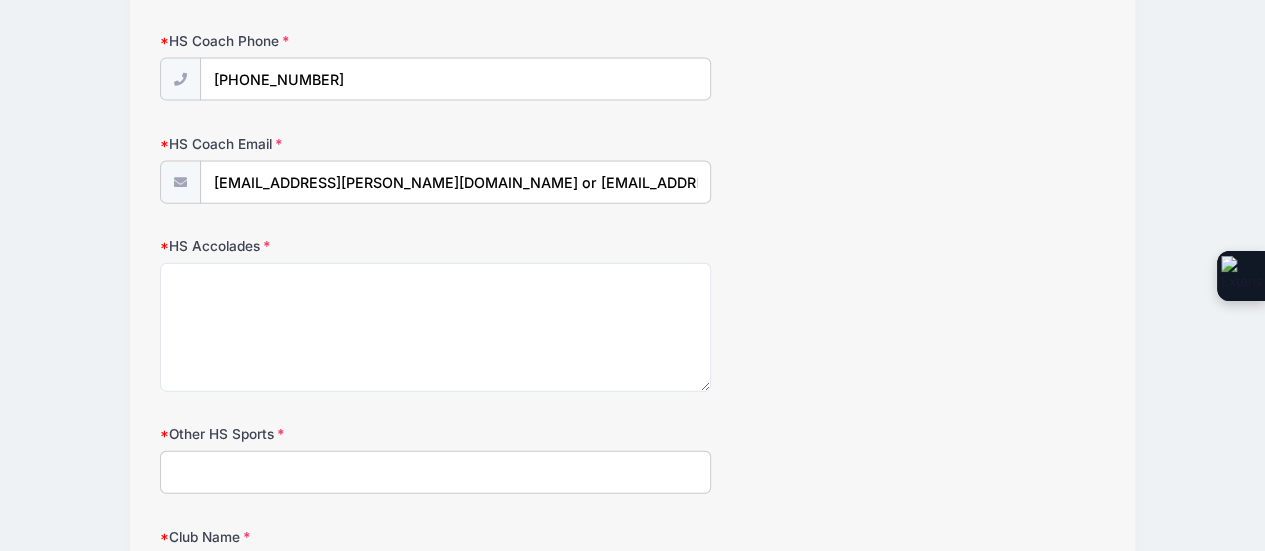 scroll, scrollTop: 2232, scrollLeft: 0, axis: vertical 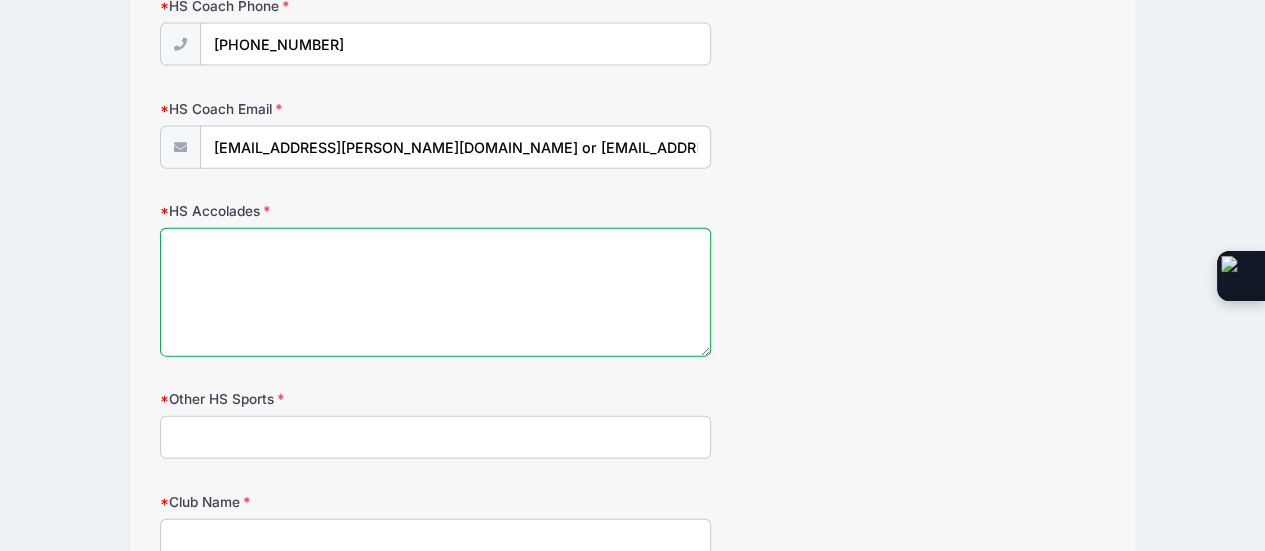 click on "HS Accolades" at bounding box center (436, 292) 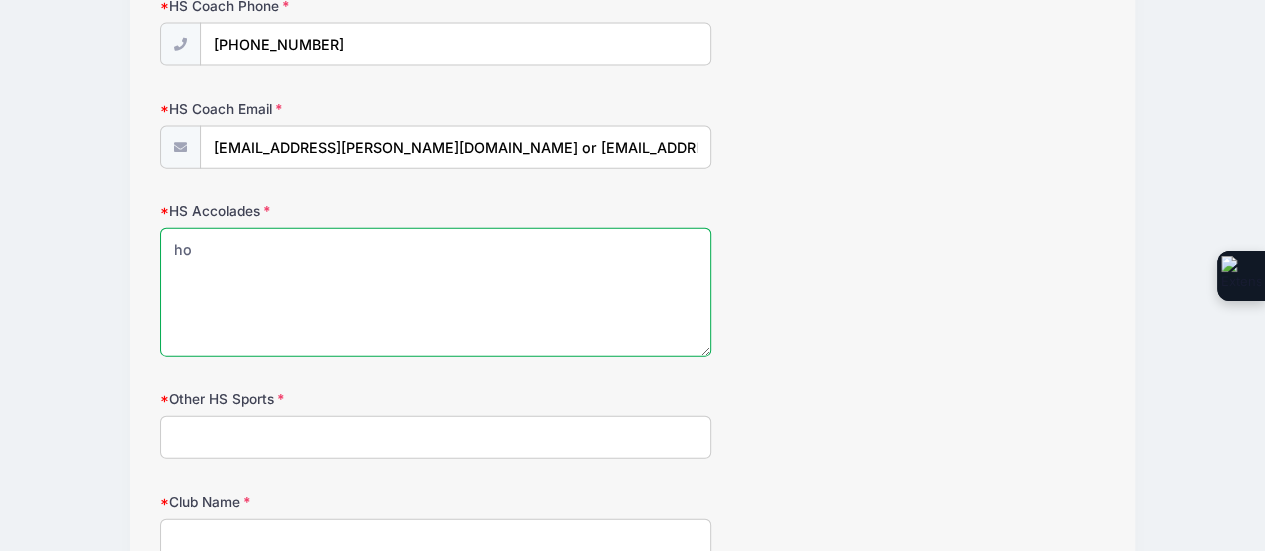 type on "h" 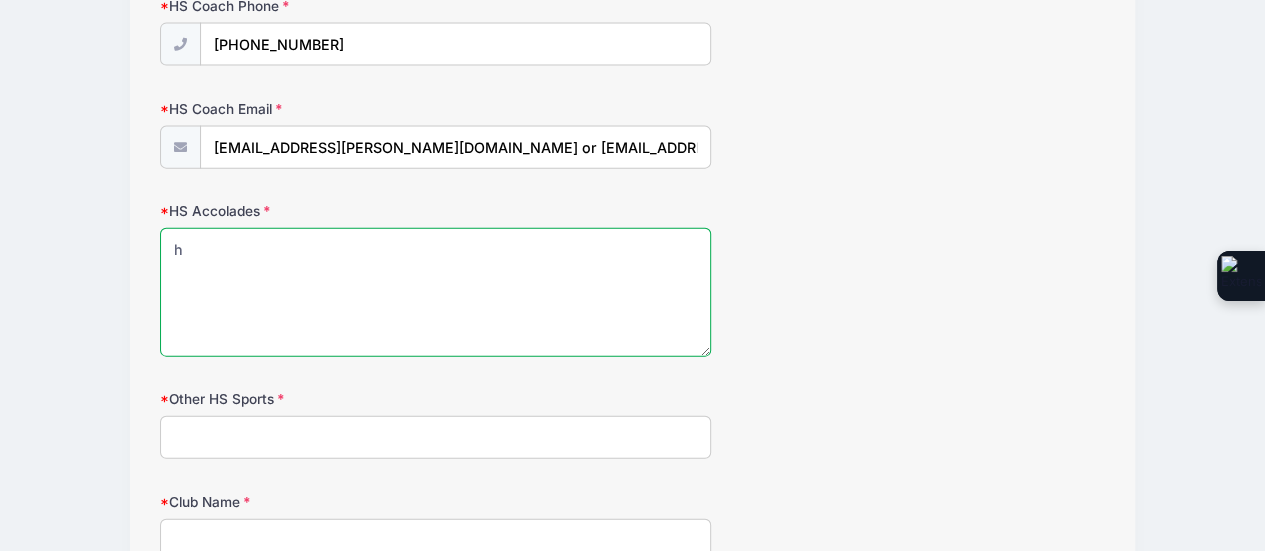 type 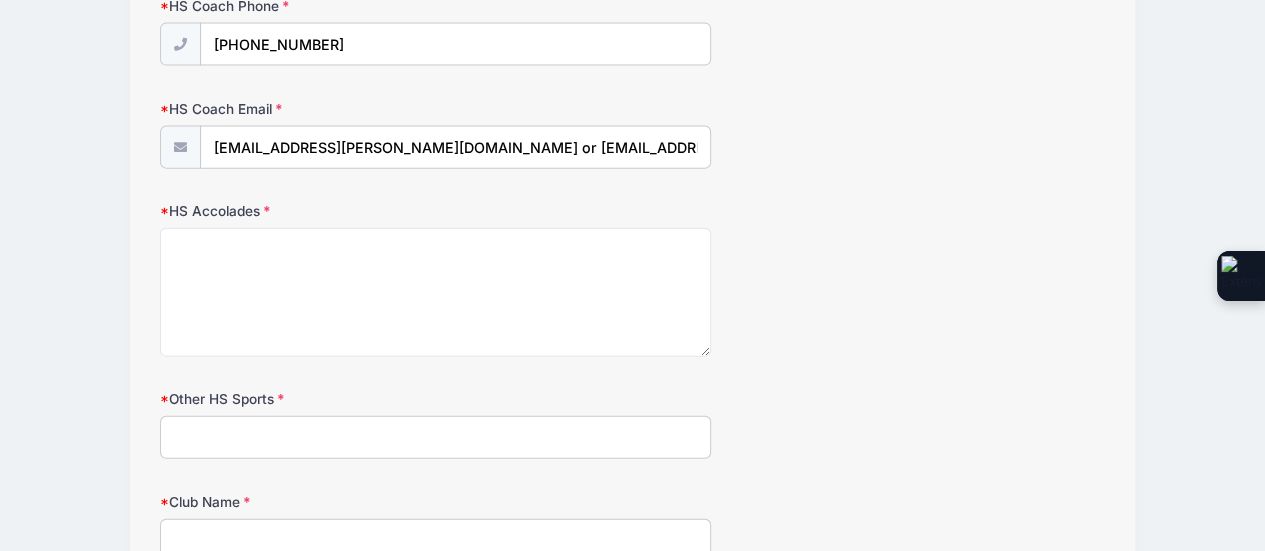click on "Other HS Sports" at bounding box center [436, 437] 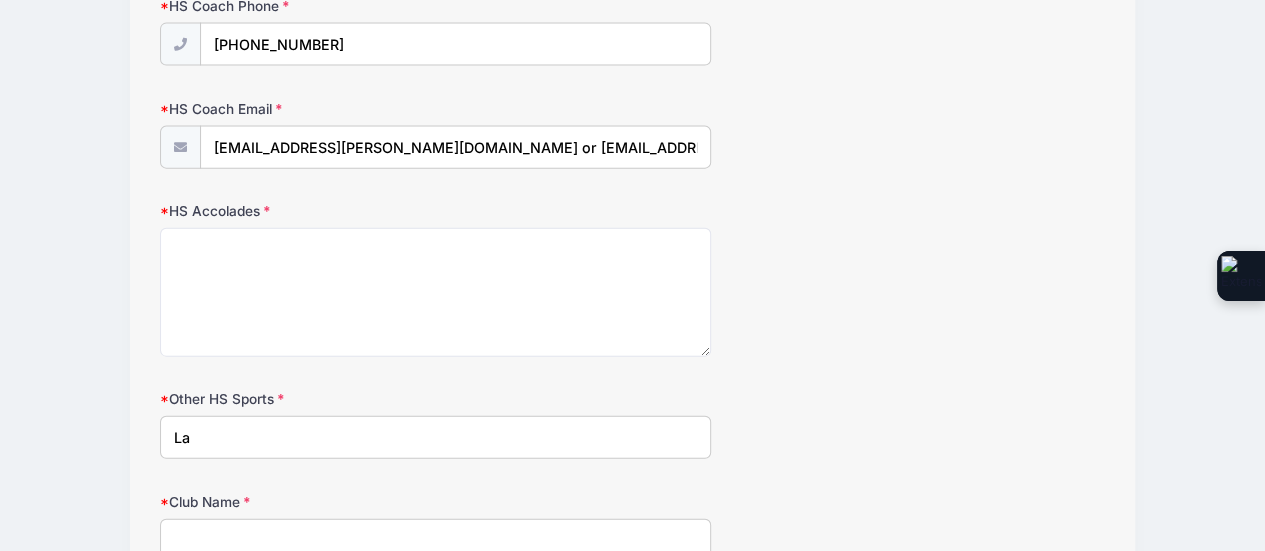 type on "L" 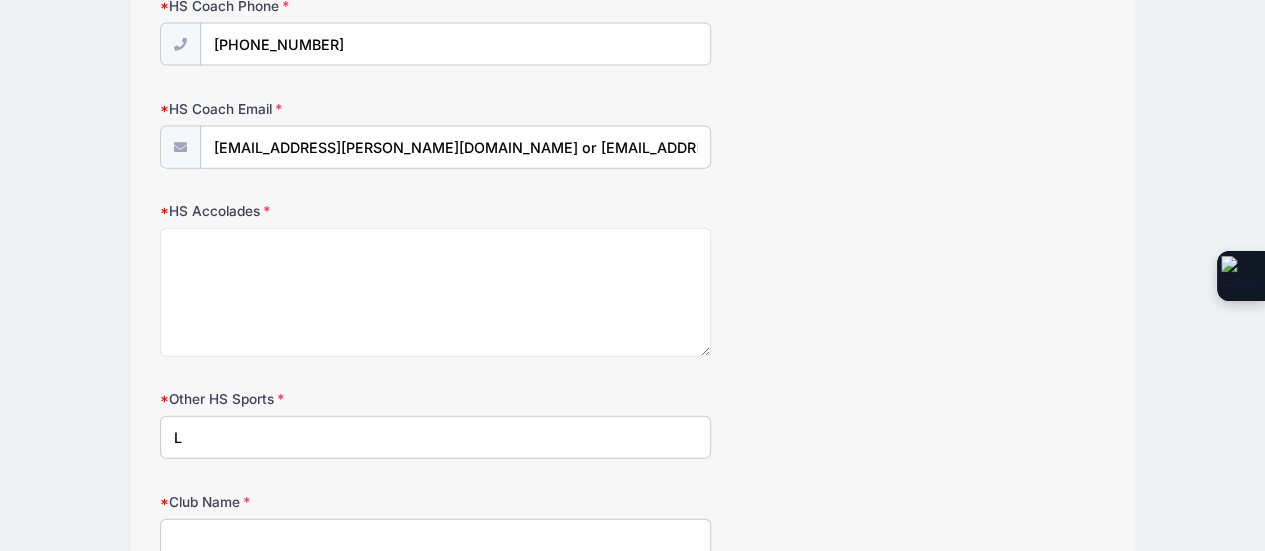 type 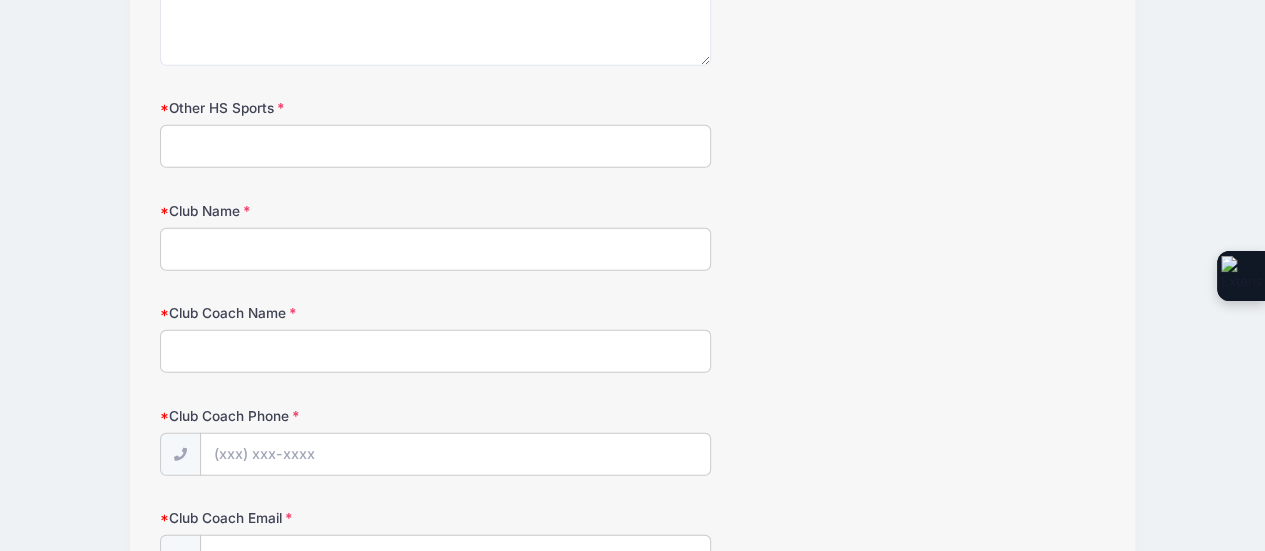 scroll, scrollTop: 2518, scrollLeft: 0, axis: vertical 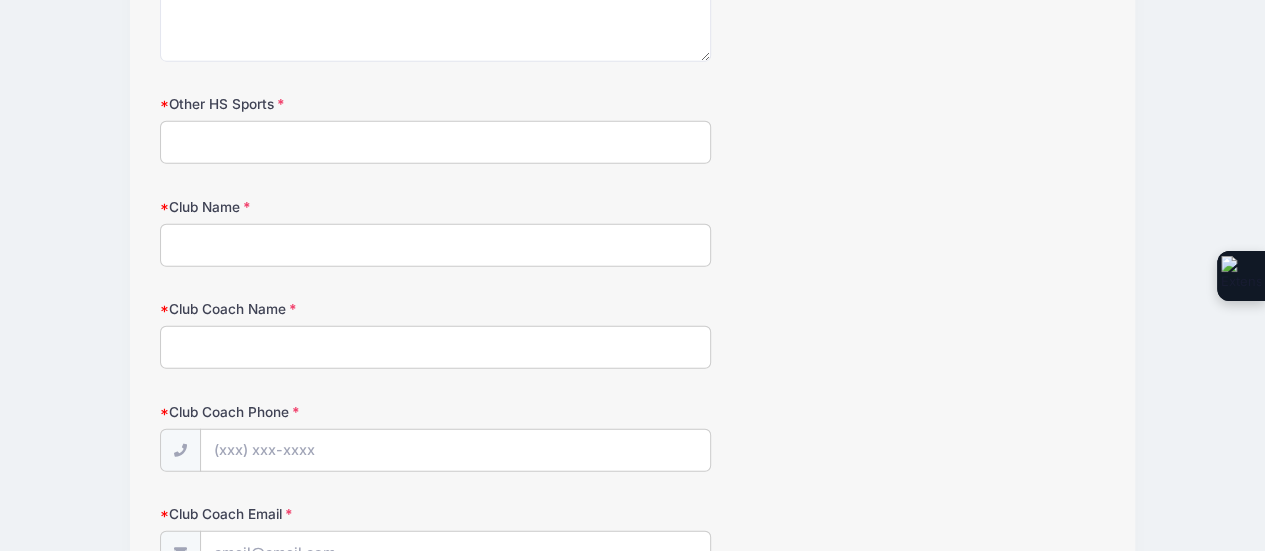 click on "Club Name" at bounding box center (436, 245) 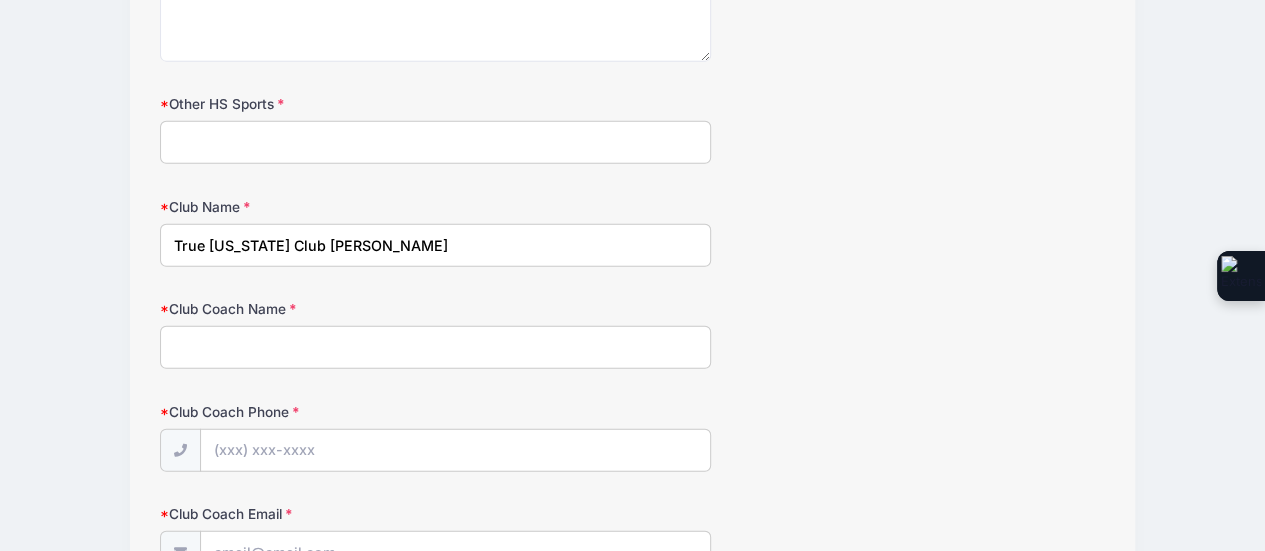 type on "True Illinois Club Lacross" 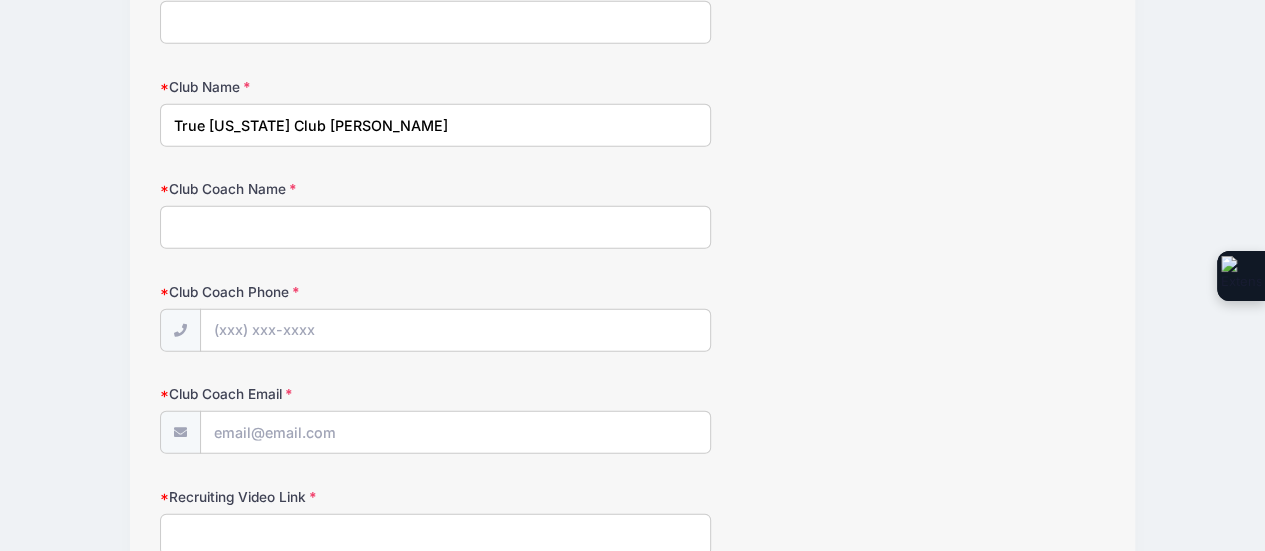 scroll, scrollTop: 2704, scrollLeft: 0, axis: vertical 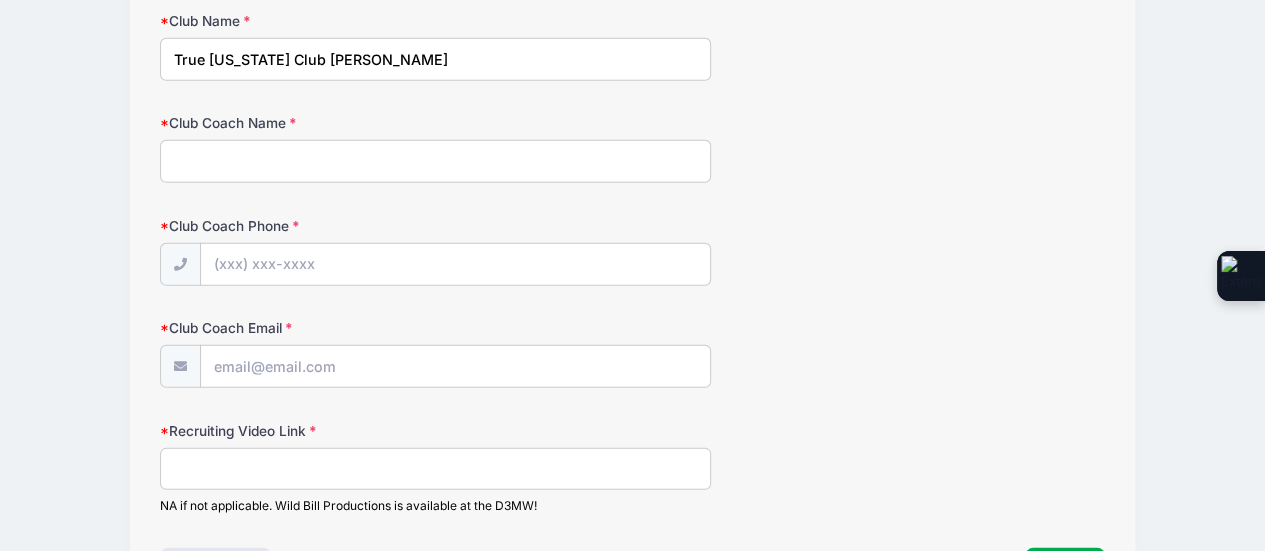 click on "Club Coach Name" at bounding box center [436, 161] 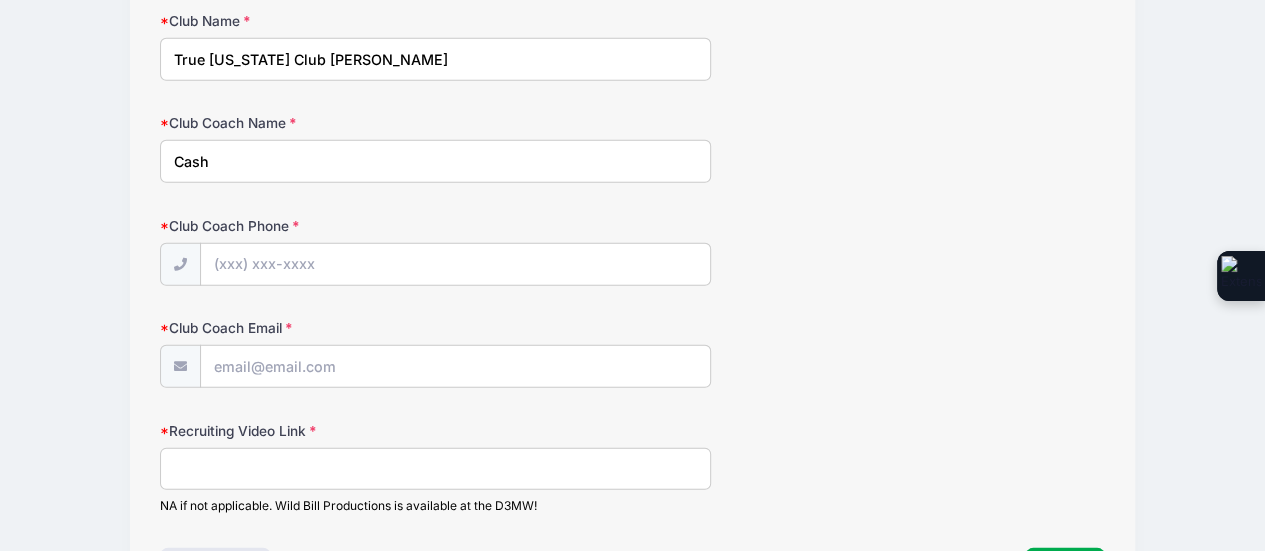 type on "Cash" 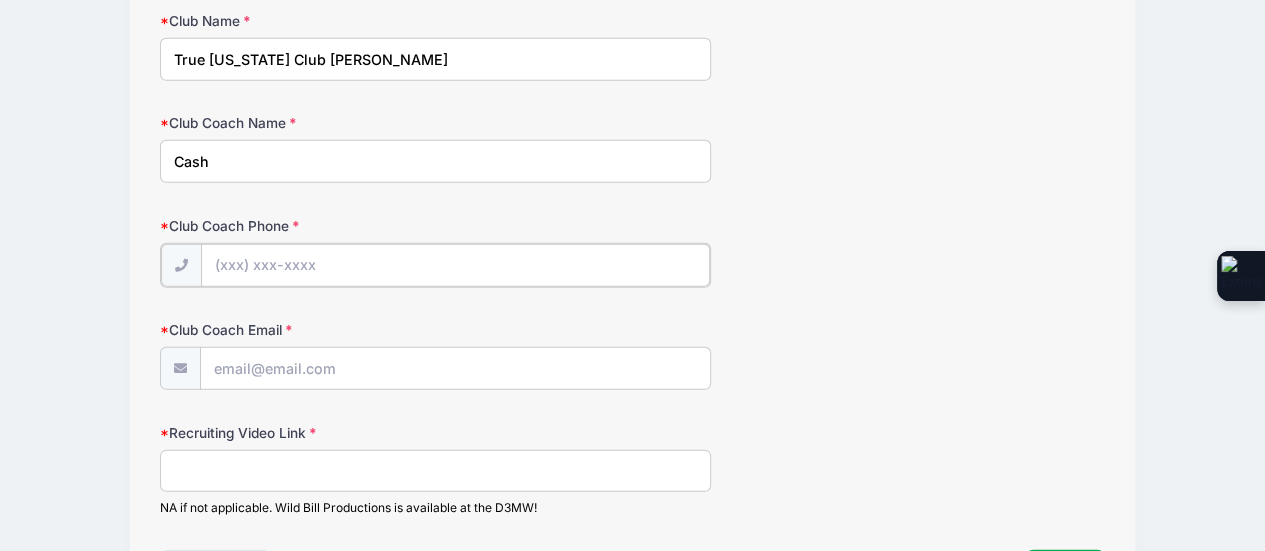 click on "Club Coach Phone" at bounding box center [456, 265] 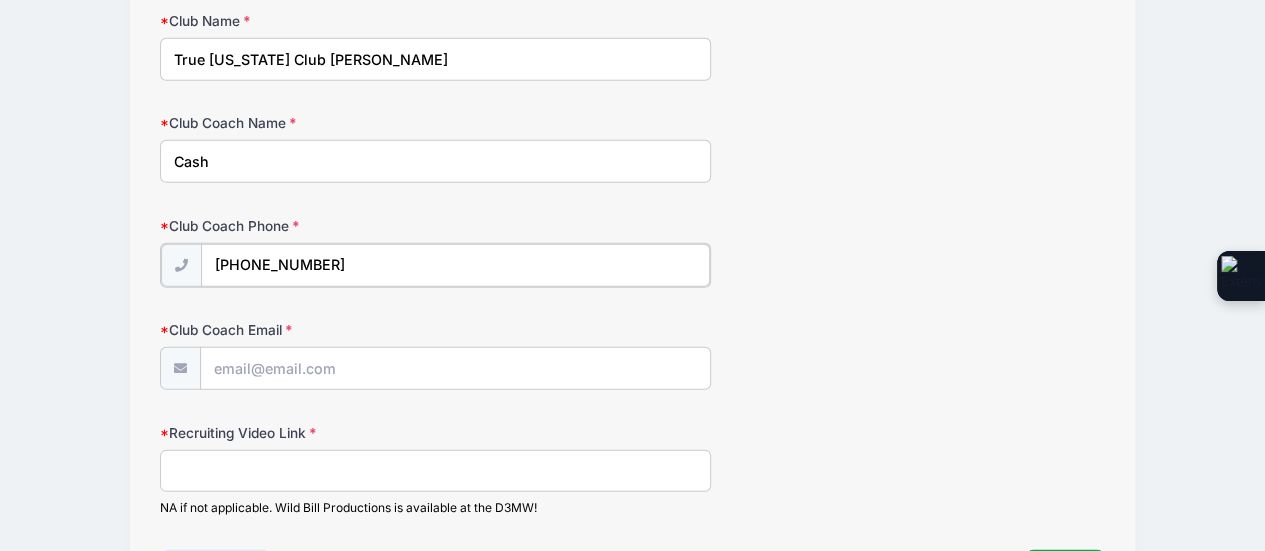 type on "(847) 868-5163" 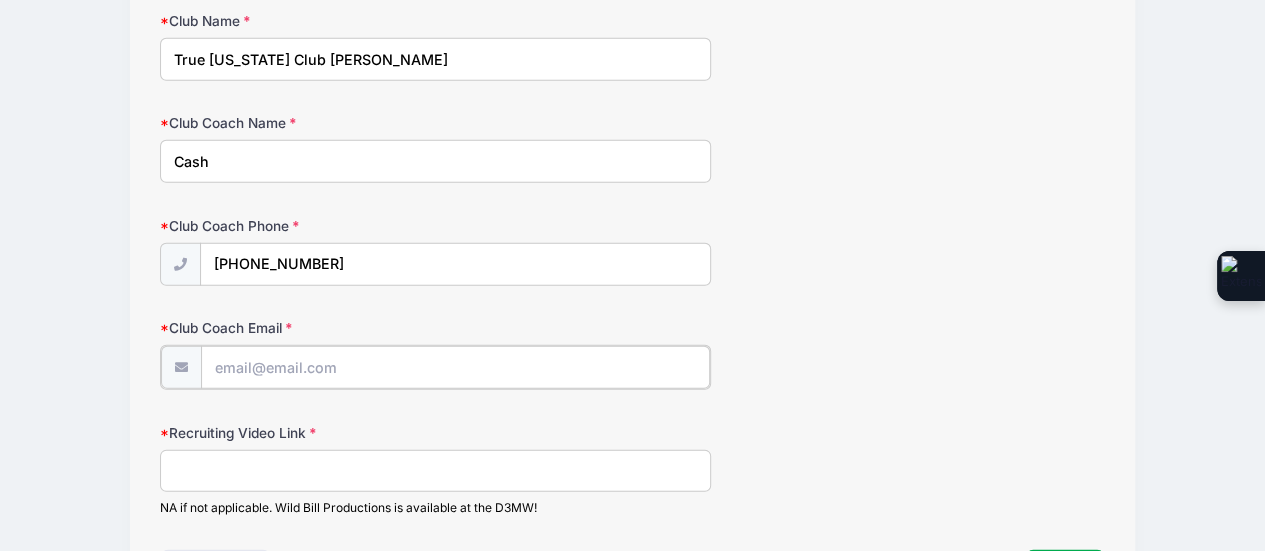 click on "Club Coach Email" at bounding box center (456, 367) 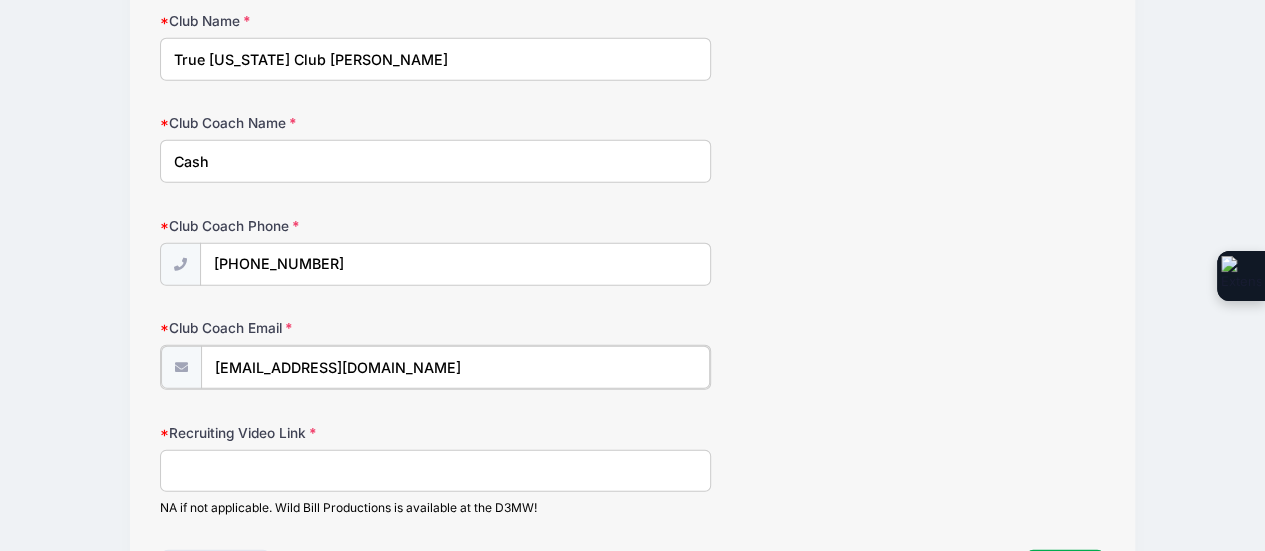 type on "Qcashion@truelacross.com" 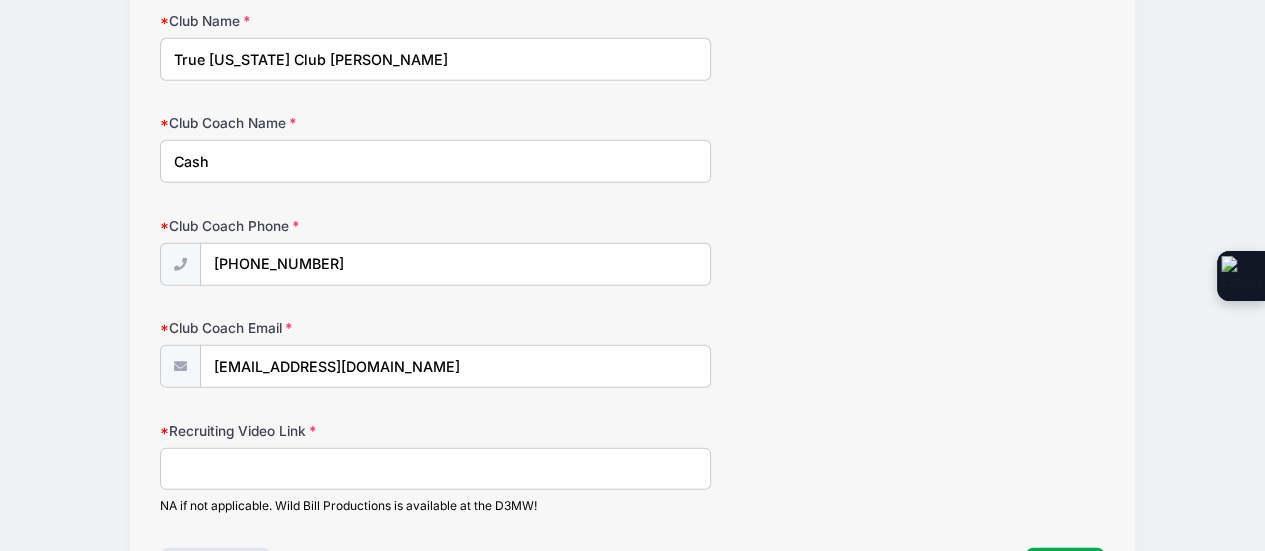 click on "Club Coach Name
Cash" at bounding box center (633, 148) 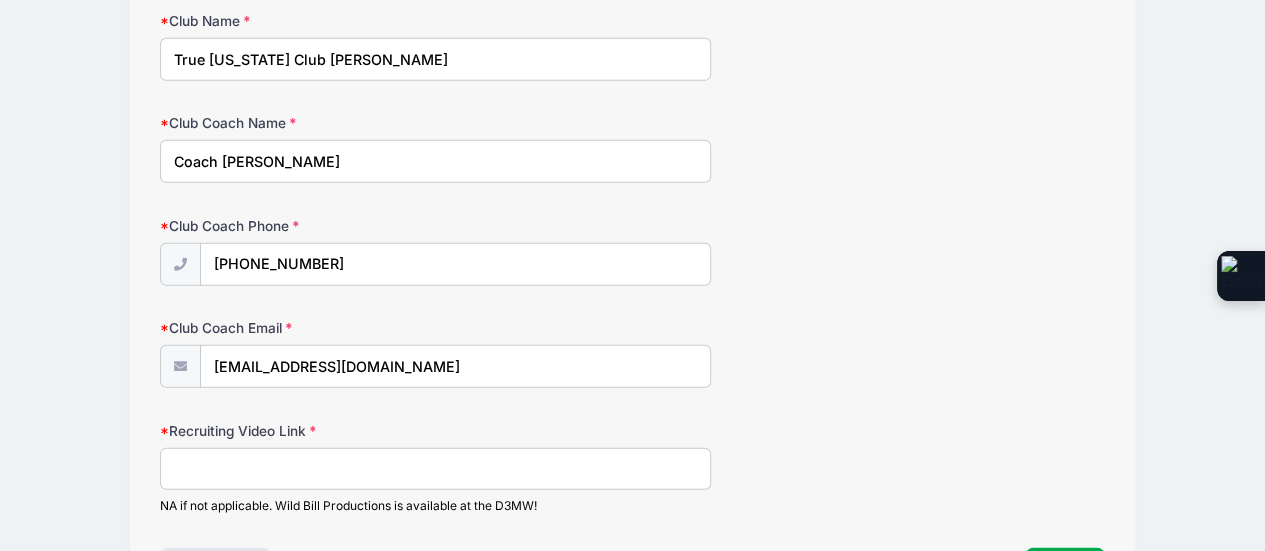 scroll, scrollTop: 2831, scrollLeft: 0, axis: vertical 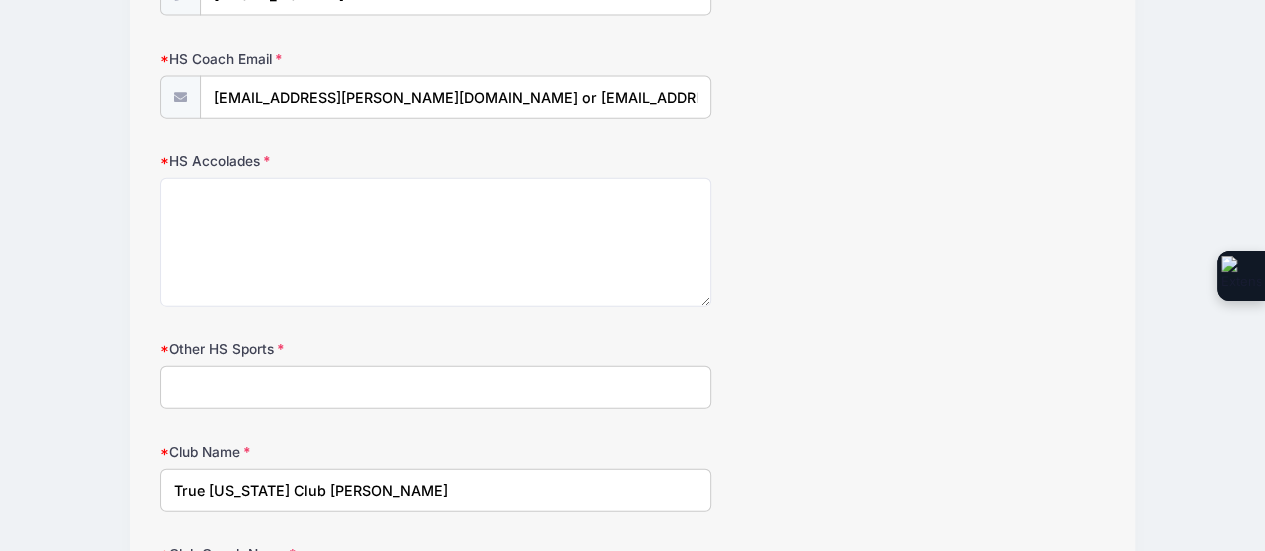 type on "Coach Cash" 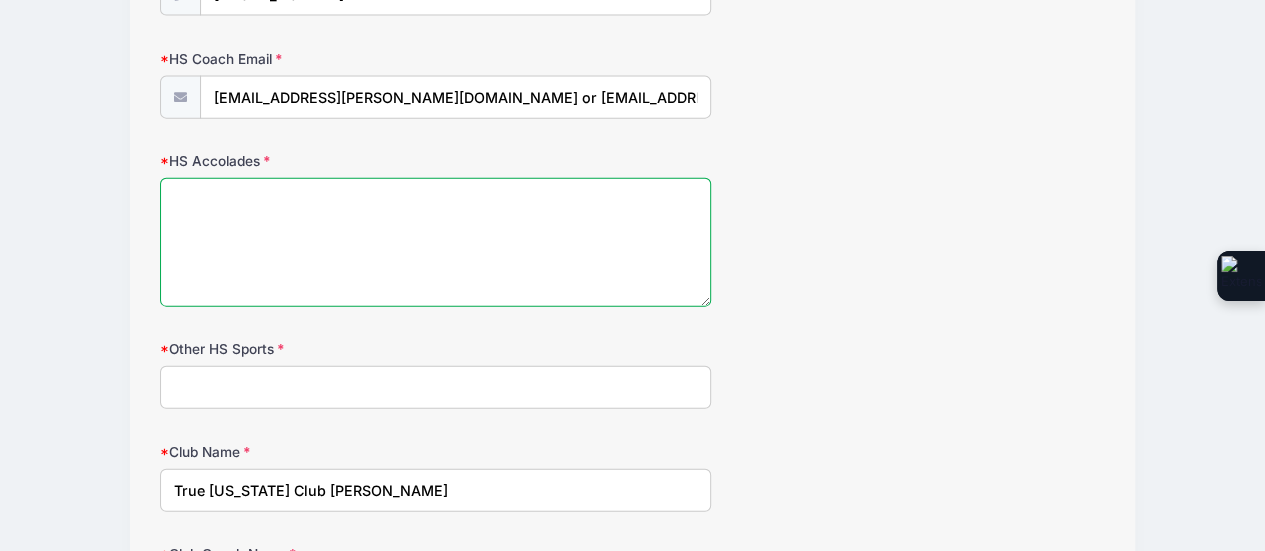 click on "HS Accolades" at bounding box center (436, 242) 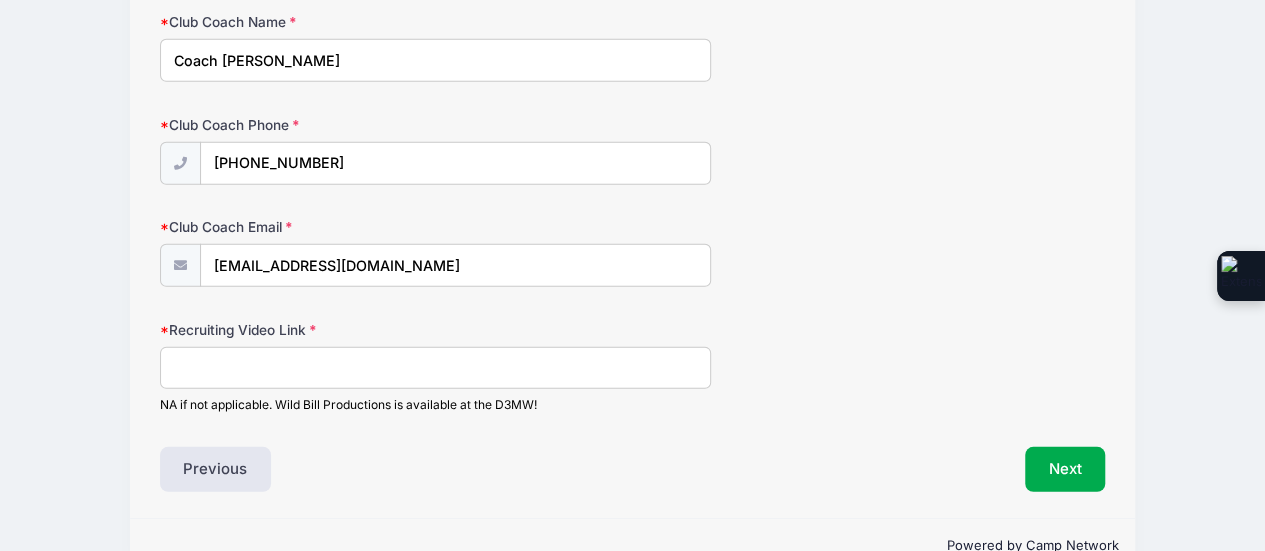 scroll, scrollTop: 2831, scrollLeft: 0, axis: vertical 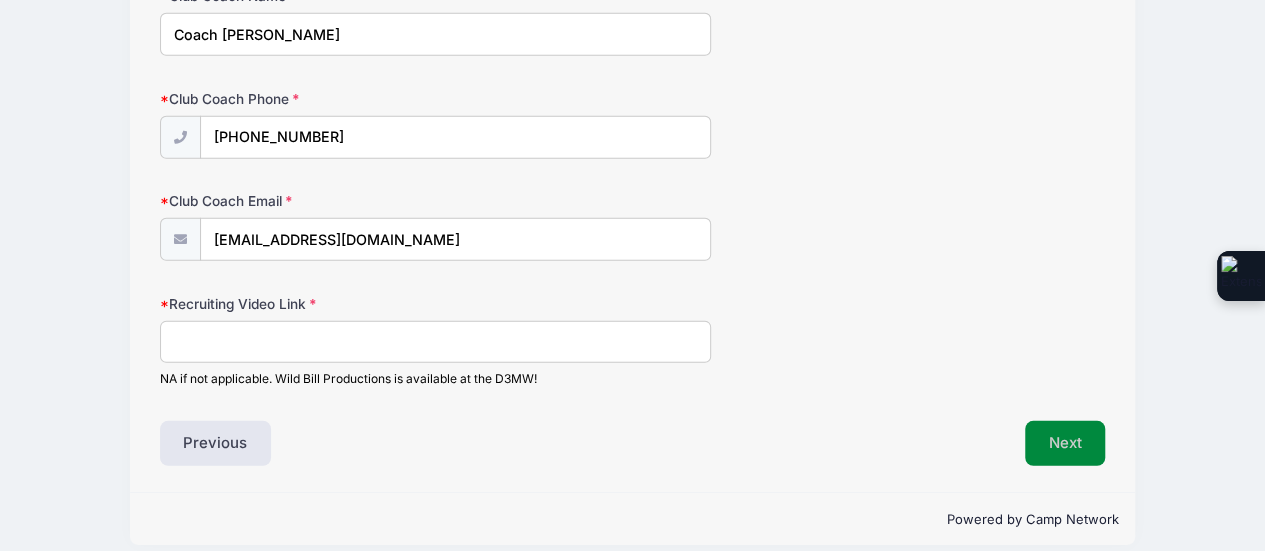 type on "Lacrosse Defense" 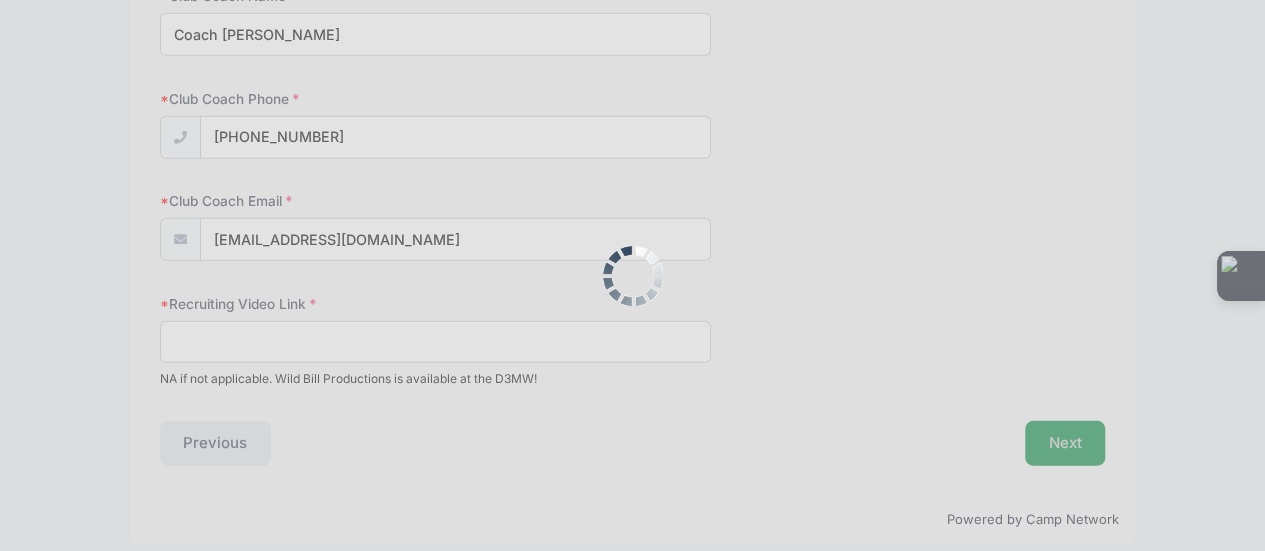 scroll, scrollTop: 0, scrollLeft: 0, axis: both 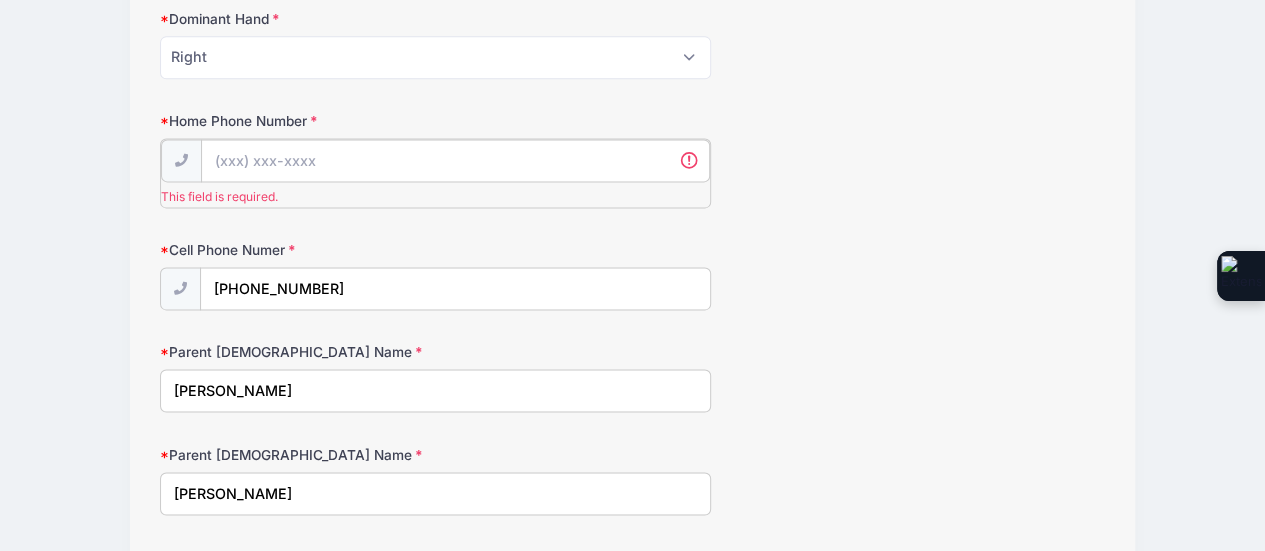 click on "Home Phone Number" at bounding box center [456, 160] 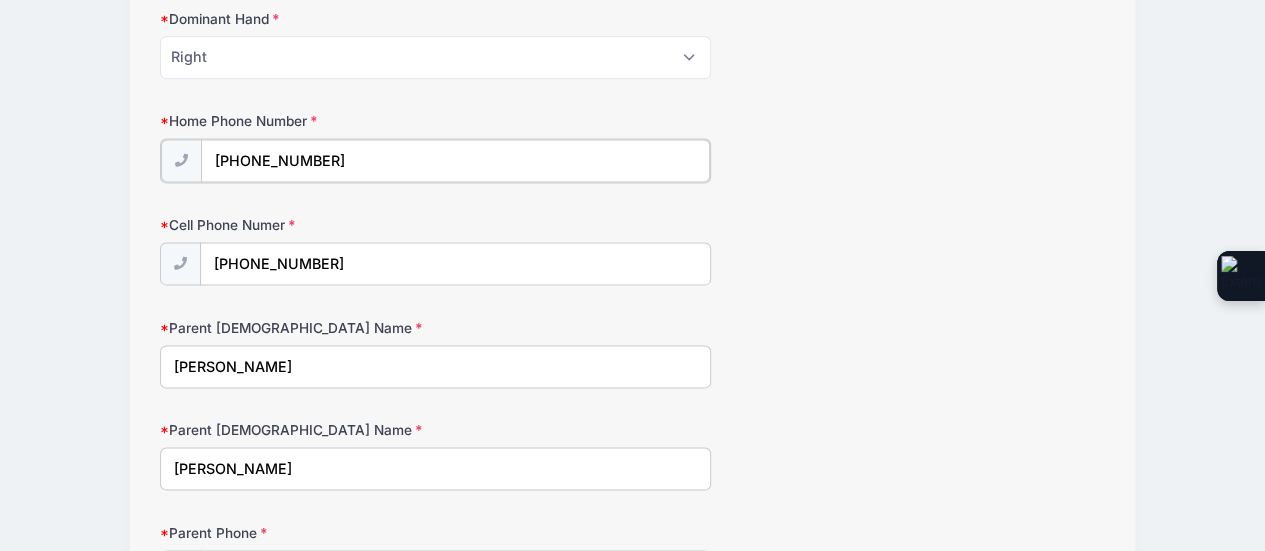 type on "(847) 644-7095" 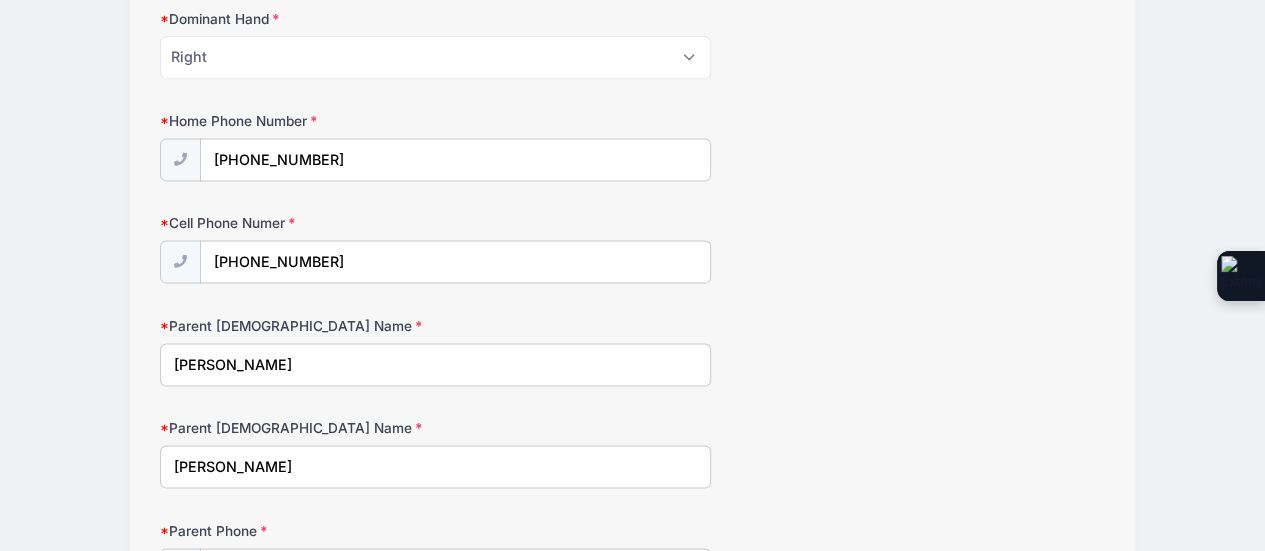 click on "Home Phone Number
(847) 644-7095" at bounding box center [633, 146] 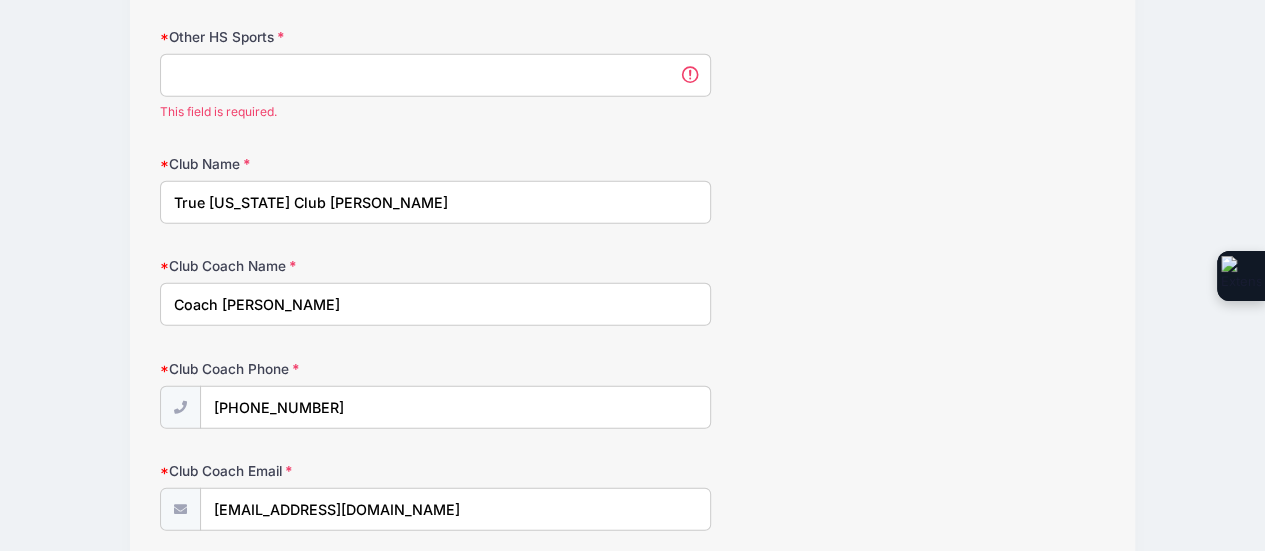 scroll, scrollTop: 2904, scrollLeft: 0, axis: vertical 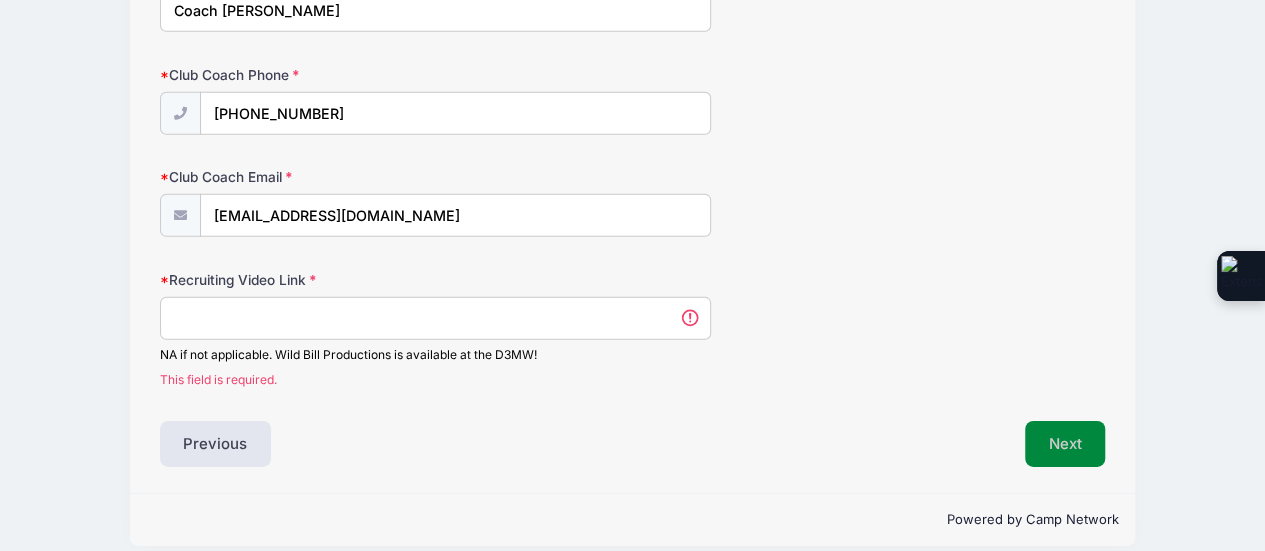 click on "Next" at bounding box center (1065, 444) 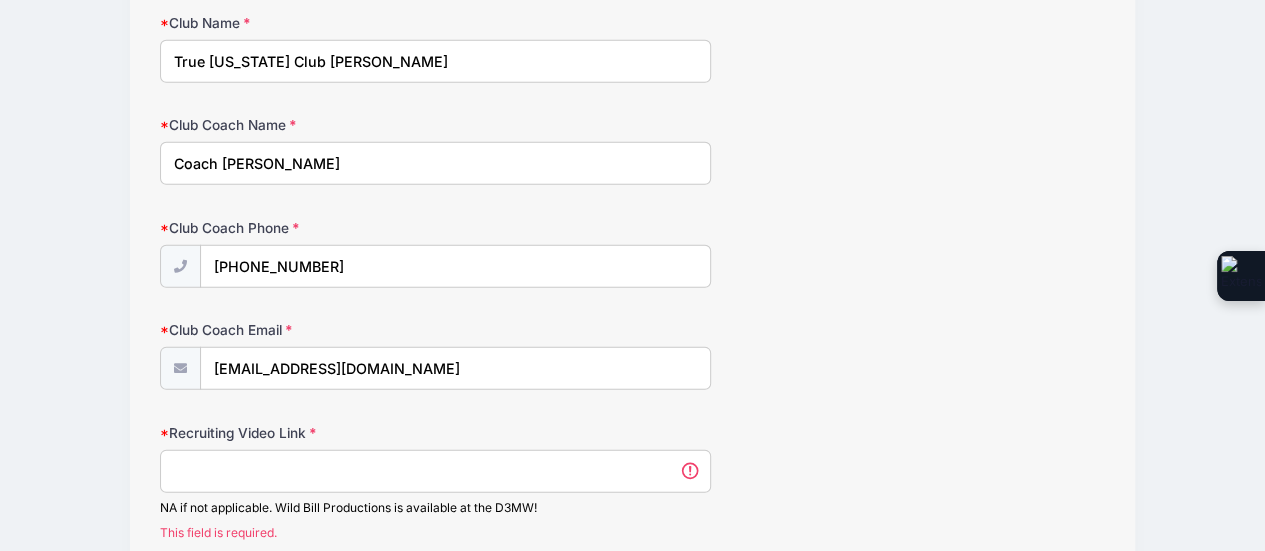 scroll, scrollTop: 0, scrollLeft: 0, axis: both 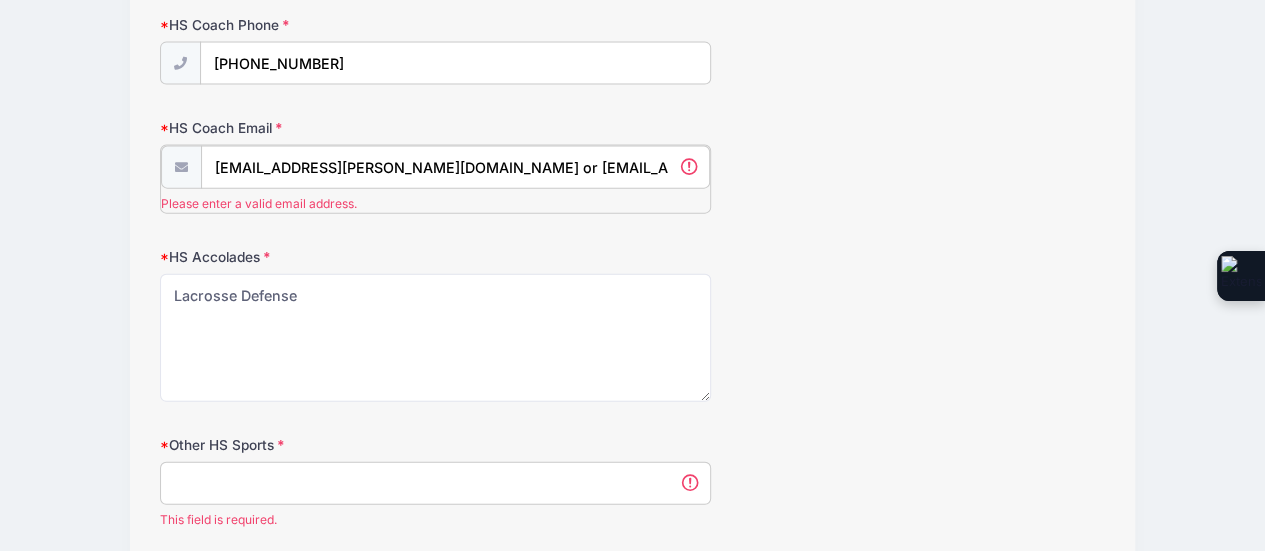 drag, startPoint x: 331, startPoint y: 151, endPoint x: 486, endPoint y: 147, distance: 155.0516 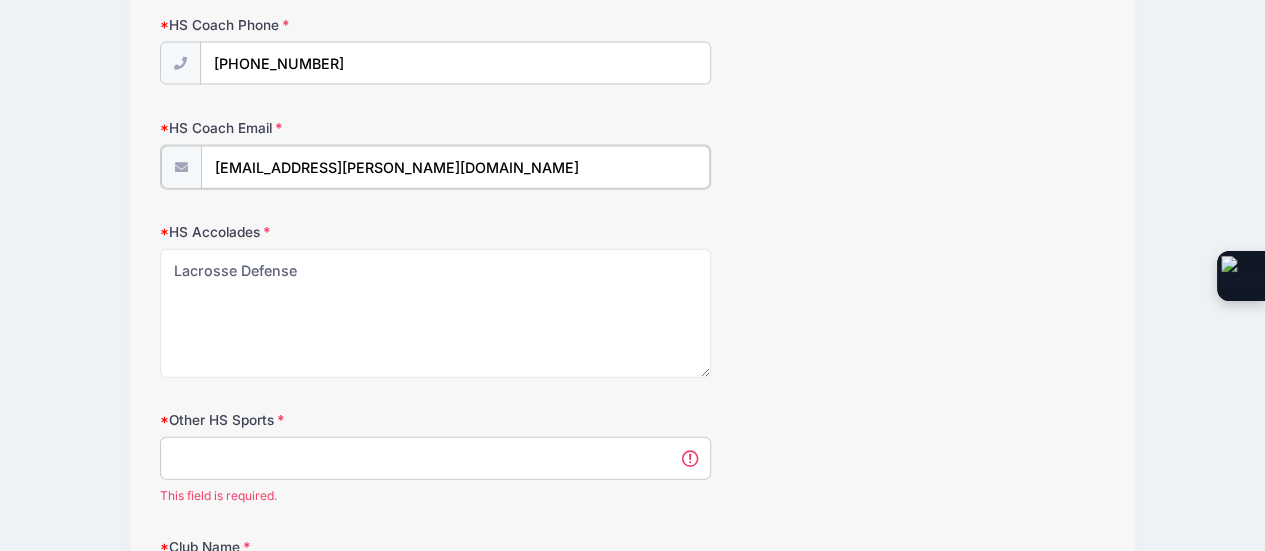type on "rsnyder@loy.org" 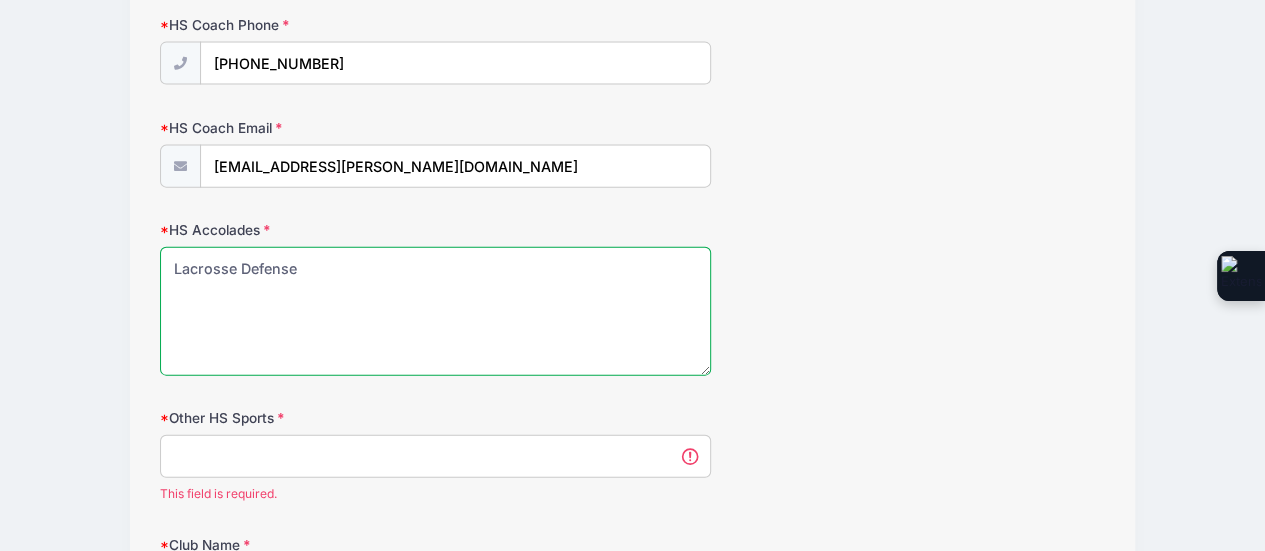 click on "Lacrosse Defense" at bounding box center [436, 311] 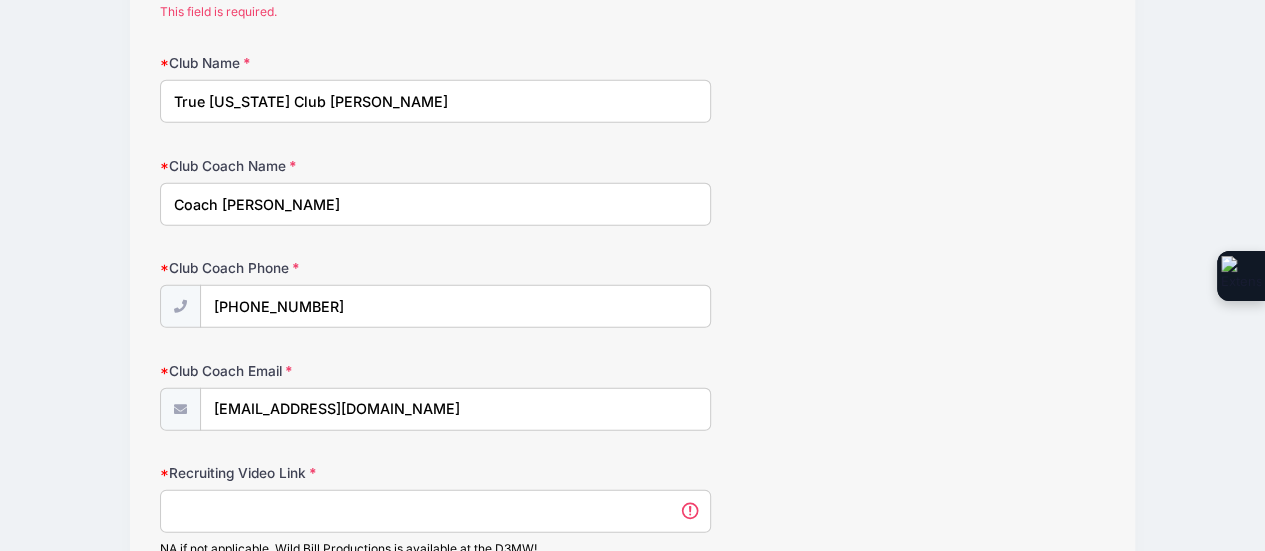 scroll, scrollTop: 2880, scrollLeft: 0, axis: vertical 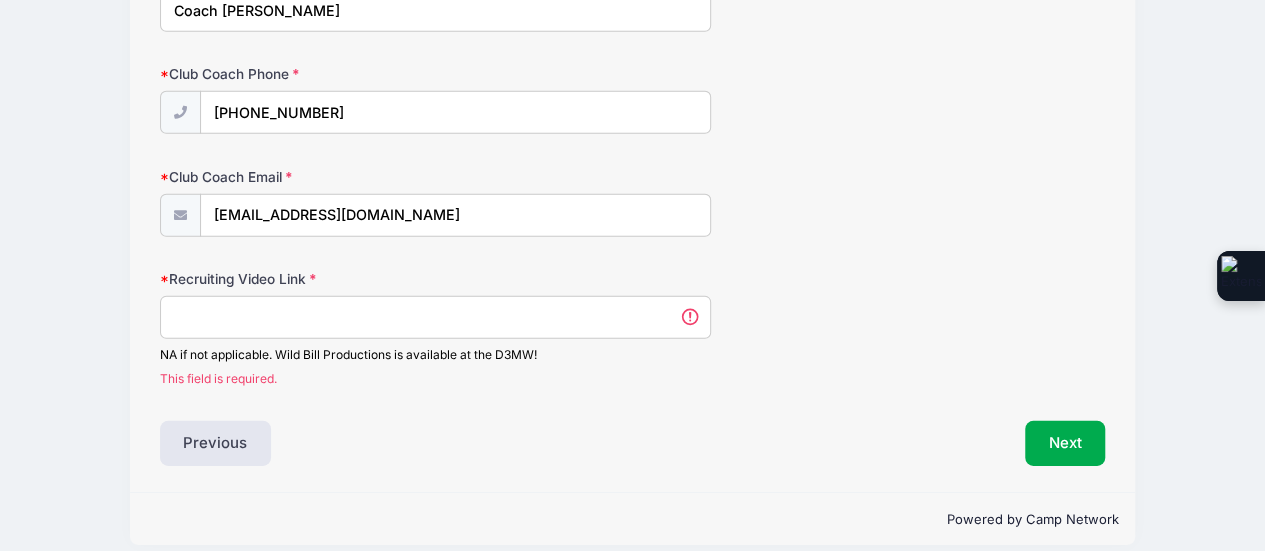 click on "Recruiting Video Link" at bounding box center (436, 317) 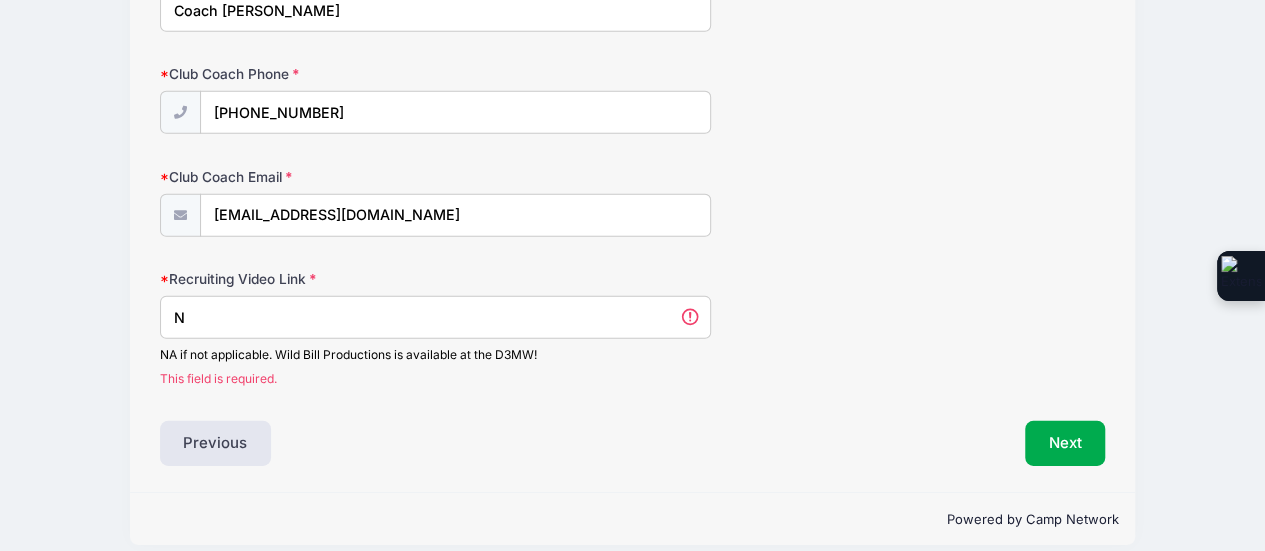 scroll, scrollTop: 2856, scrollLeft: 0, axis: vertical 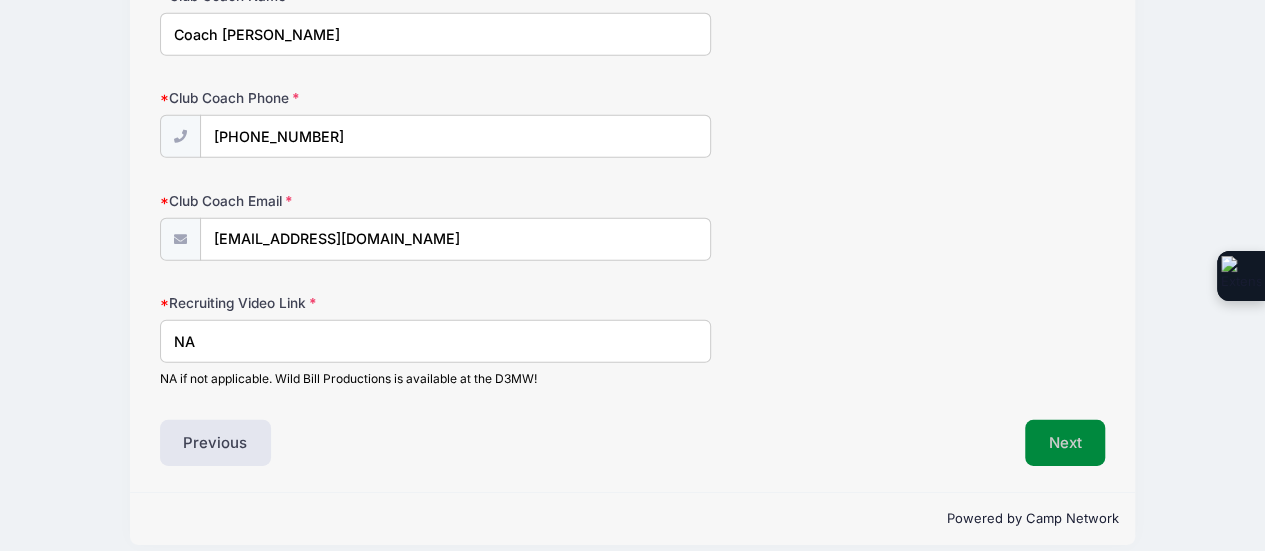 type on "NA" 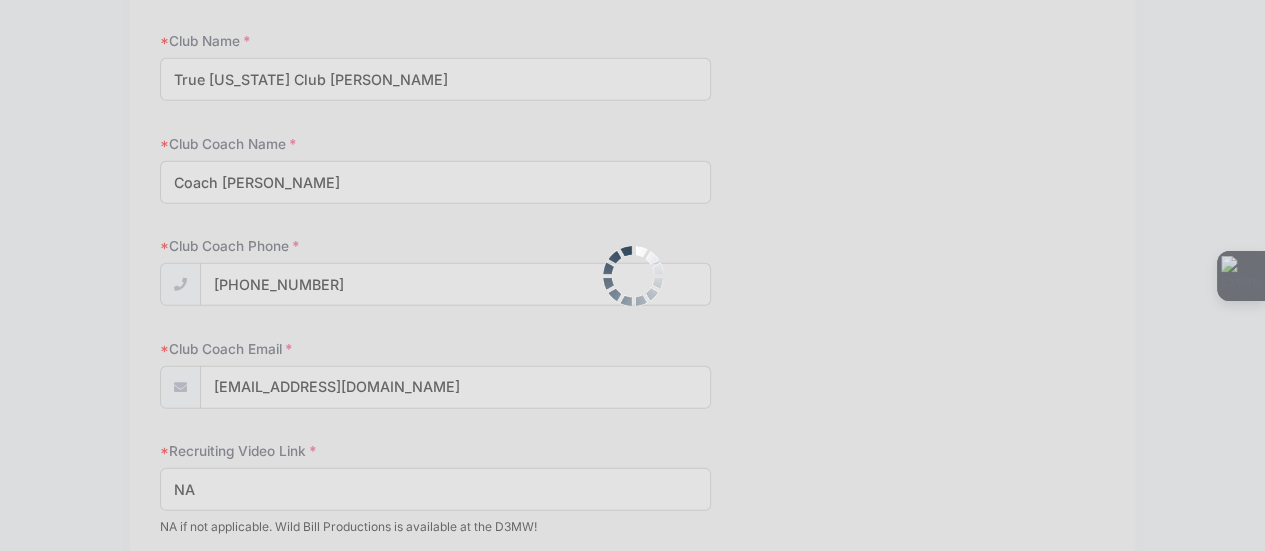 scroll, scrollTop: 0, scrollLeft: 0, axis: both 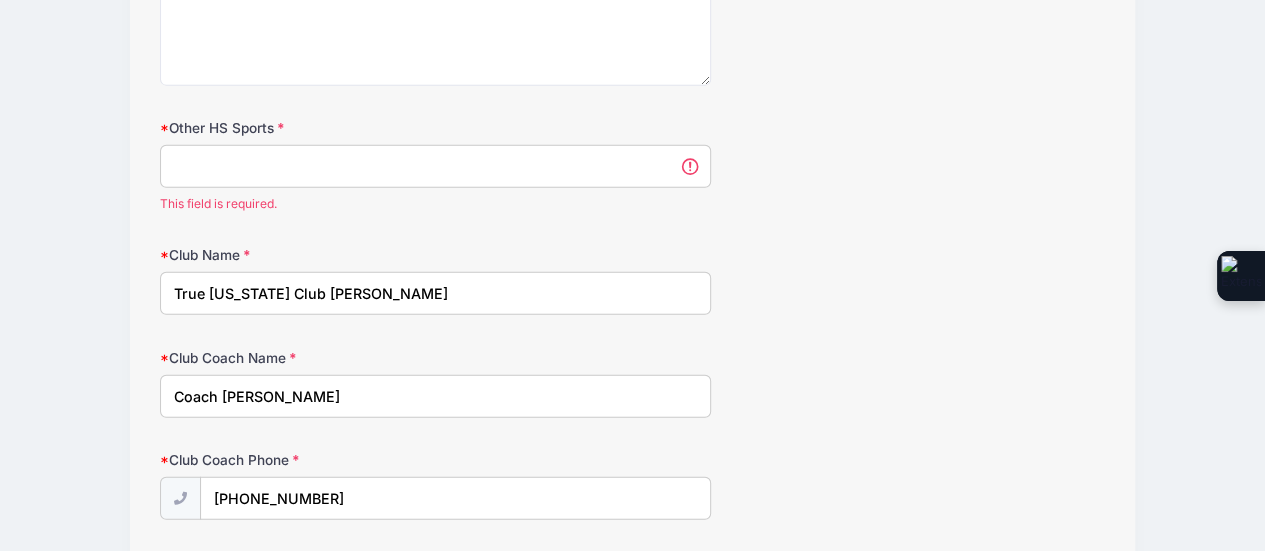 click on "Other HS Sports" at bounding box center [436, 166] 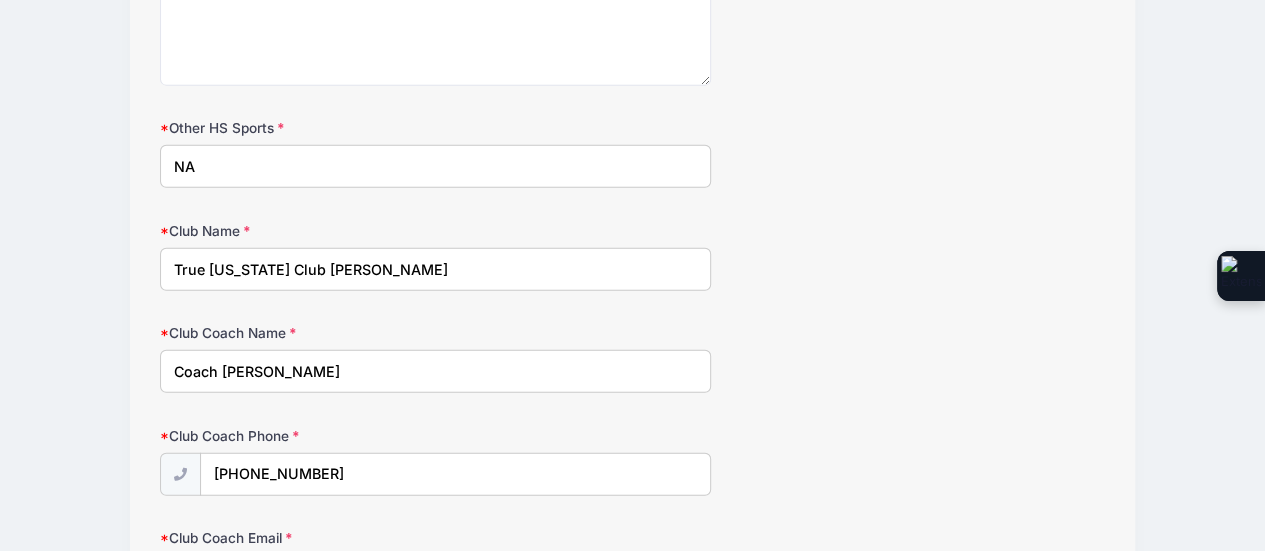 scroll, scrollTop: 2831, scrollLeft: 0, axis: vertical 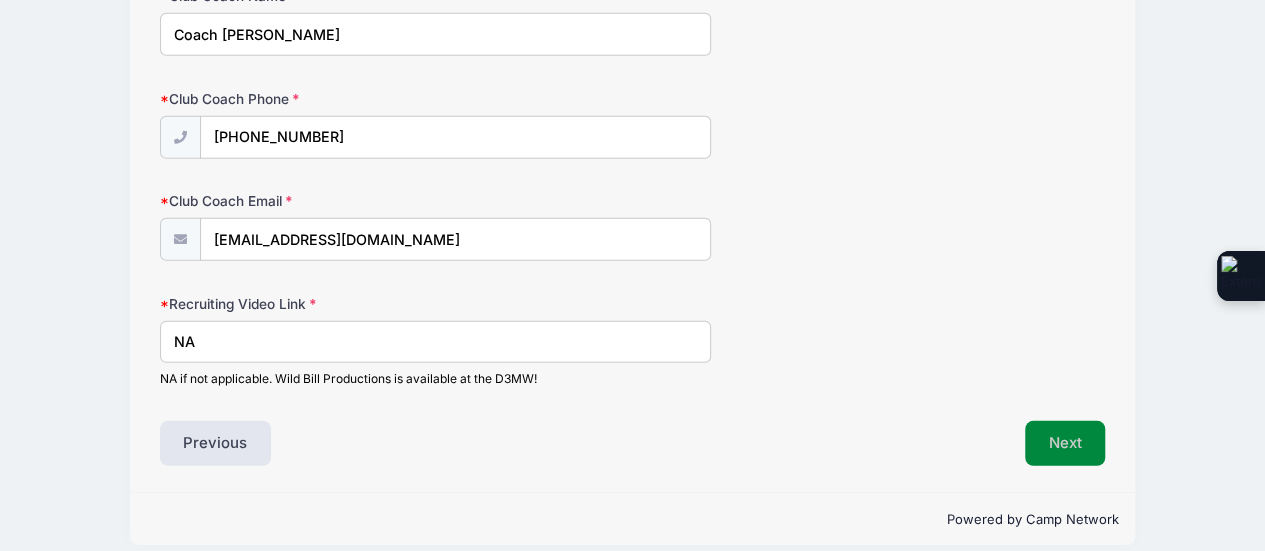 type on "NA" 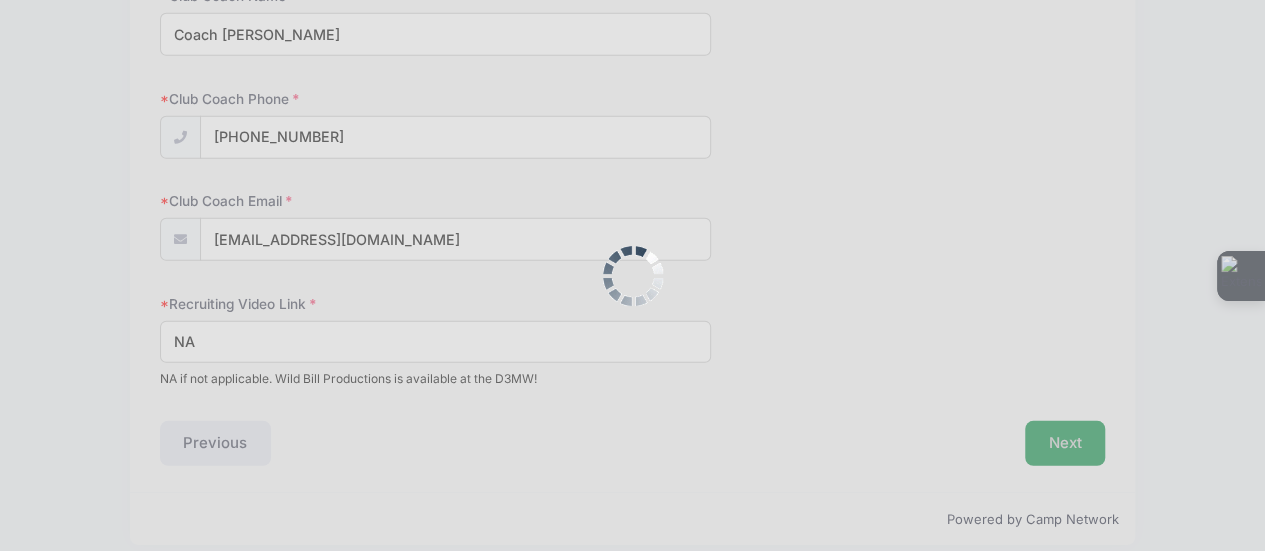 scroll, scrollTop: 0, scrollLeft: 0, axis: both 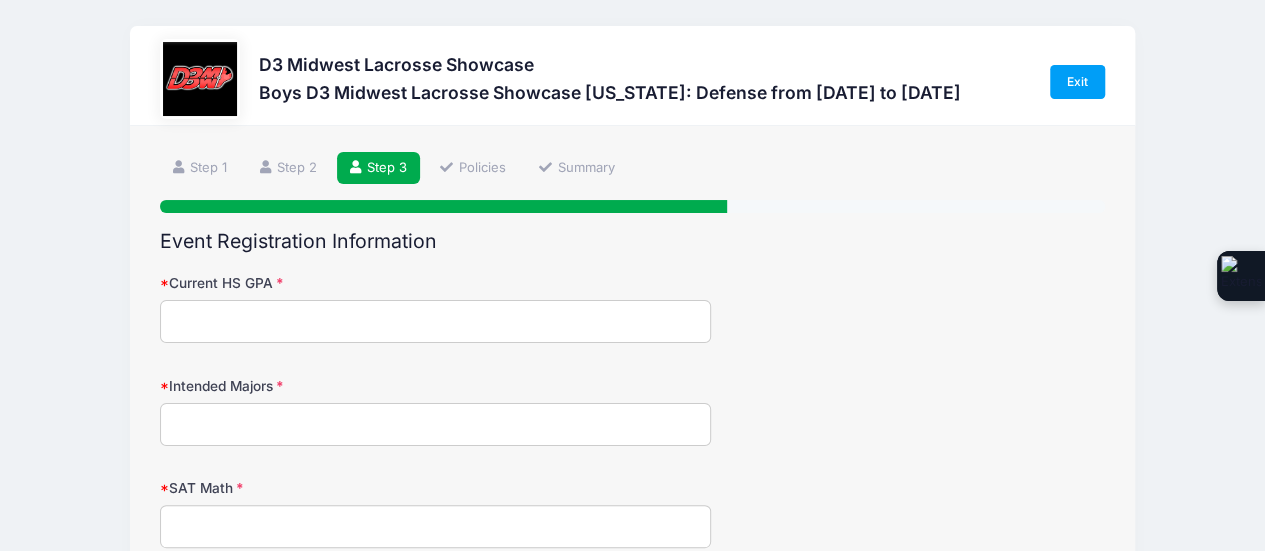 click on "Current HS GPA" at bounding box center (436, 321) 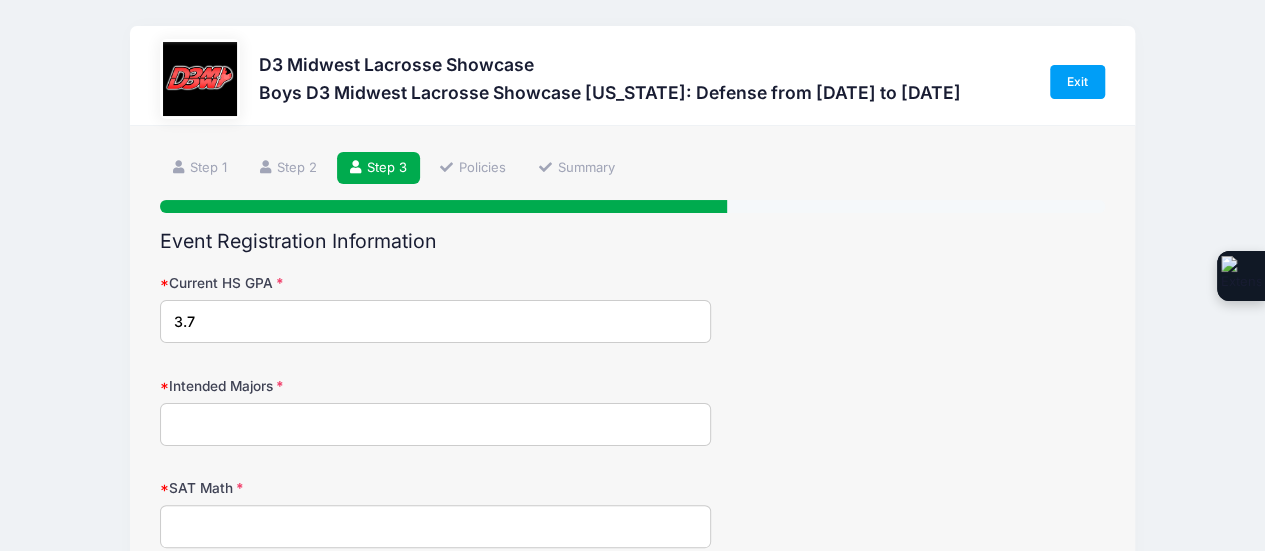 type on "3.7" 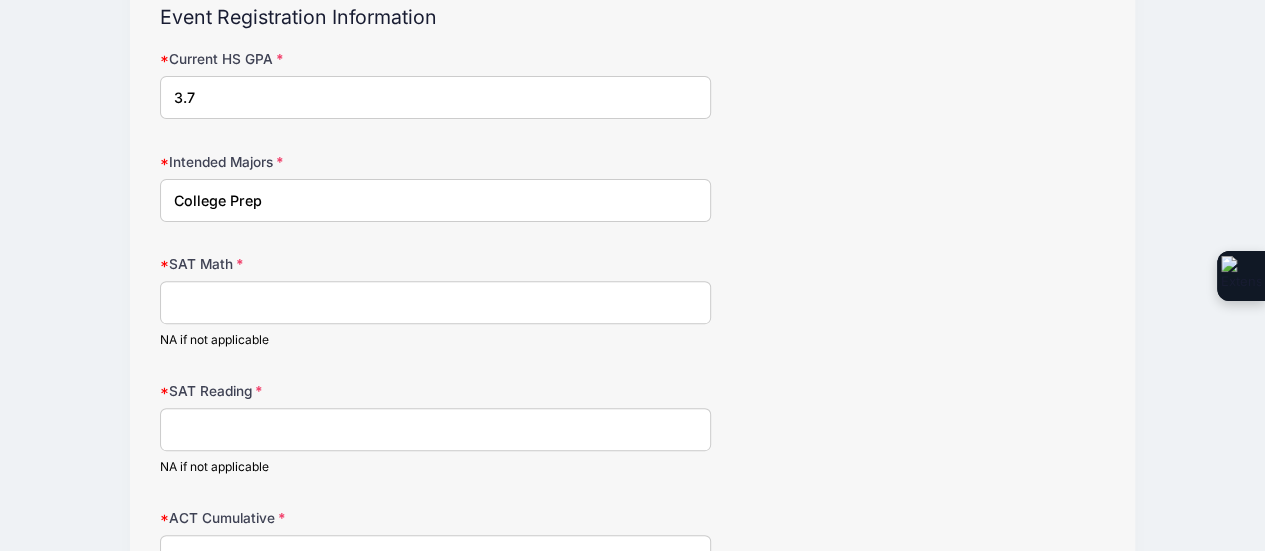 scroll, scrollTop: 245, scrollLeft: 0, axis: vertical 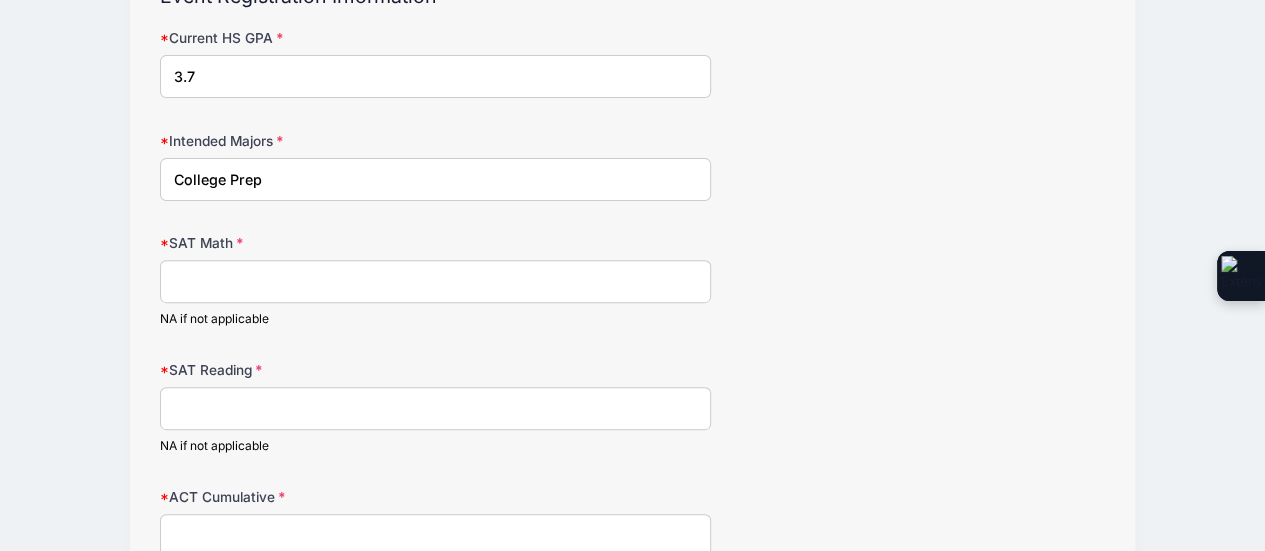 type on "College Prep" 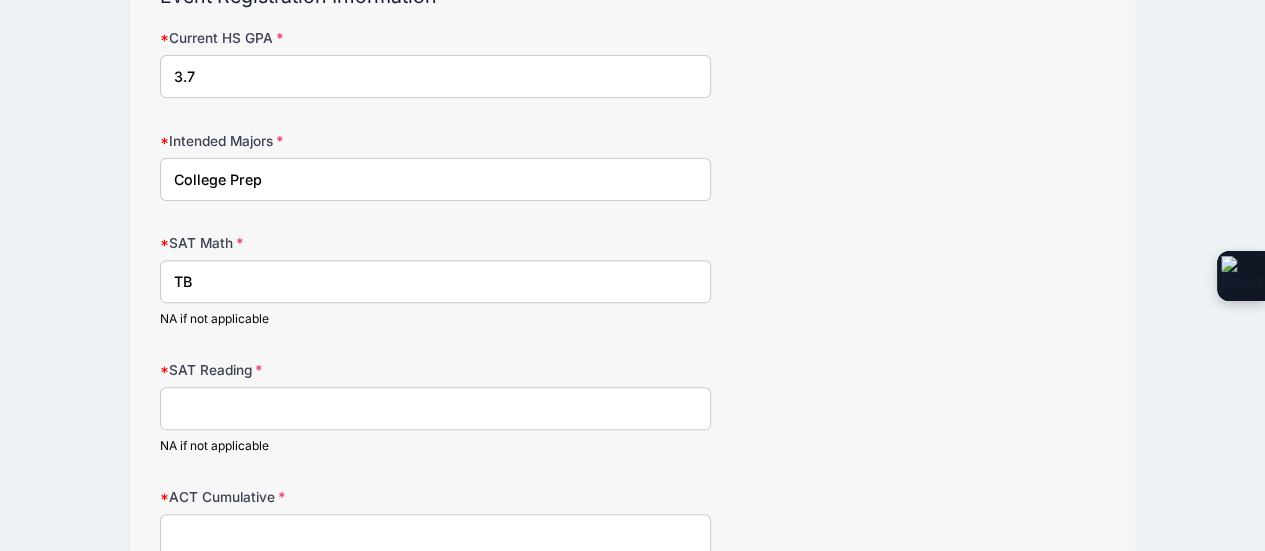 type on "T" 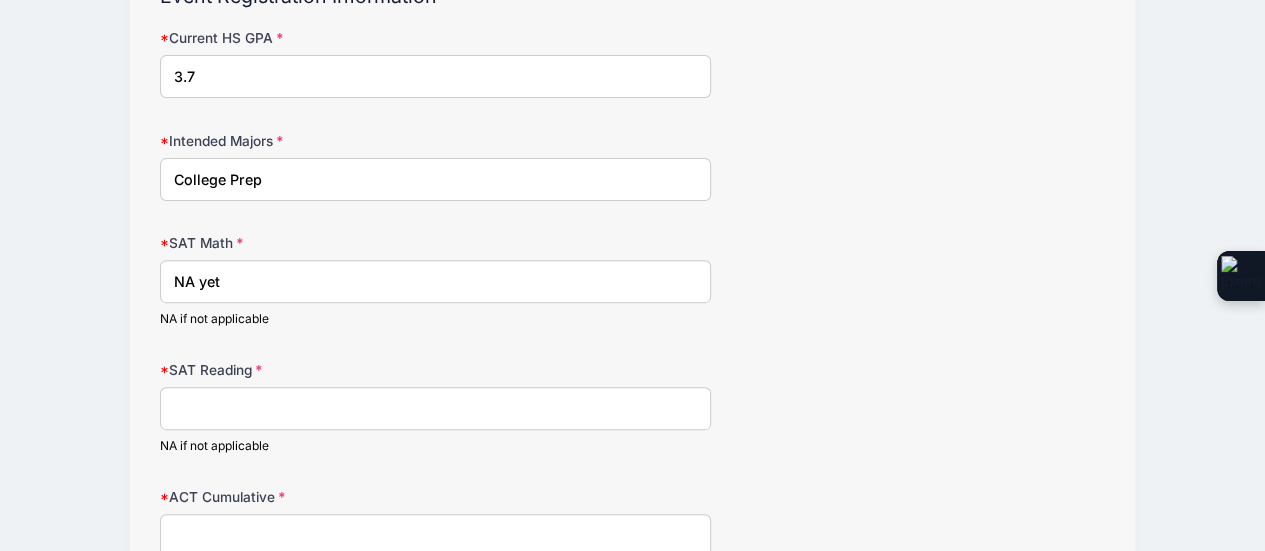 type on "NA yet" 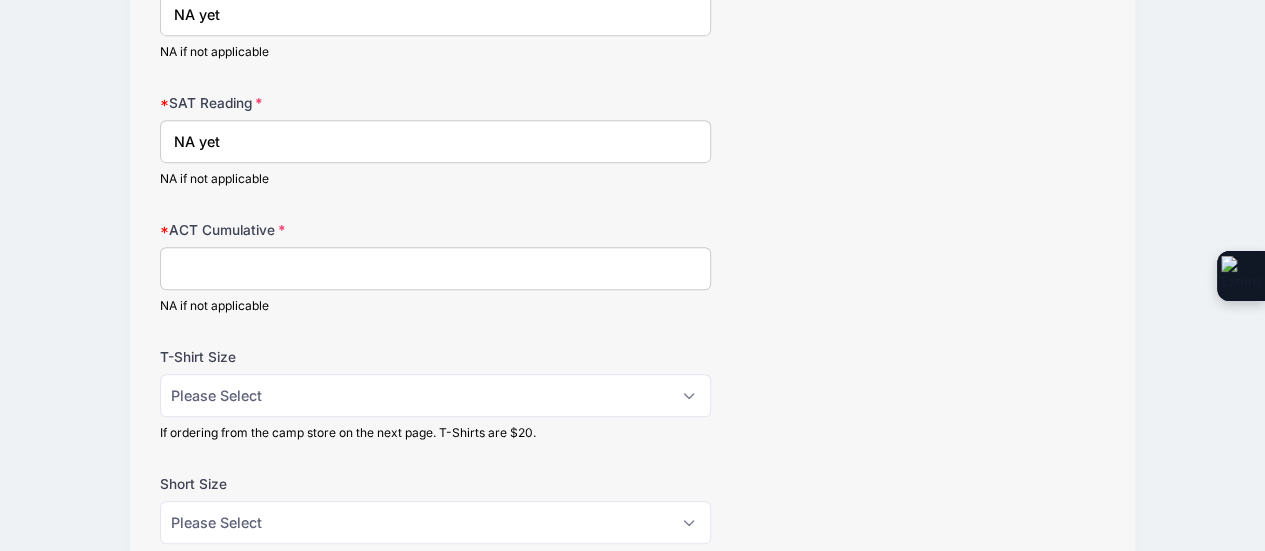 scroll, scrollTop: 513, scrollLeft: 0, axis: vertical 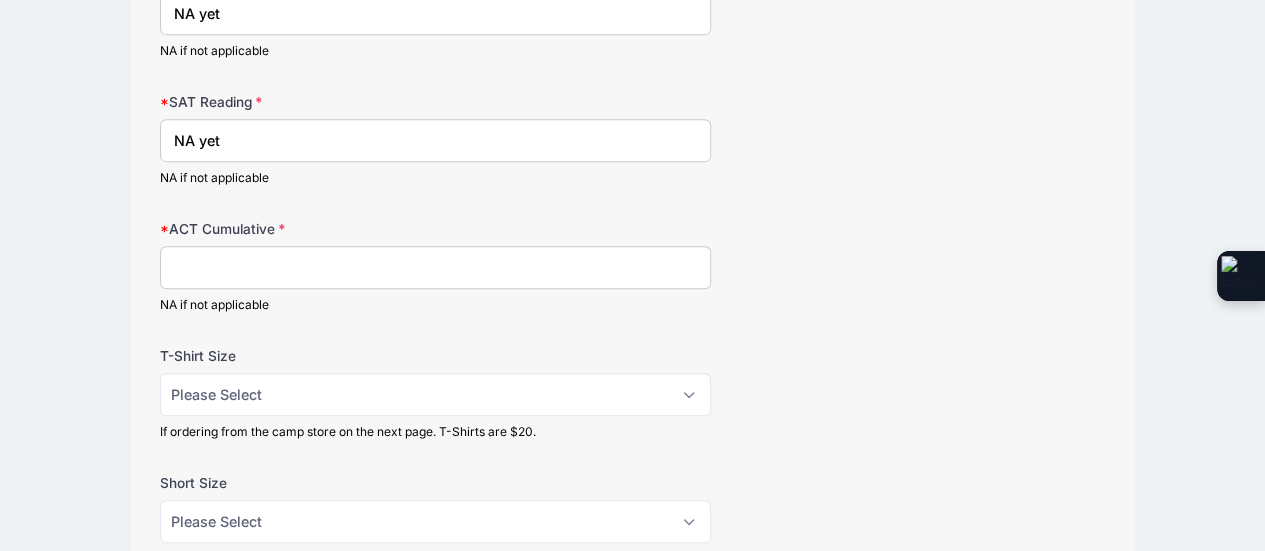 type on "NA yet" 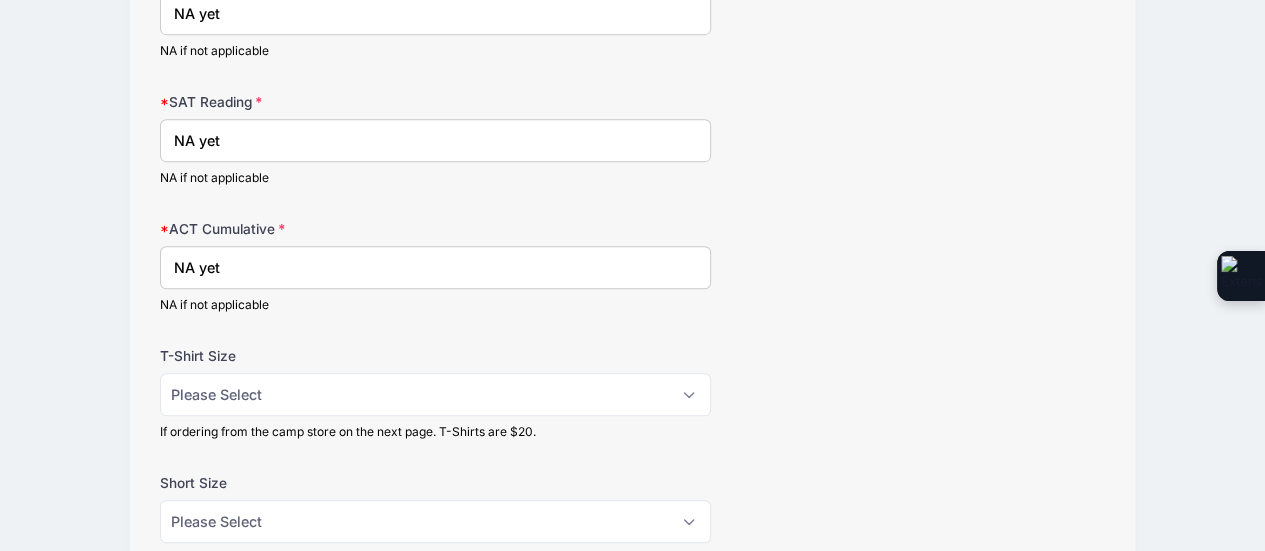 type on "NA yet" 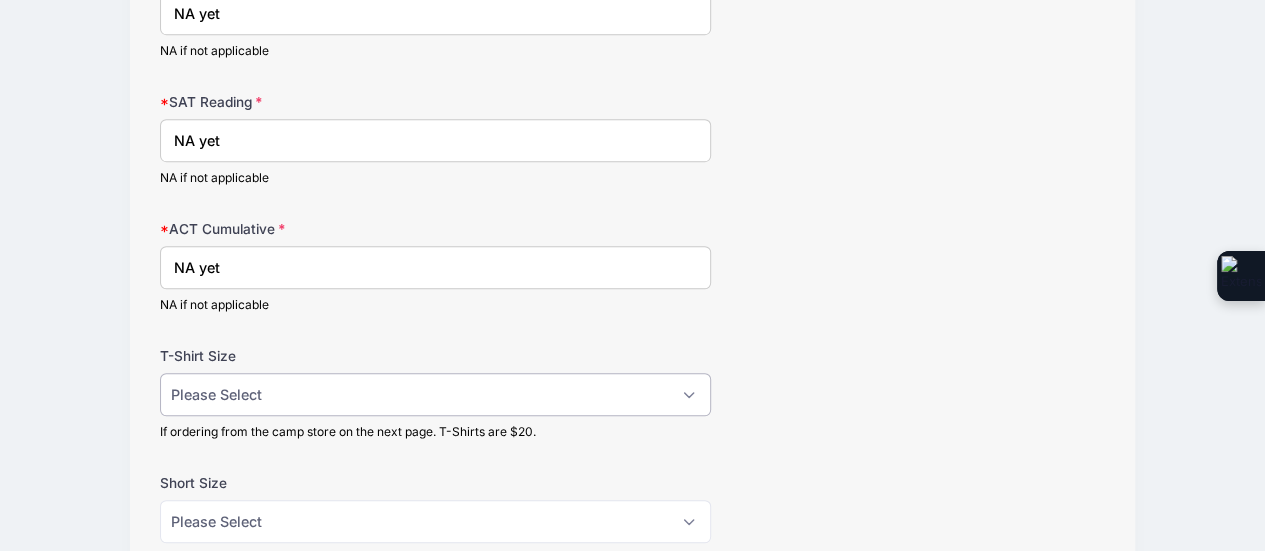 click on "Please Select Adult Small
Adult Medium
Adult Large
Adult XL" at bounding box center (436, 394) 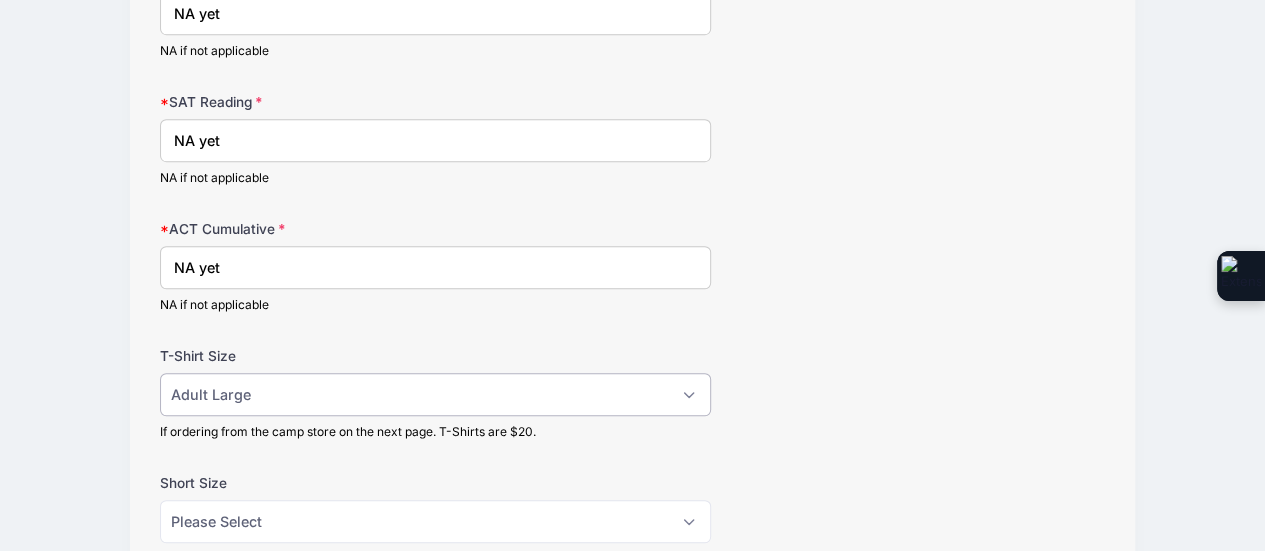 click on "Please Select Adult Small
Adult Medium
Adult Large
Adult XL" at bounding box center (436, 394) 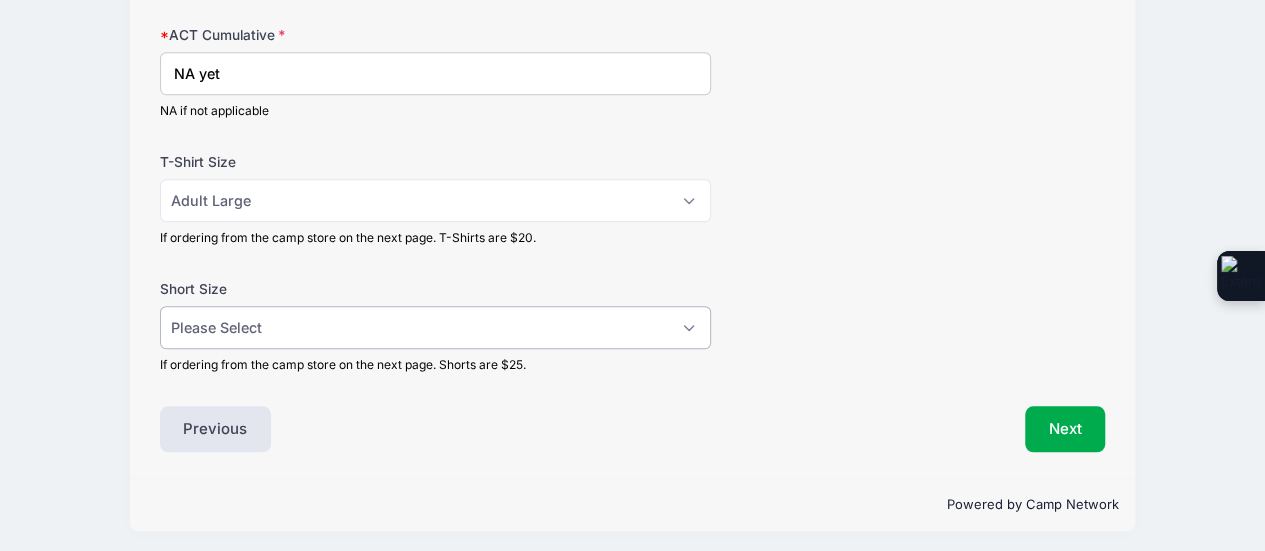 click on "Please Select Adult Small
Adult Medium
Adult Large
Adult XL" at bounding box center (436, 327) 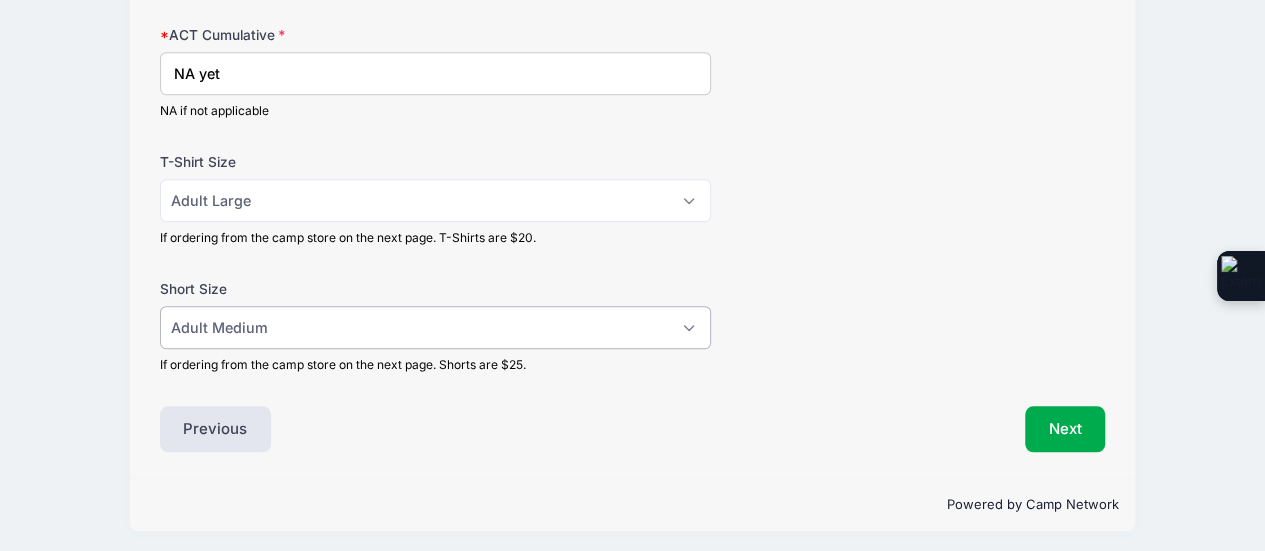 click on "Please Select Adult Small
Adult Medium
Adult Large
Adult XL" at bounding box center (436, 327) 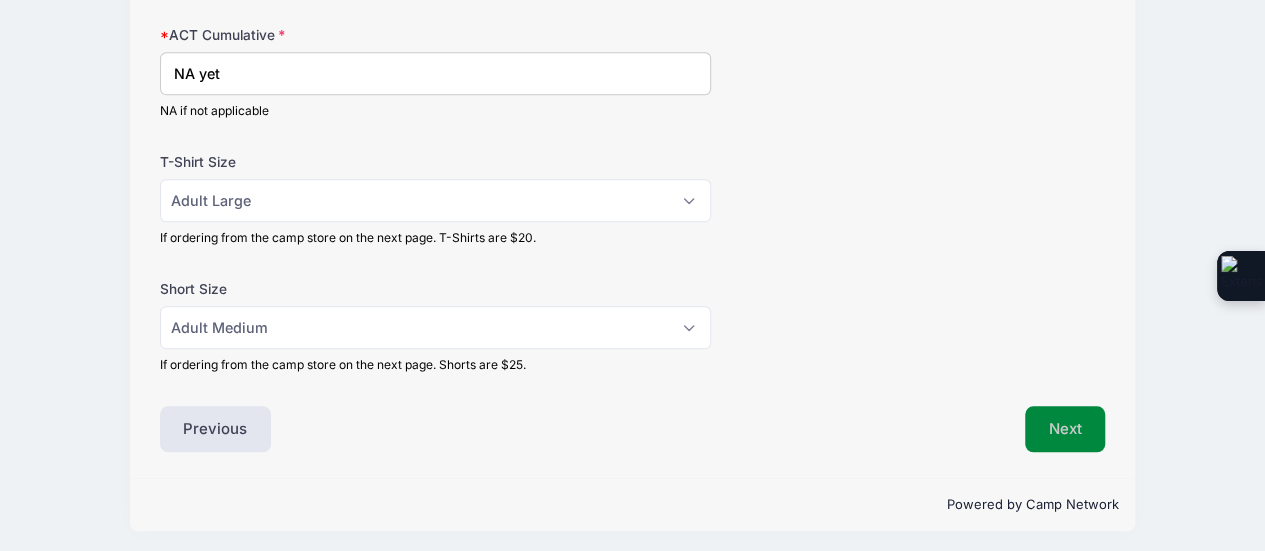 click on "Next" at bounding box center (1065, 429) 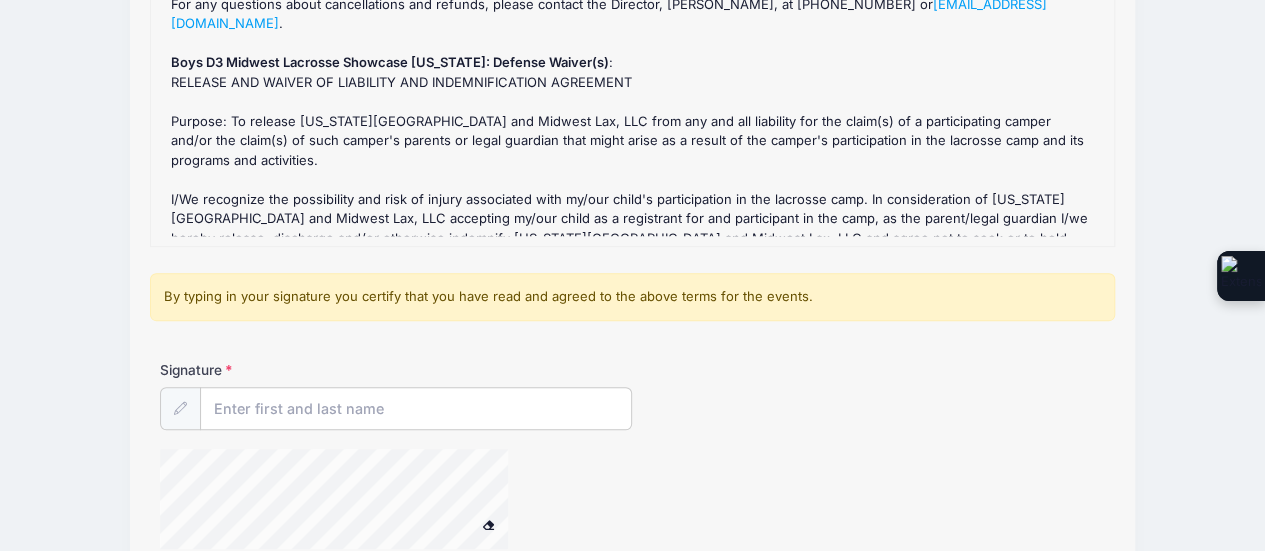 scroll, scrollTop: 0, scrollLeft: 0, axis: both 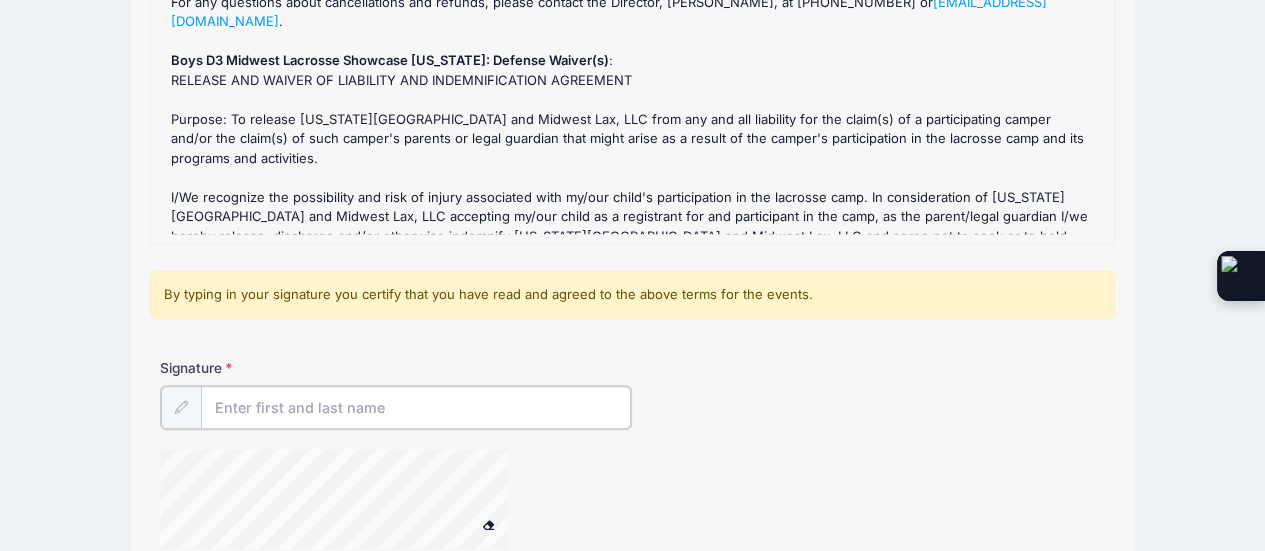 click on "Signature" at bounding box center (416, 407) 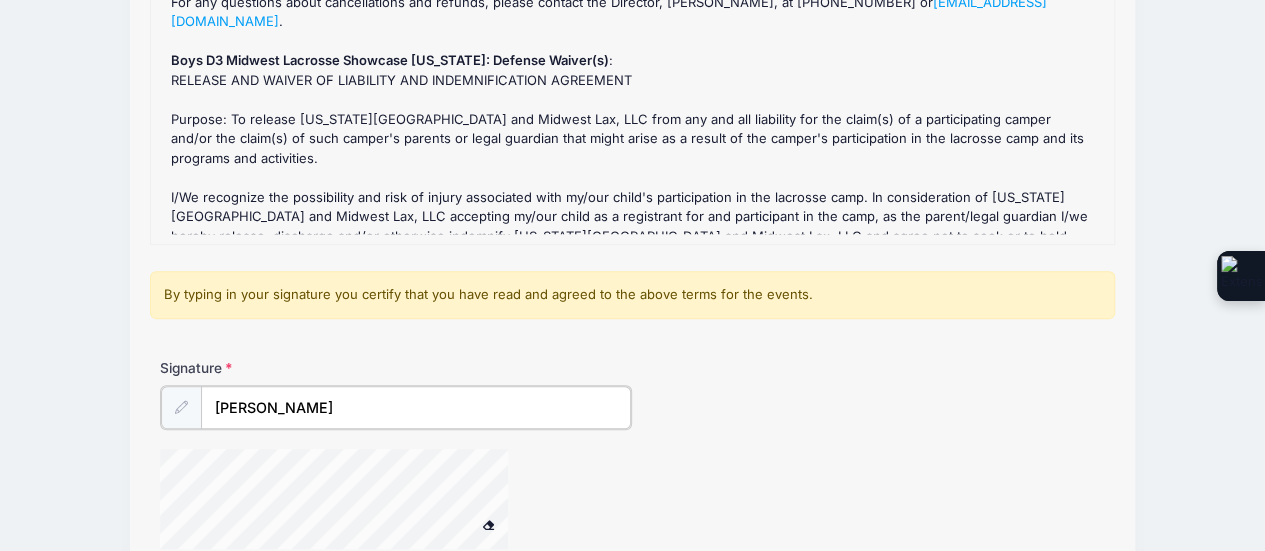 scroll, scrollTop: 507, scrollLeft: 0, axis: vertical 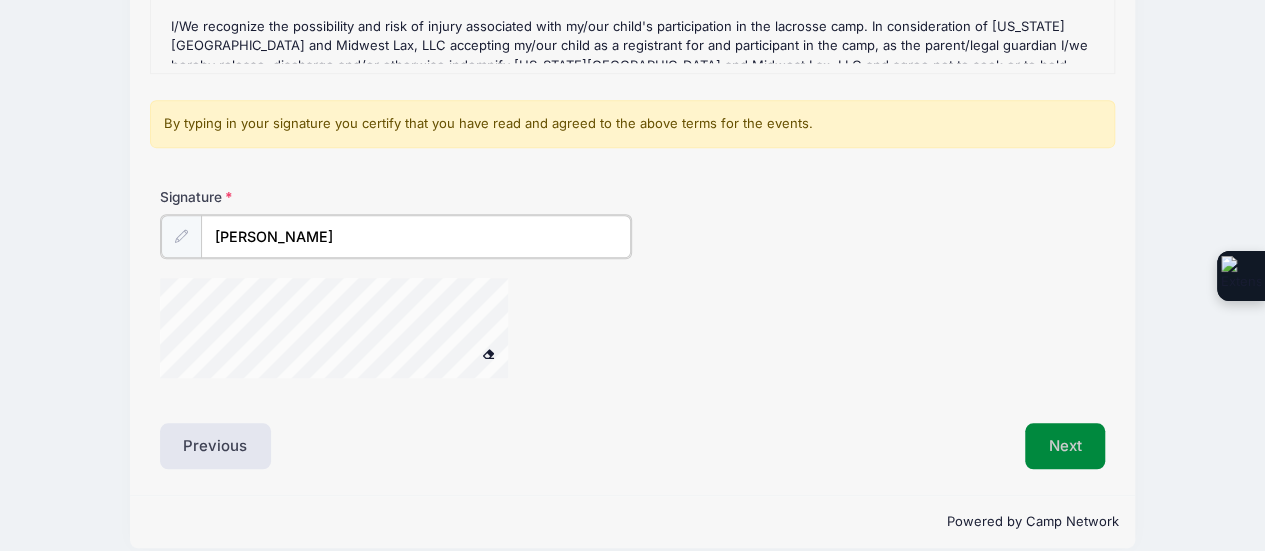 type on "deanna Weidner" 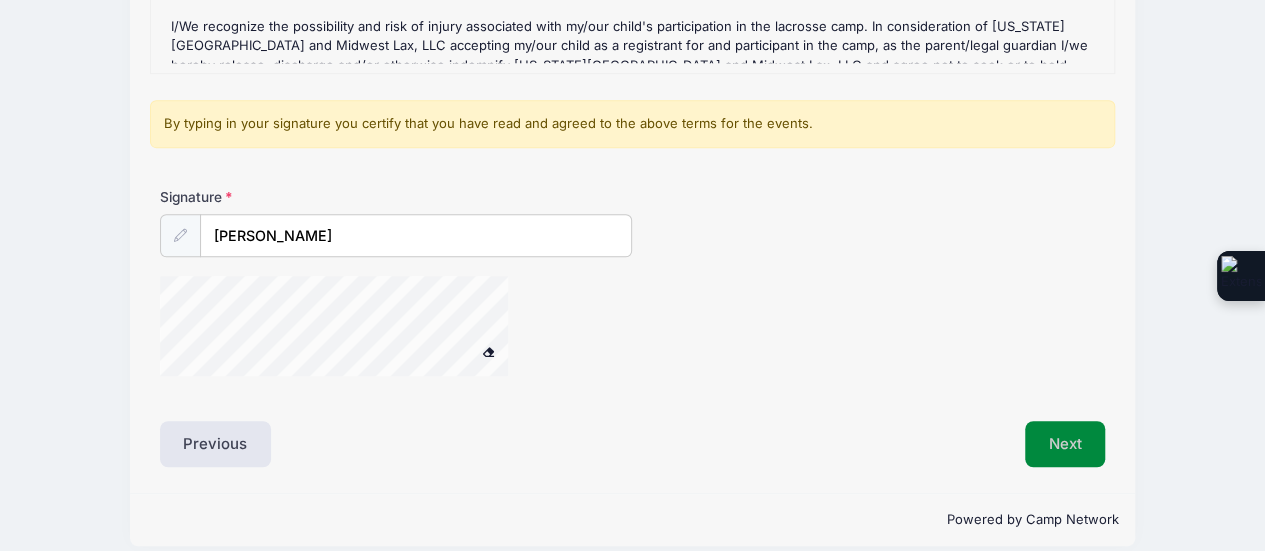 click on "Next" at bounding box center (1065, 444) 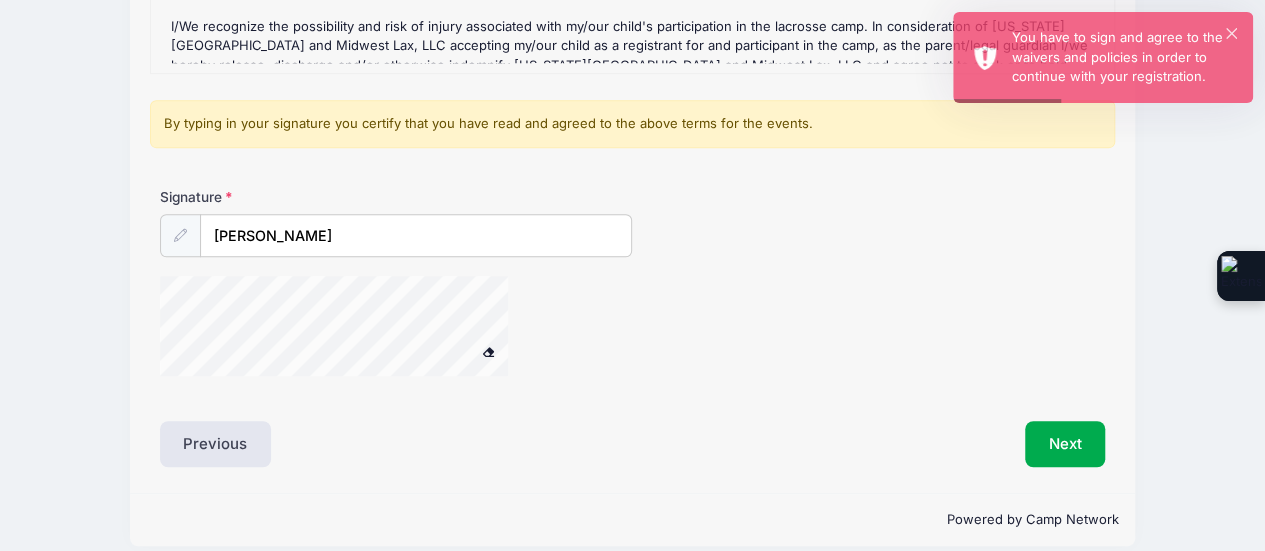 click at bounding box center (488, 351) 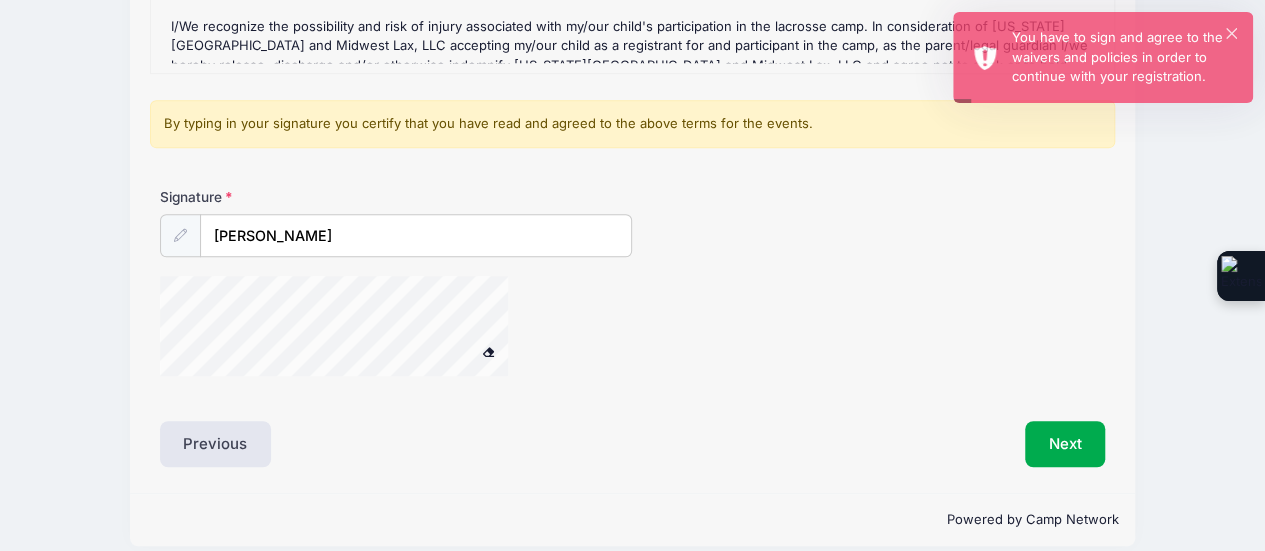 click at bounding box center (360, 329) 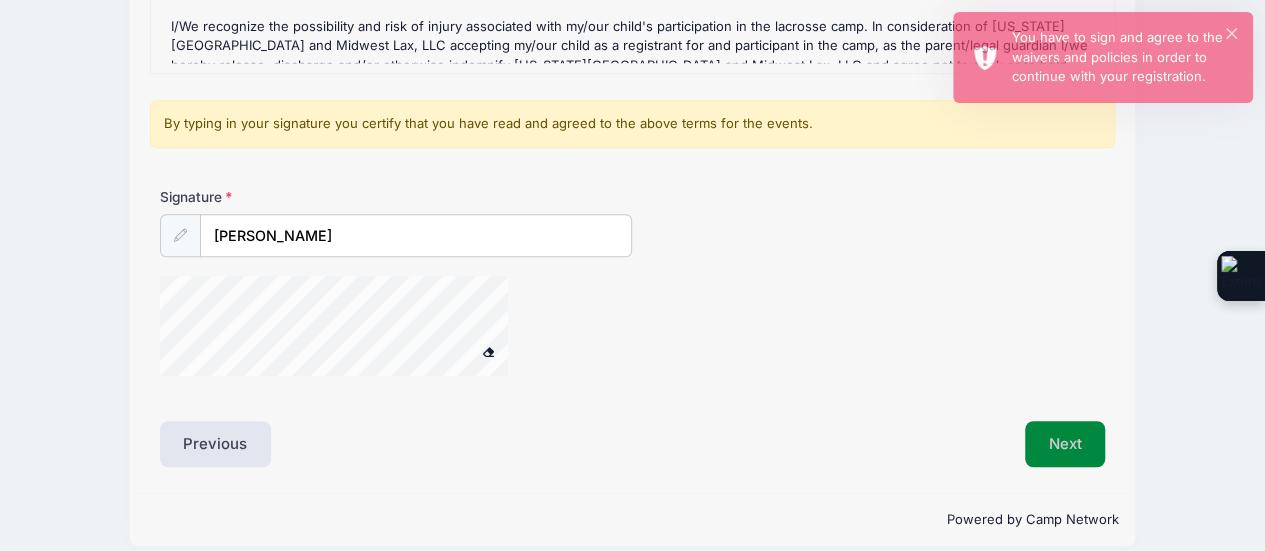 click on "Next" at bounding box center (1065, 444) 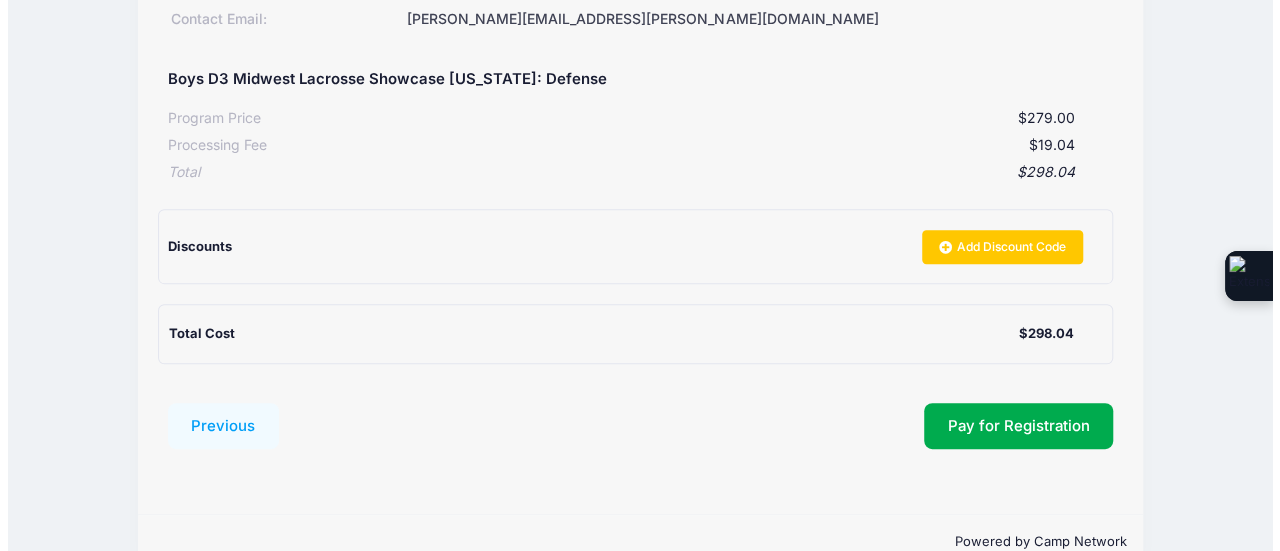 scroll, scrollTop: 368, scrollLeft: 0, axis: vertical 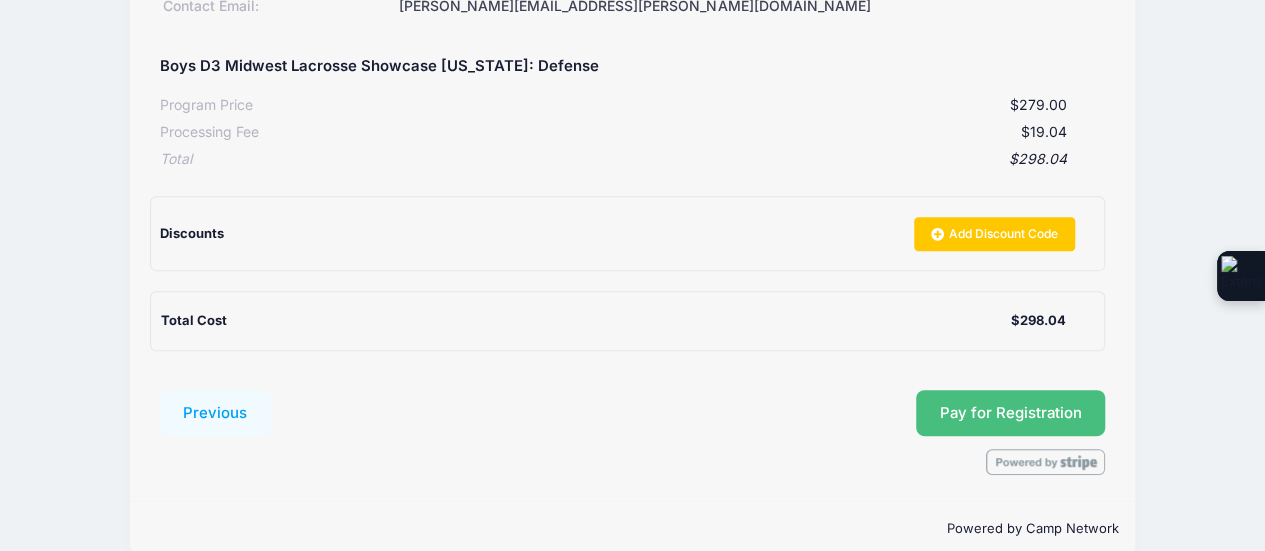 click on "Pay for Registration" at bounding box center (1011, 413) 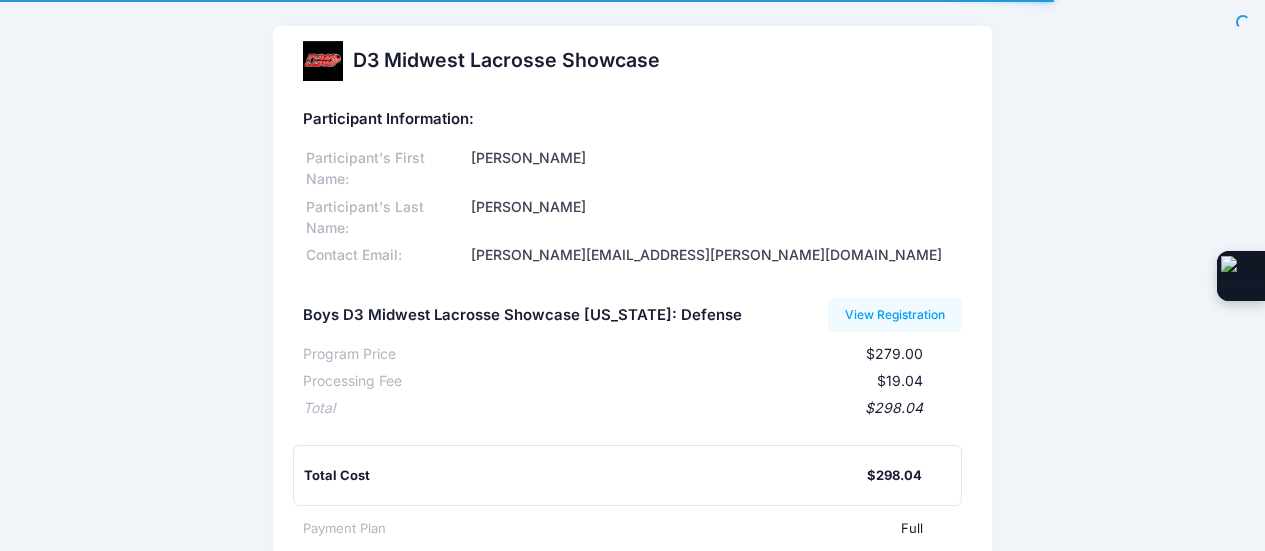 scroll, scrollTop: 0, scrollLeft: 0, axis: both 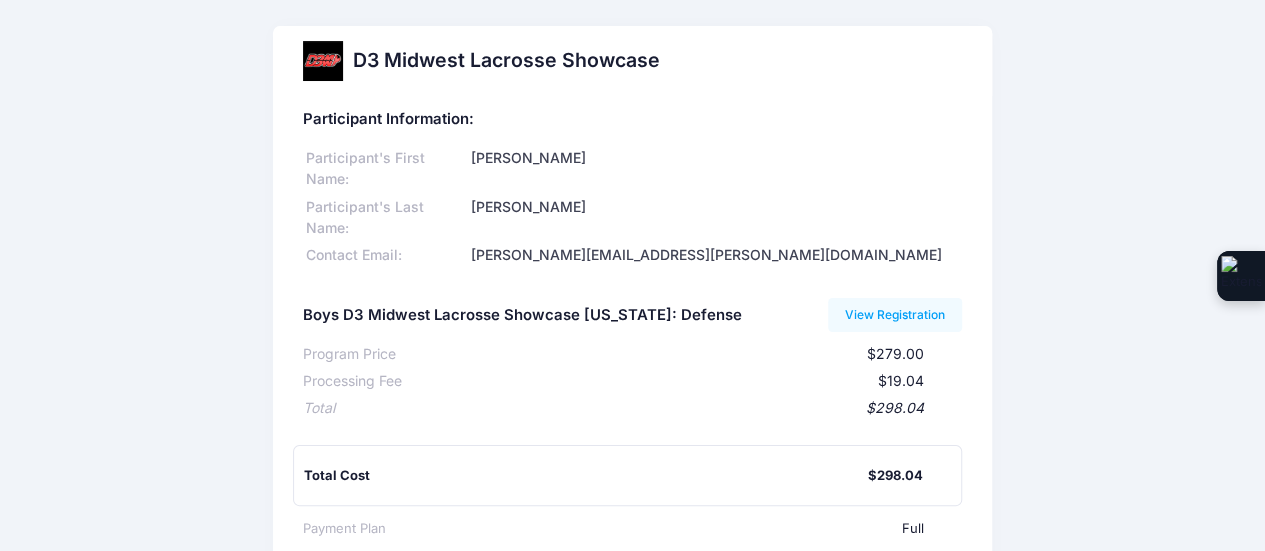 click on "Processing Request
Please wait...
Processing Request
Please wait...
Processing Request
Please wait...
Processing Request
Please wait..." at bounding box center [632, 275] 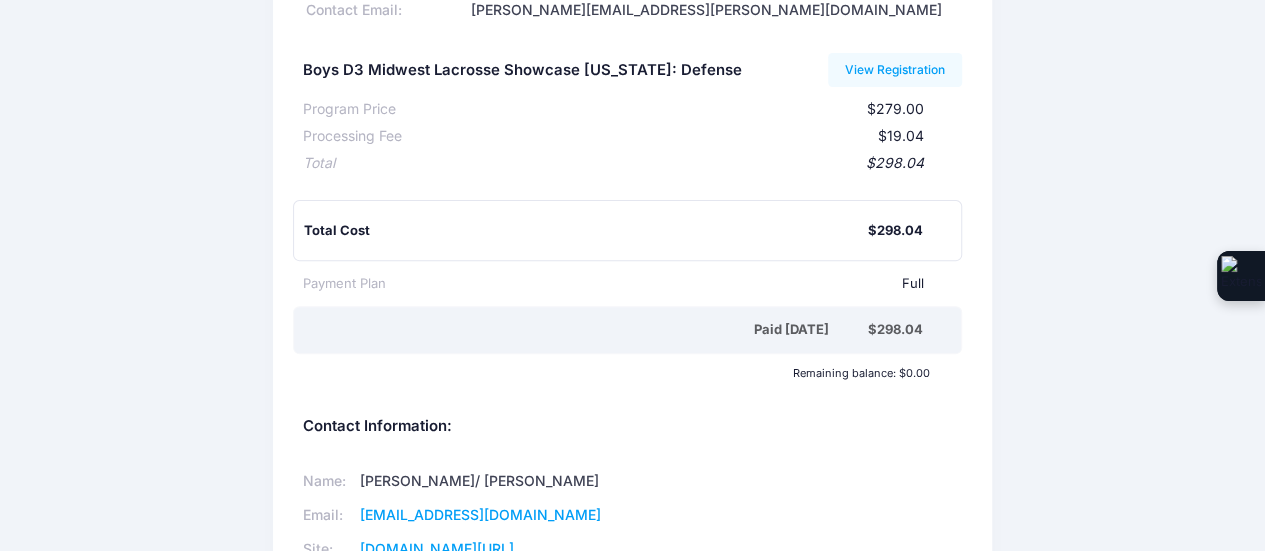 scroll, scrollTop: 52, scrollLeft: 0, axis: vertical 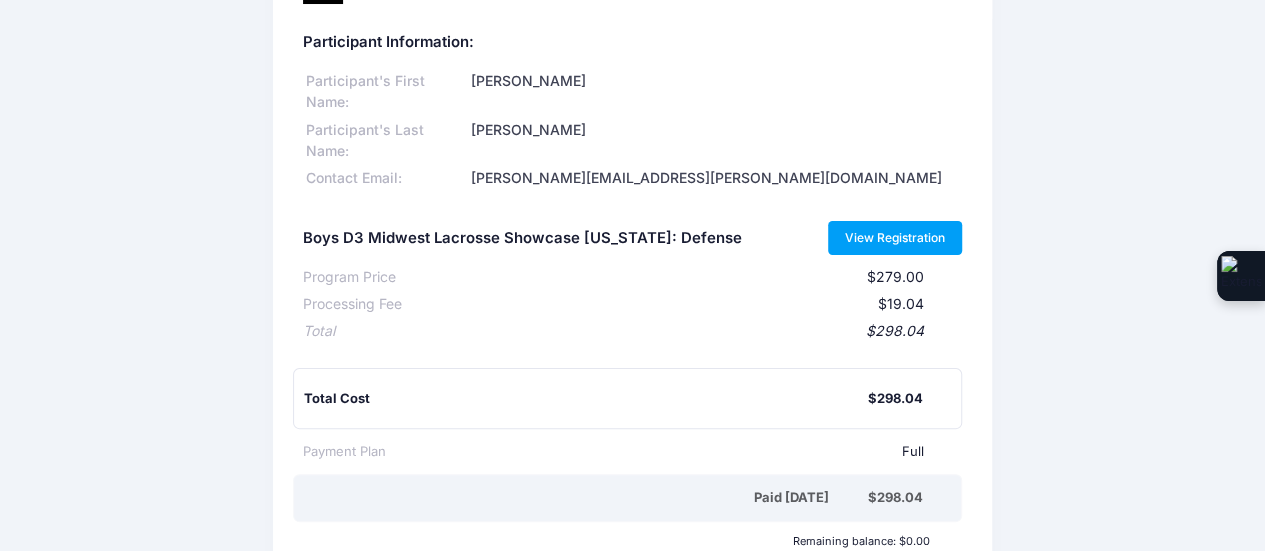 click on "View Registration" at bounding box center (895, 238) 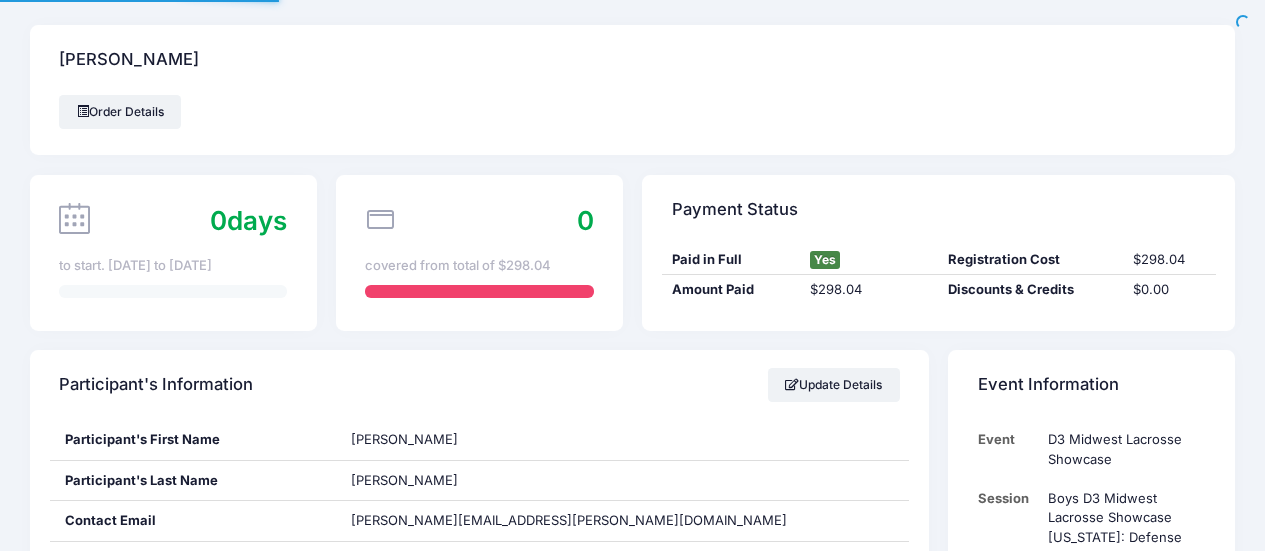 scroll, scrollTop: 0, scrollLeft: 0, axis: both 